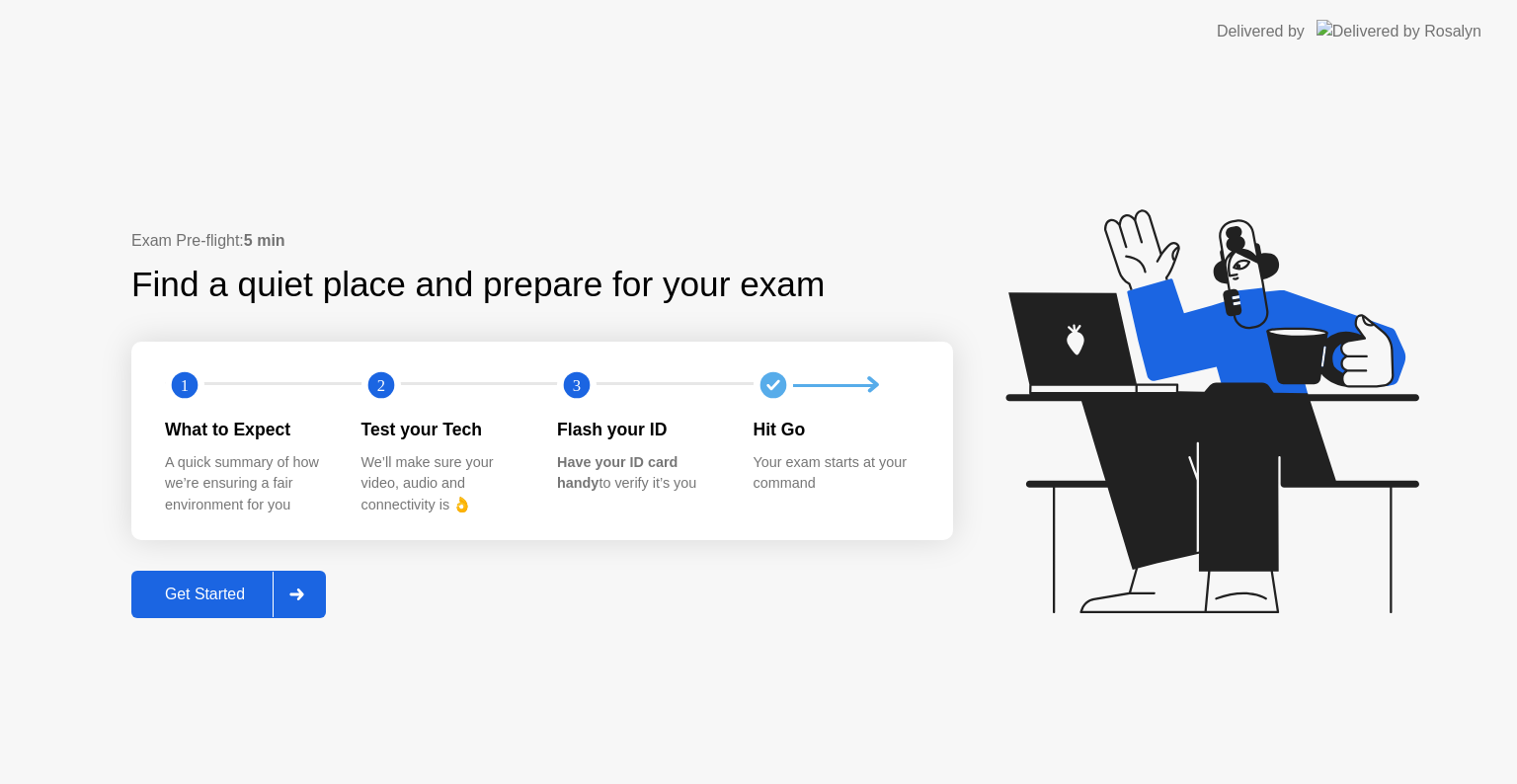 scroll, scrollTop: 0, scrollLeft: 0, axis: both 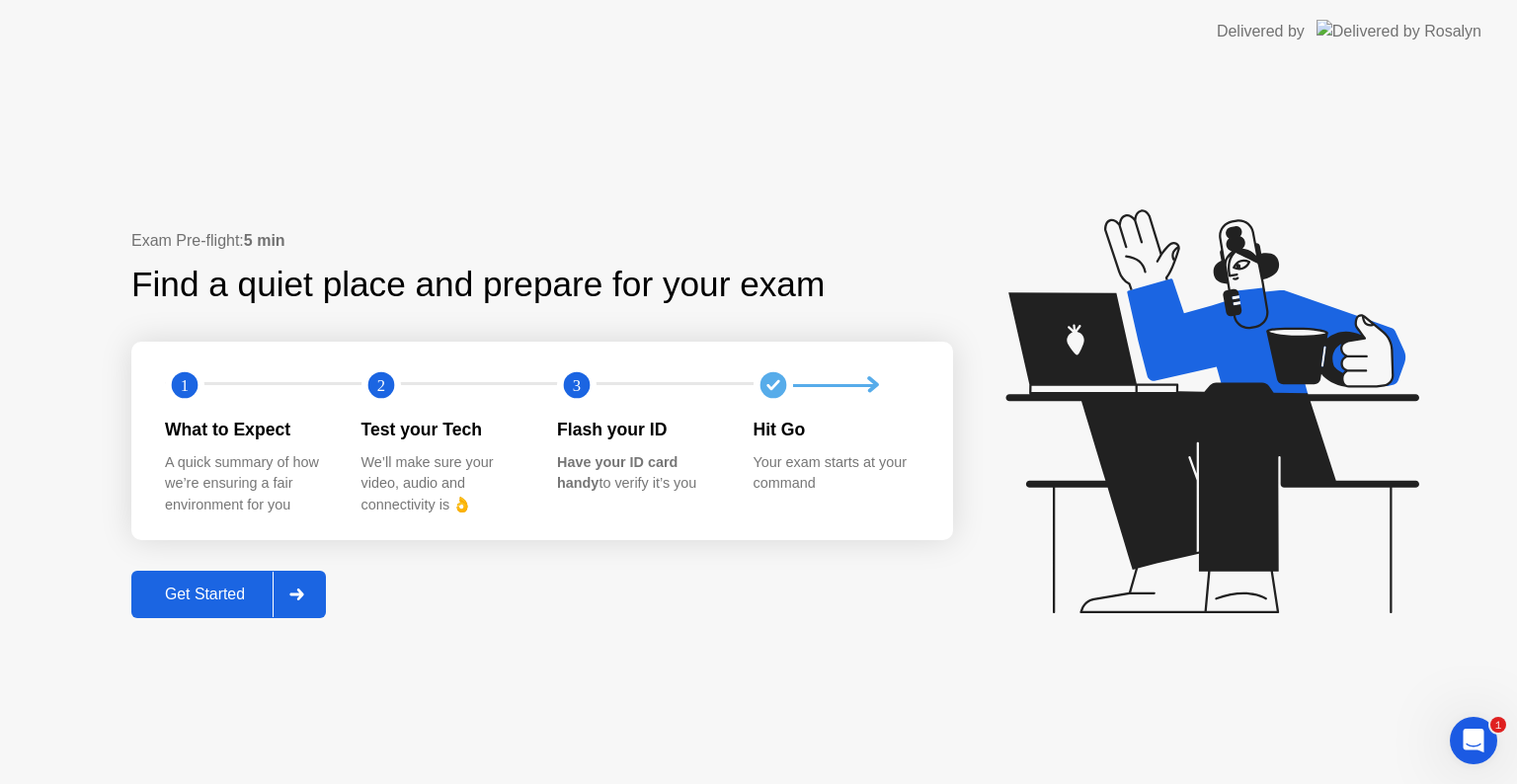 click on "Get Started" 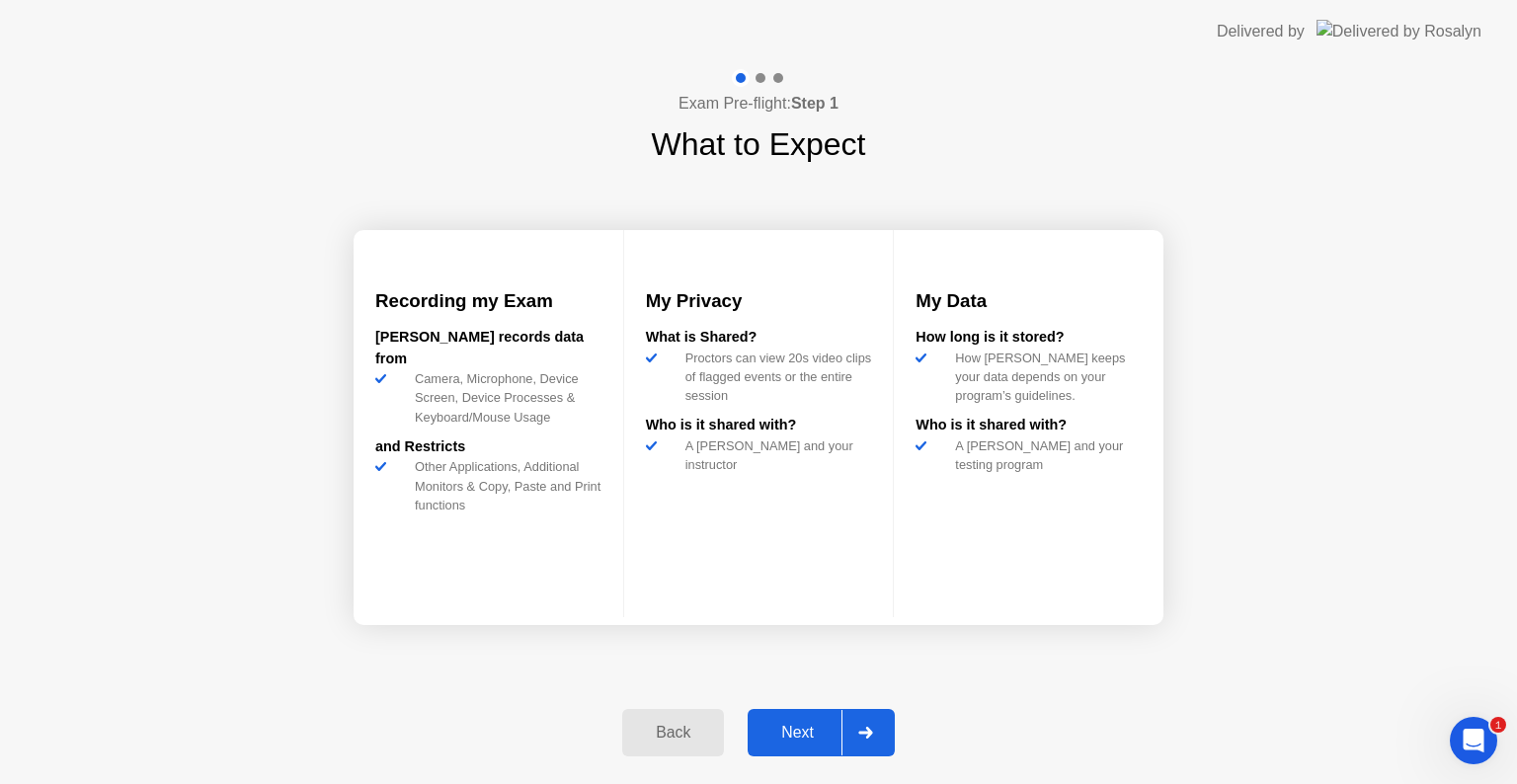 click on "Next" 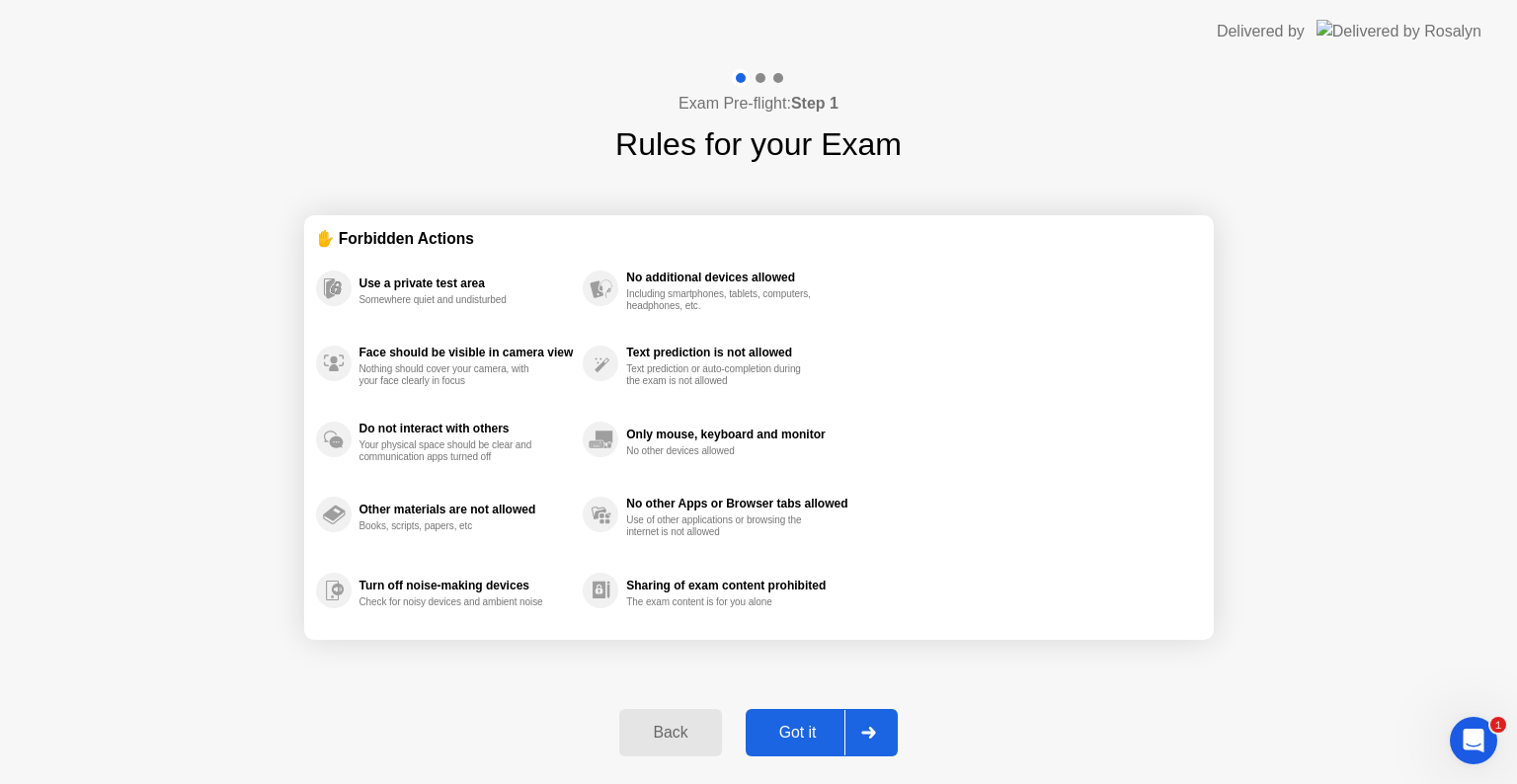 click on "Got it" 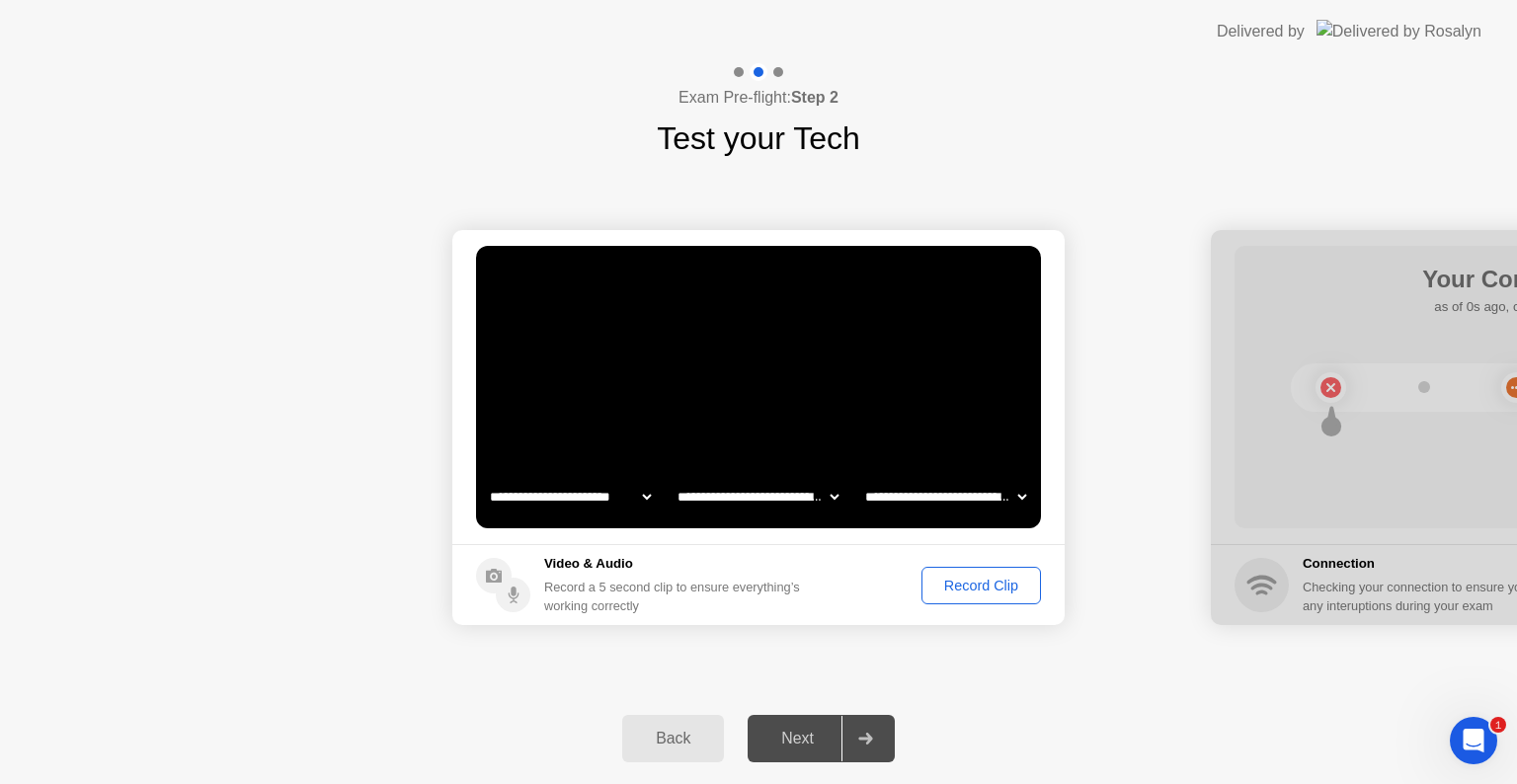 click on "Record Clip" 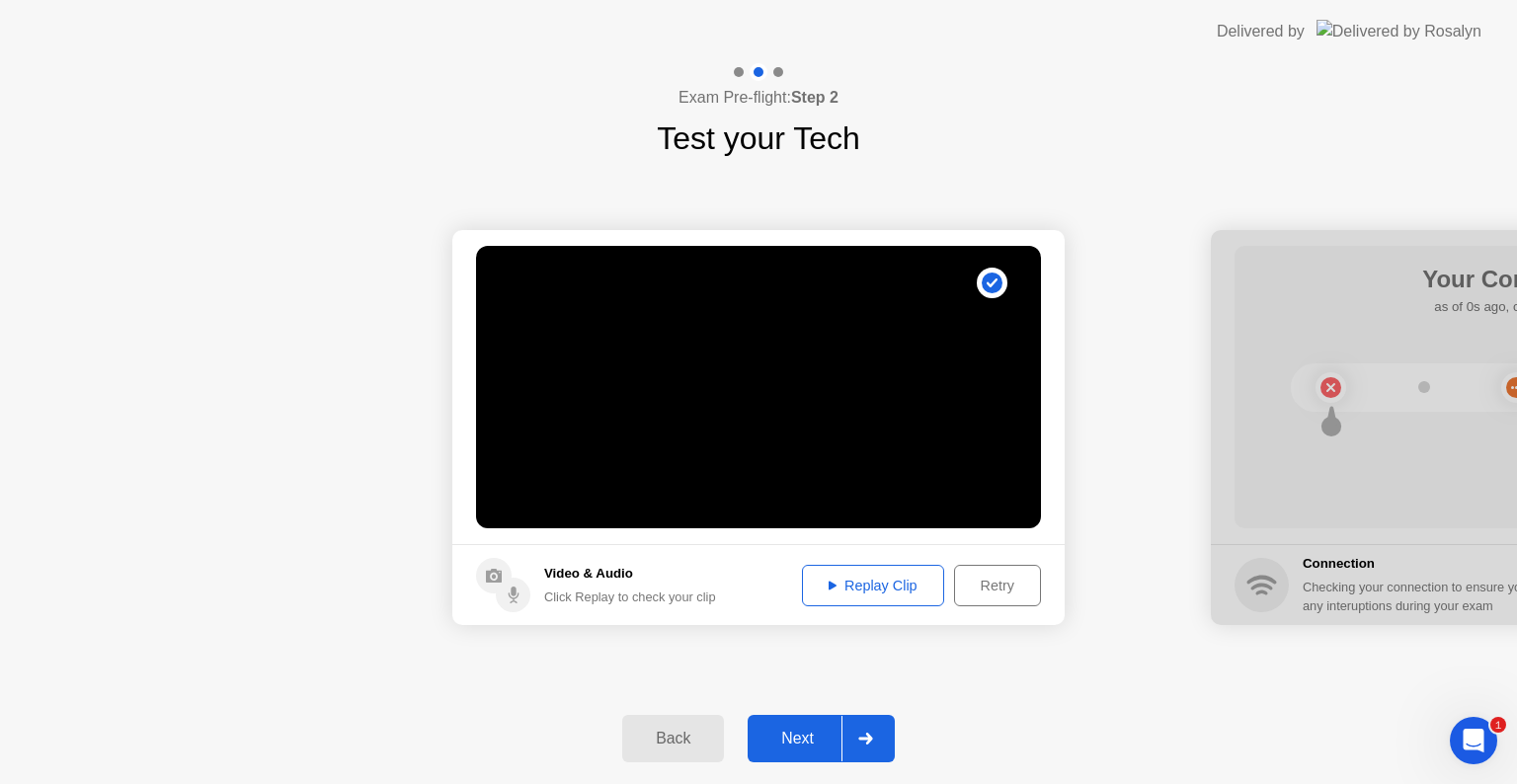 click on "Next" 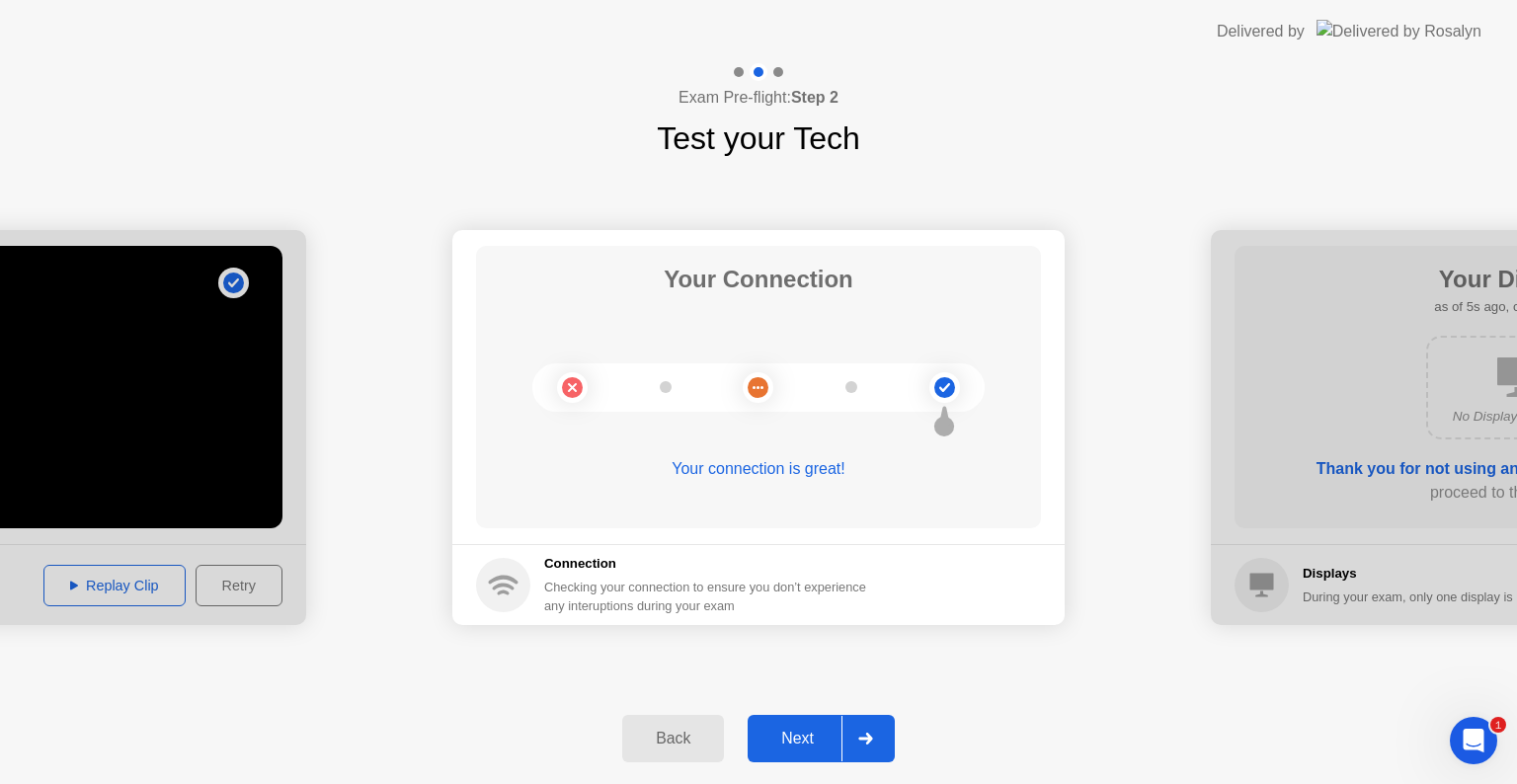 click on "Next" 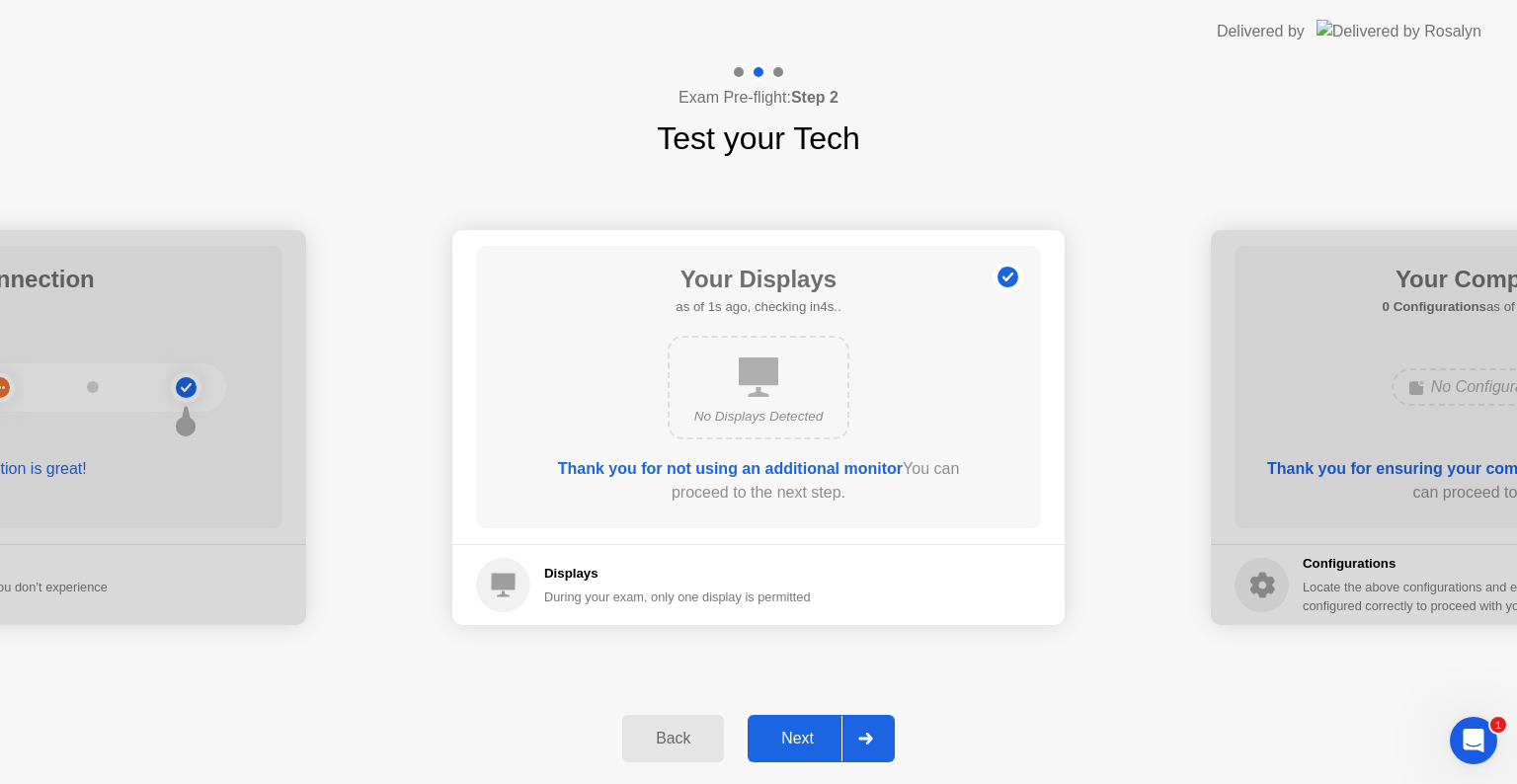 click on "Next" 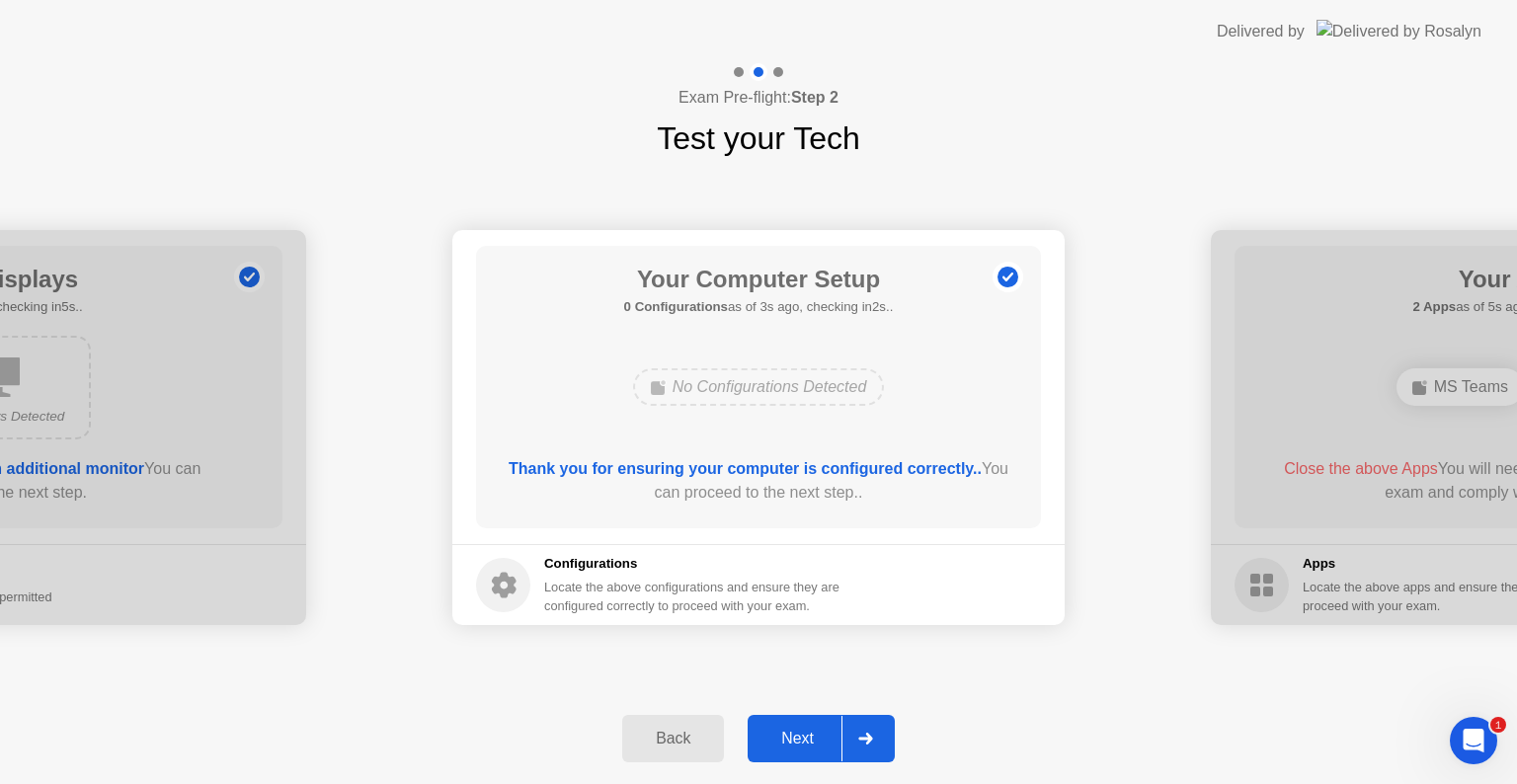 click on "Next" 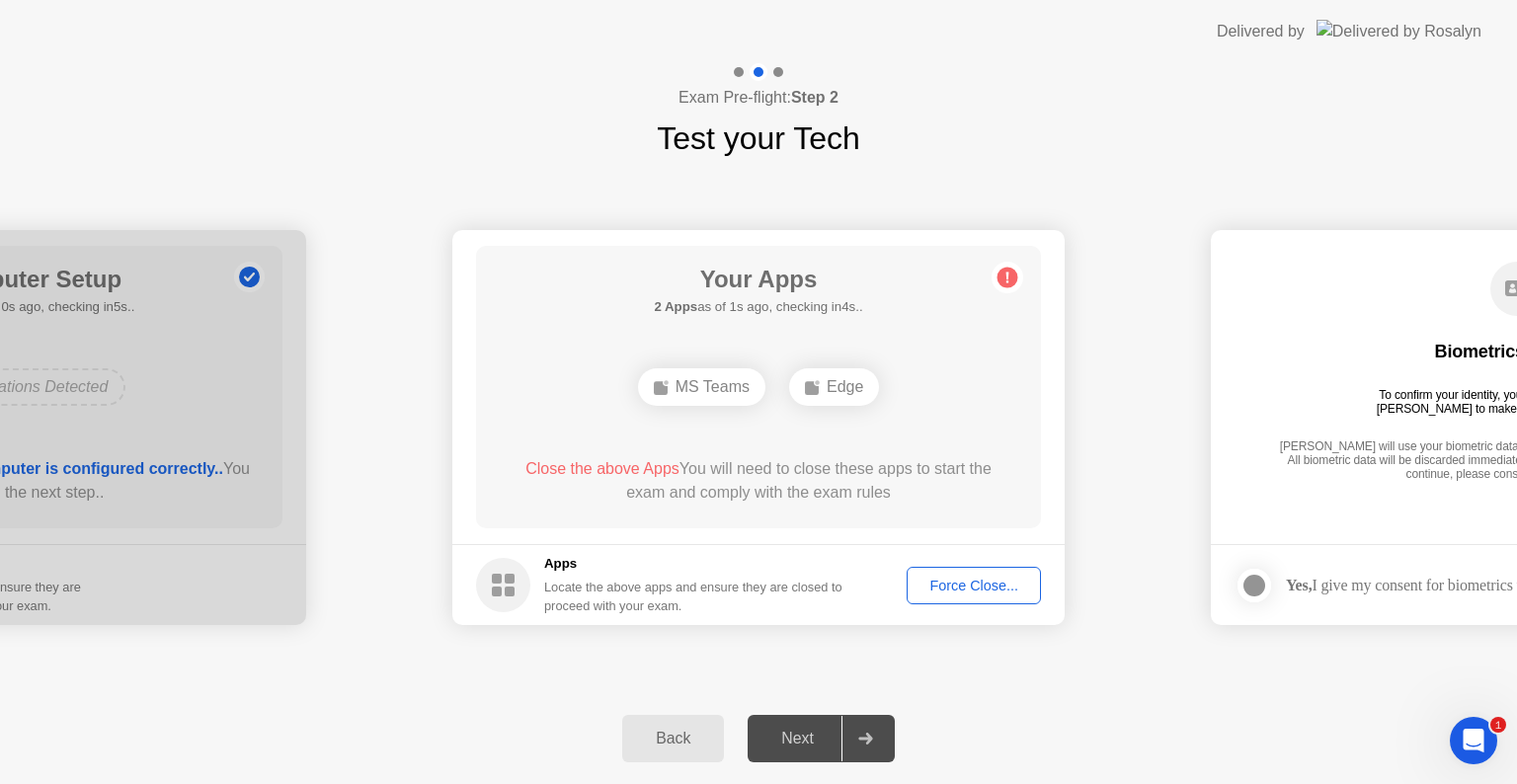 click on "Force Close..." 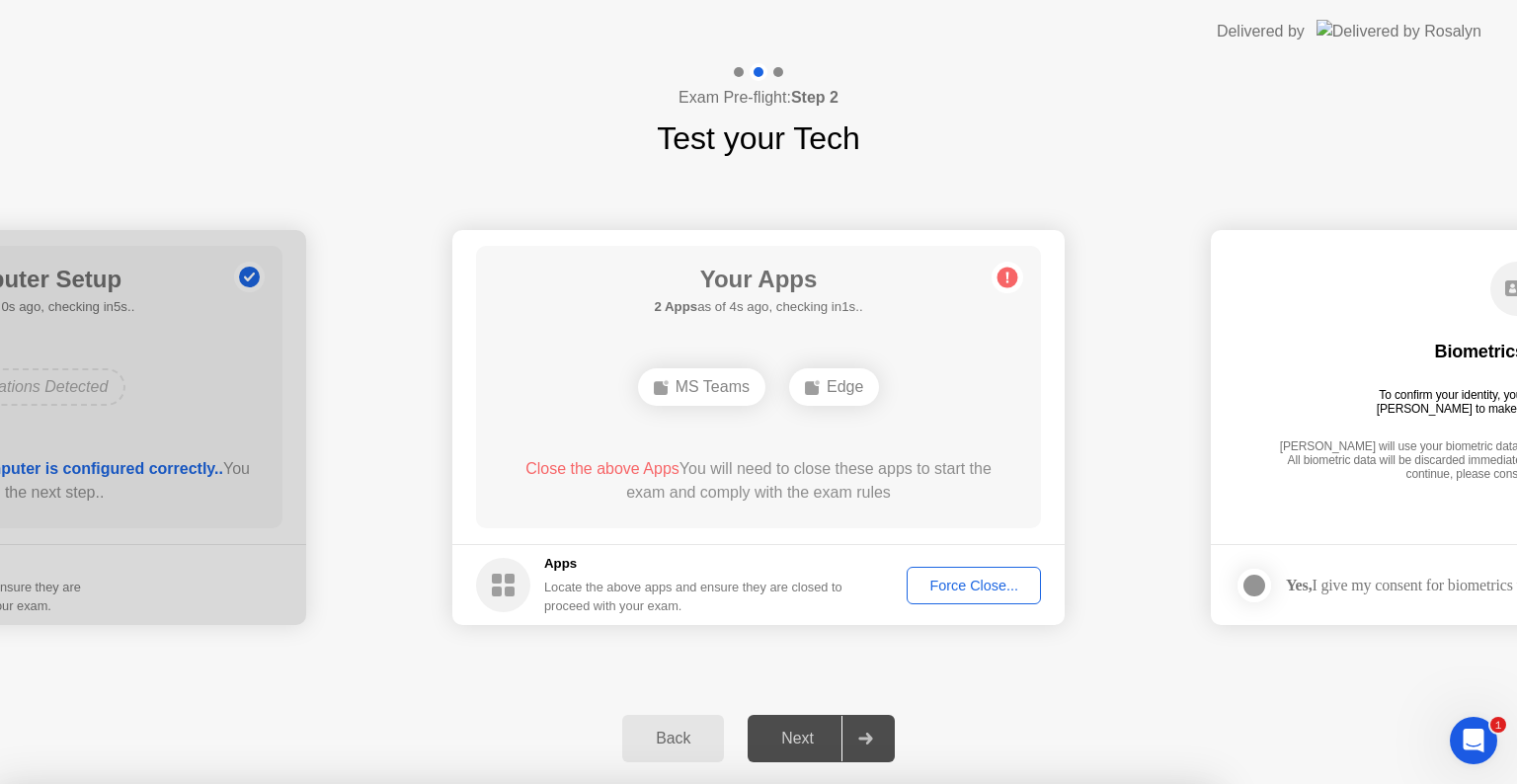 click on "Confirm" at bounding box center (673, 1057) 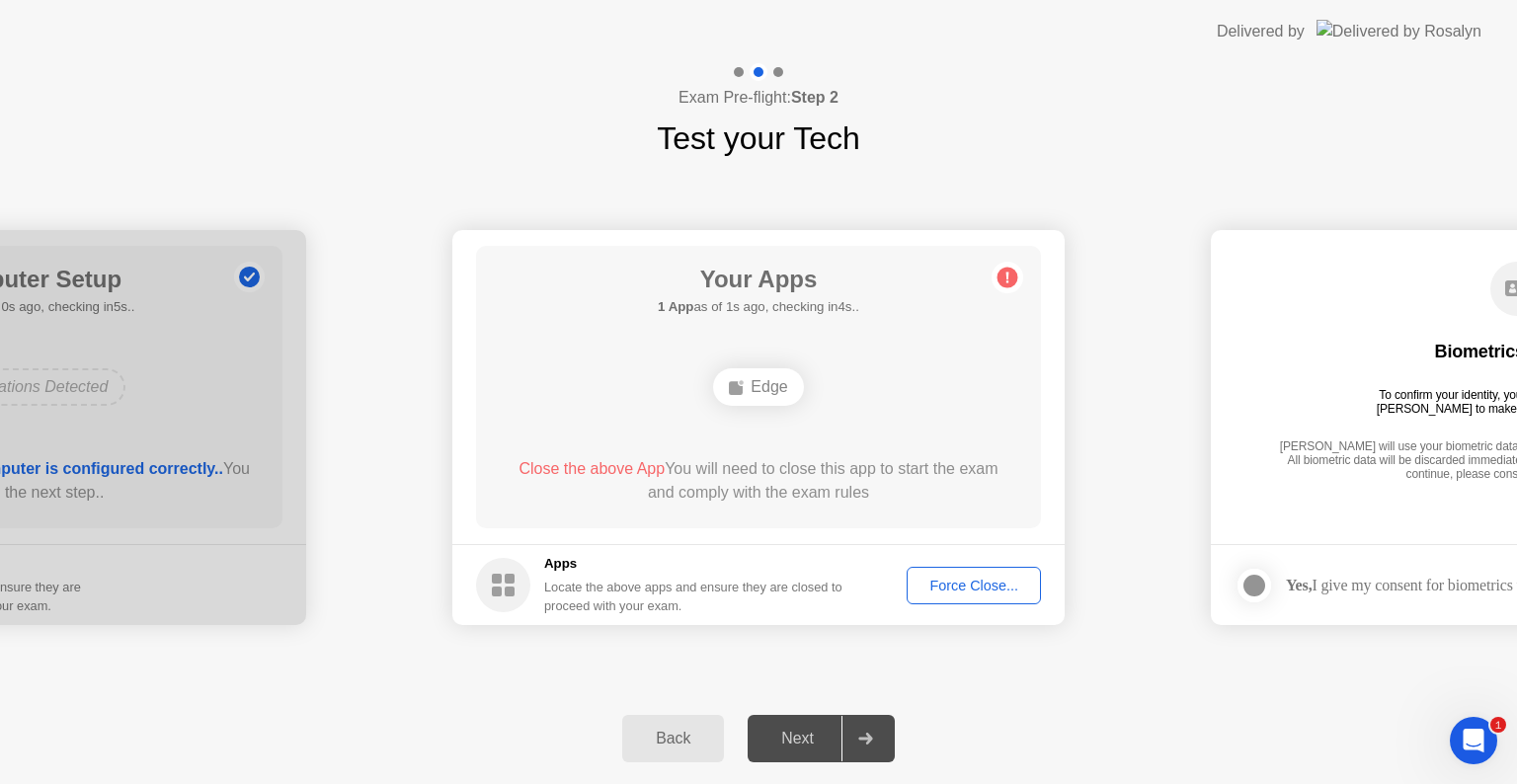 click on "Force Close..." 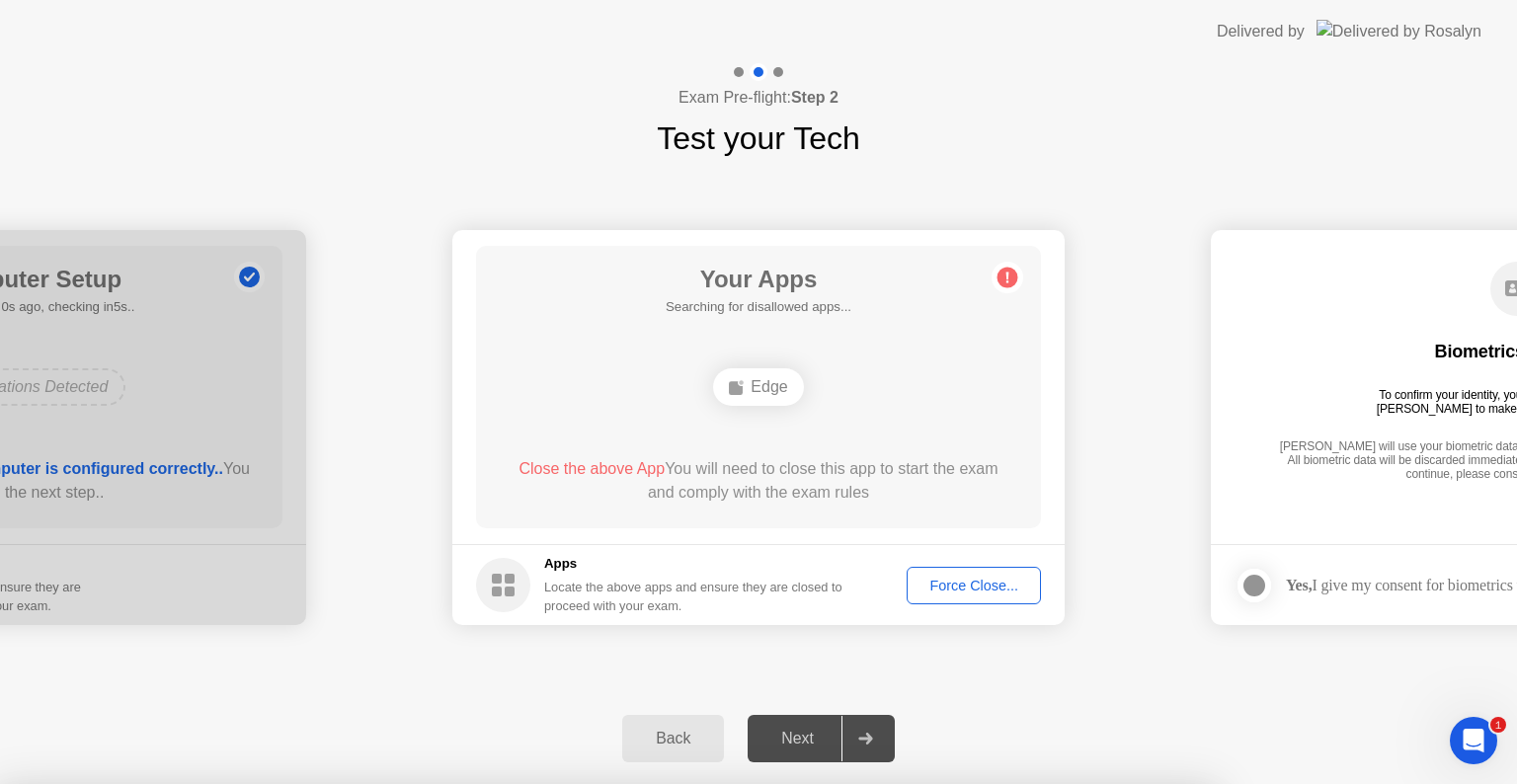 click on "Confirm" at bounding box center [673, 1057] 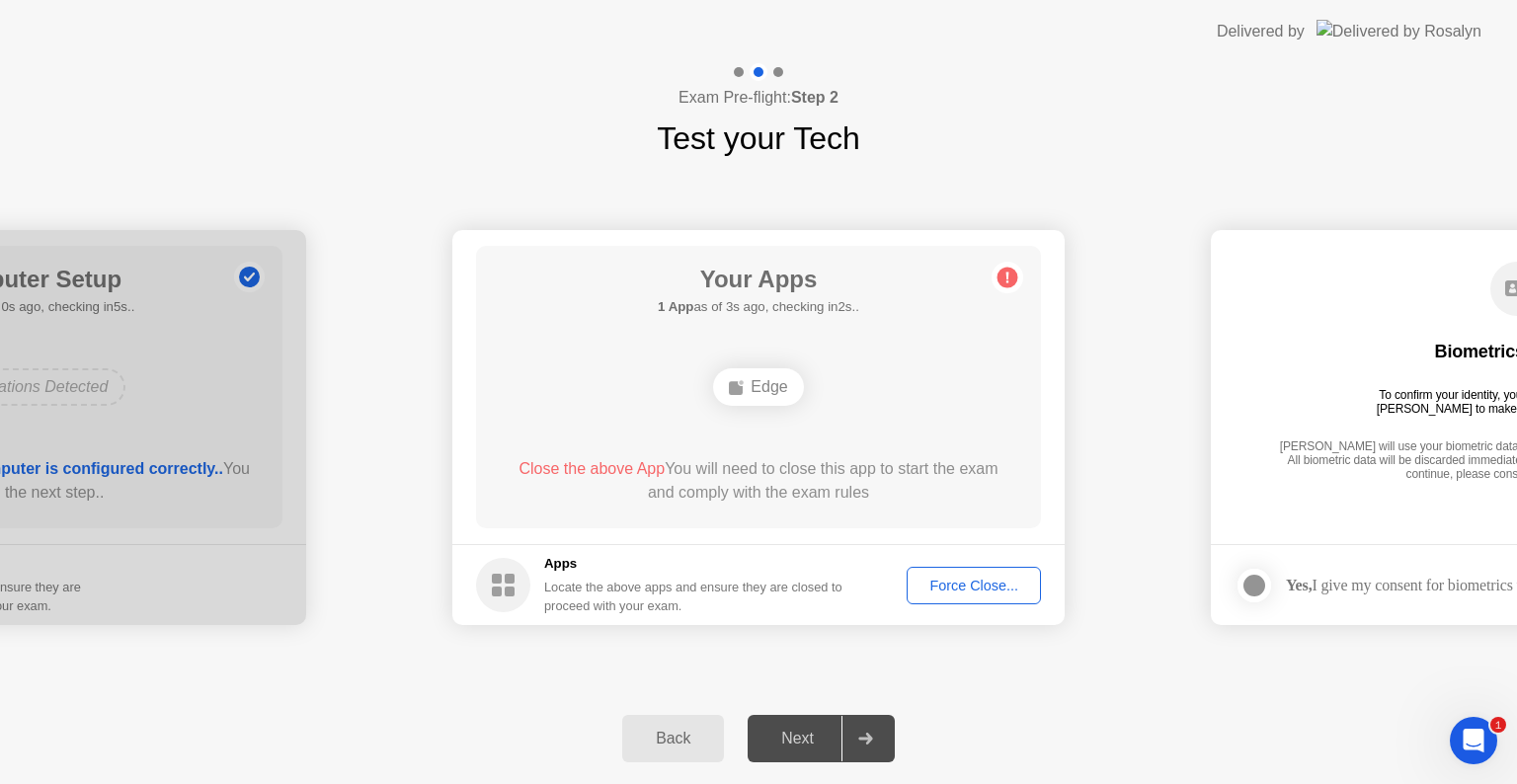 click 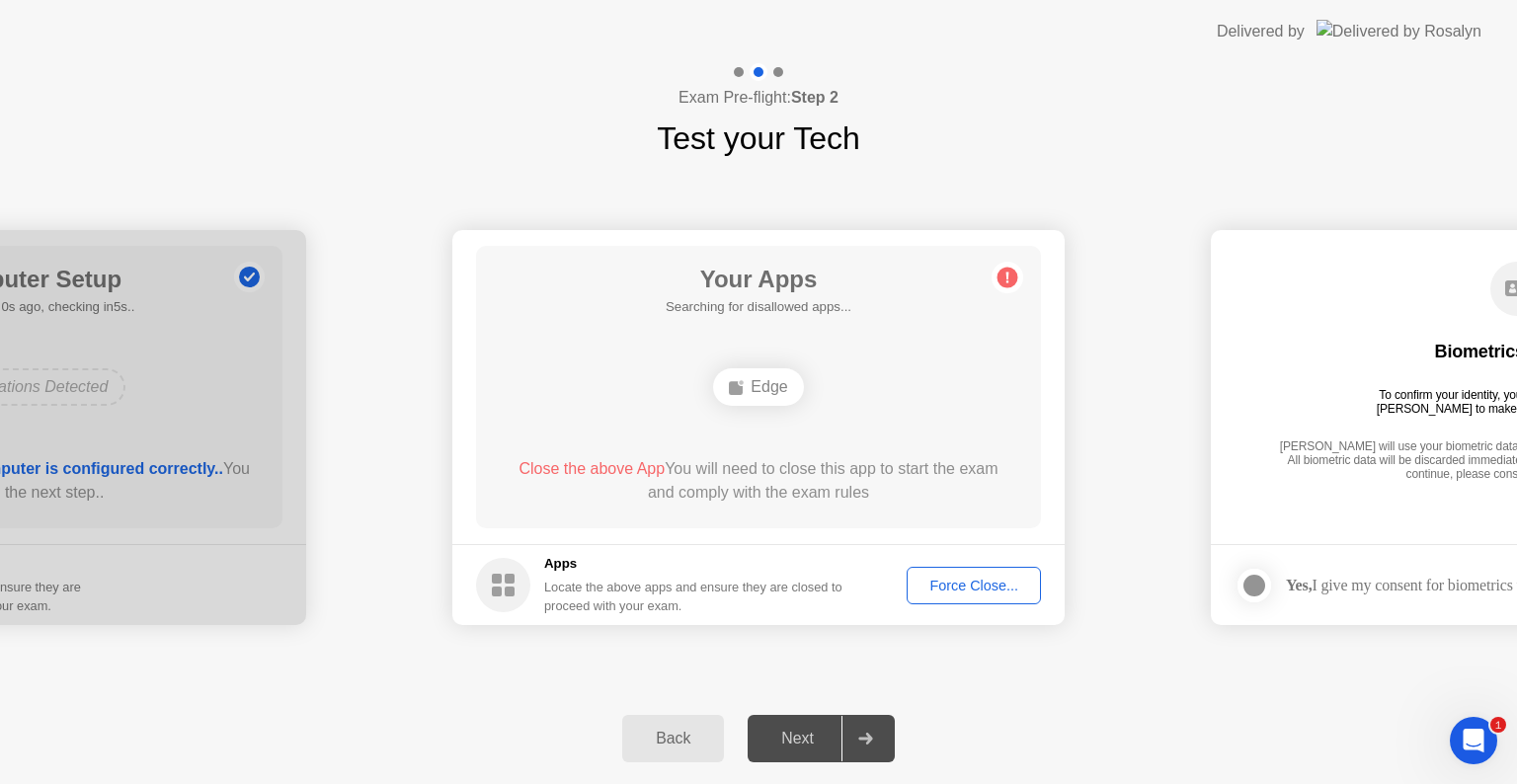 click on "Force Close..." 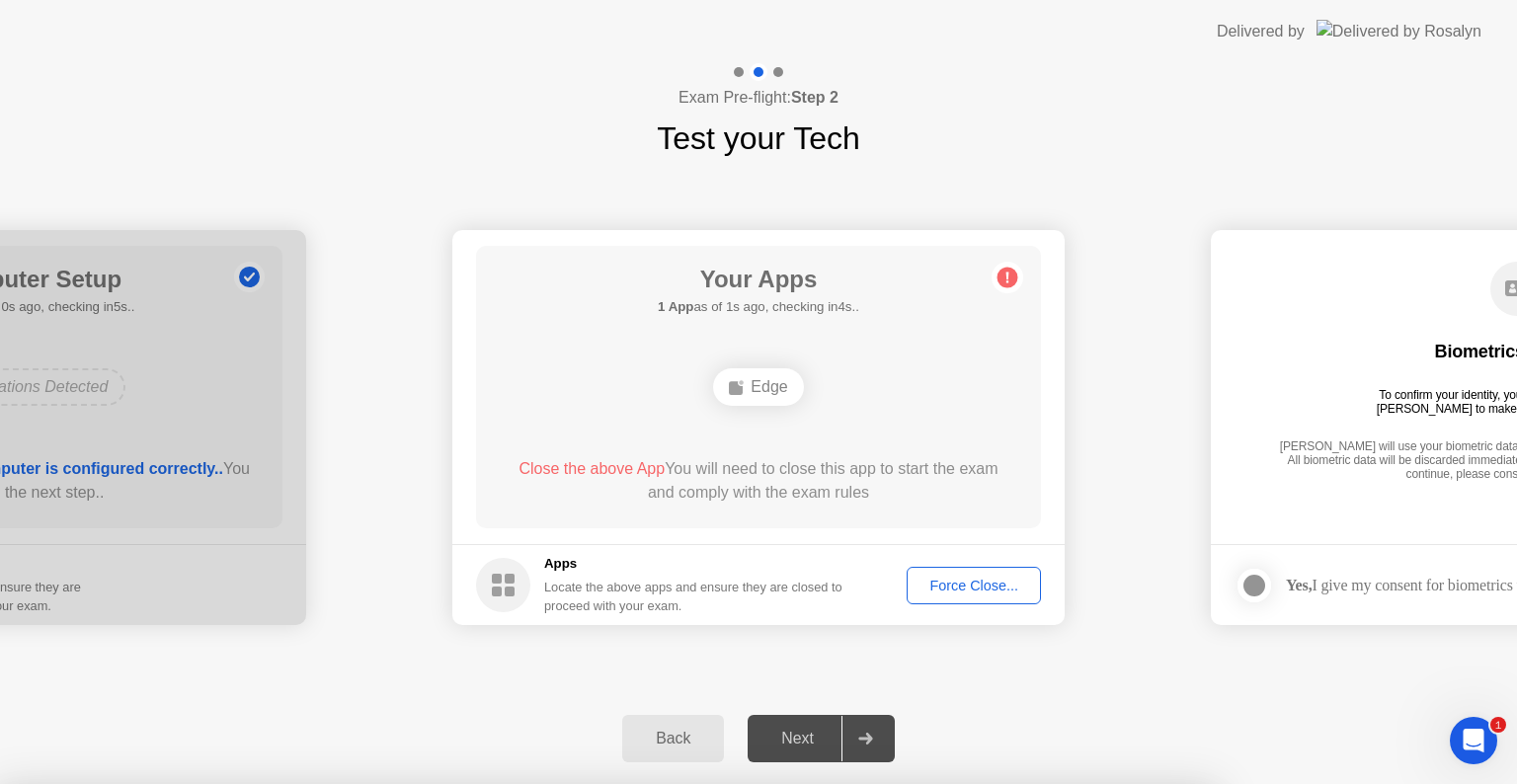 click on "Edge" at bounding box center (606, 990) 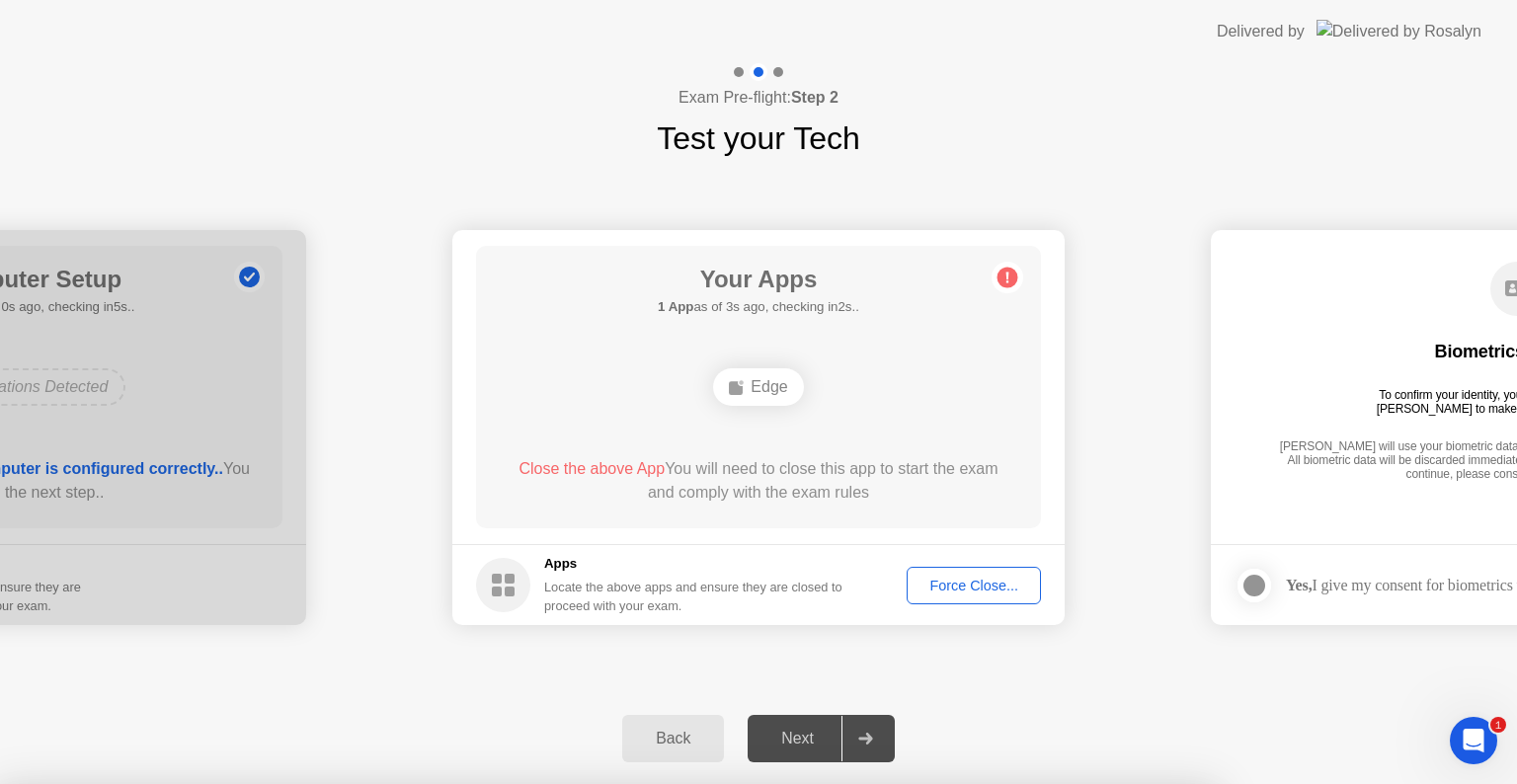 click on "Learn more about closing apps" at bounding box center (606, 935) 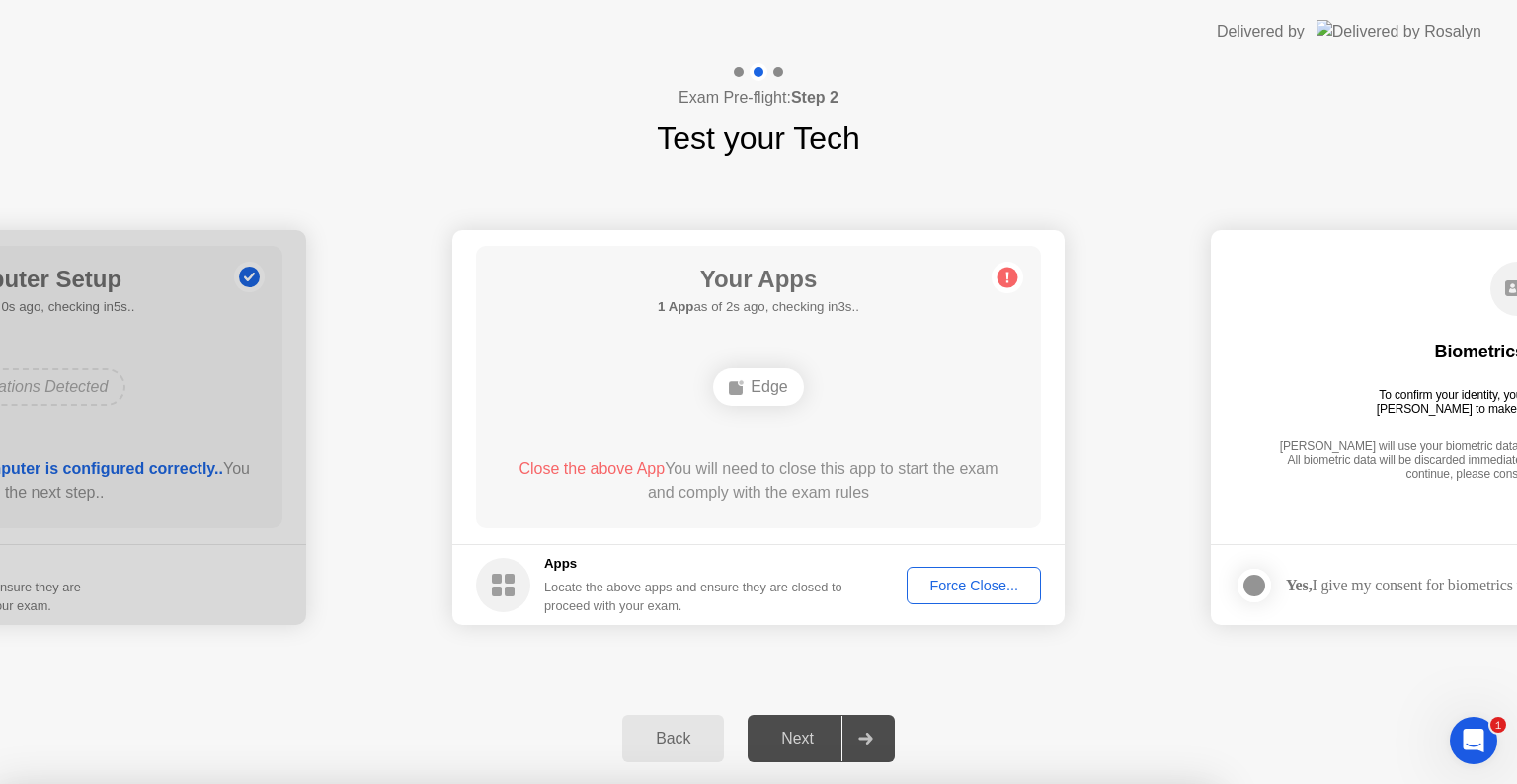 drag, startPoint x: 1146, startPoint y: 383, endPoint x: 1123, endPoint y: 377, distance: 23.769729 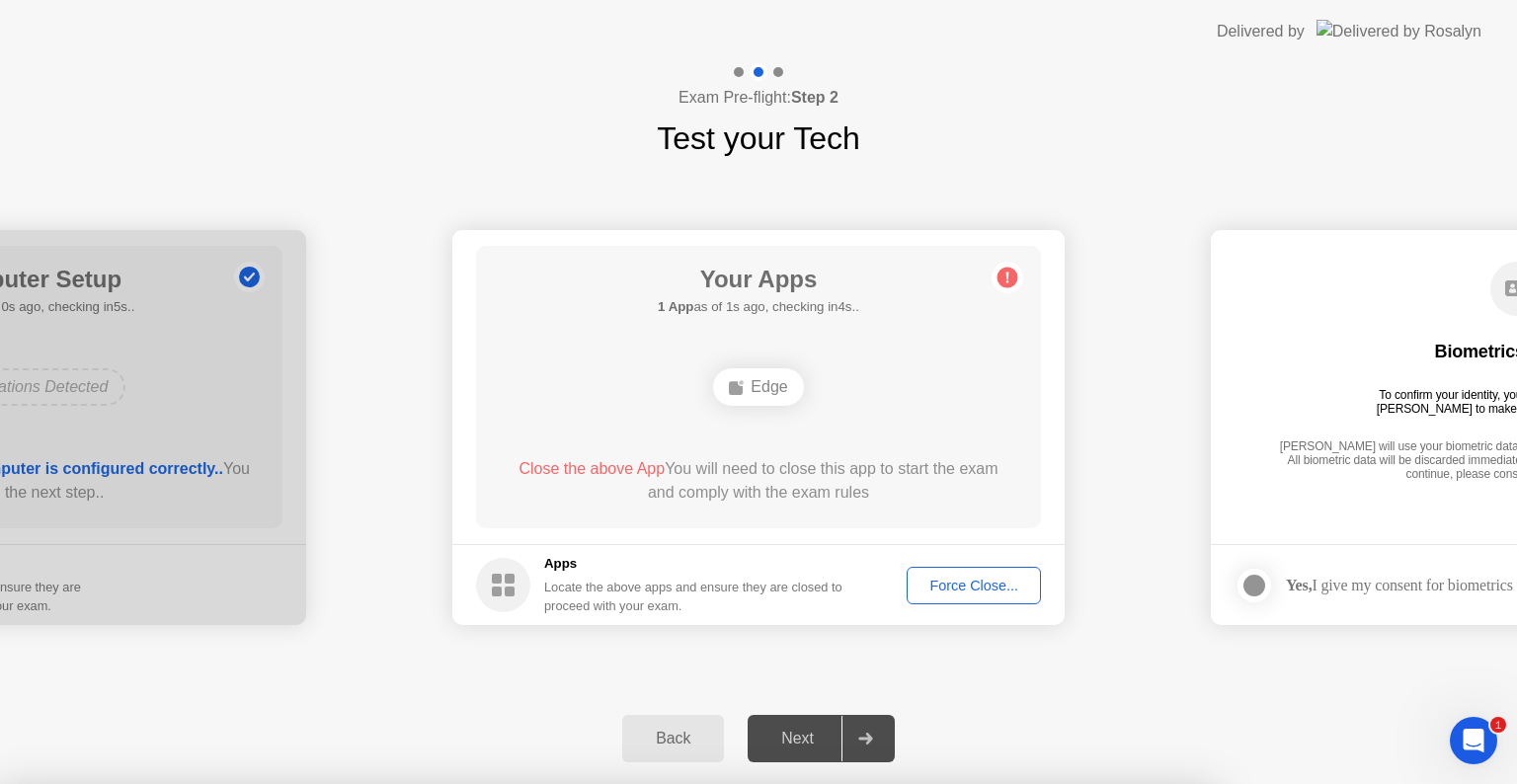 click at bounding box center [758, 784] 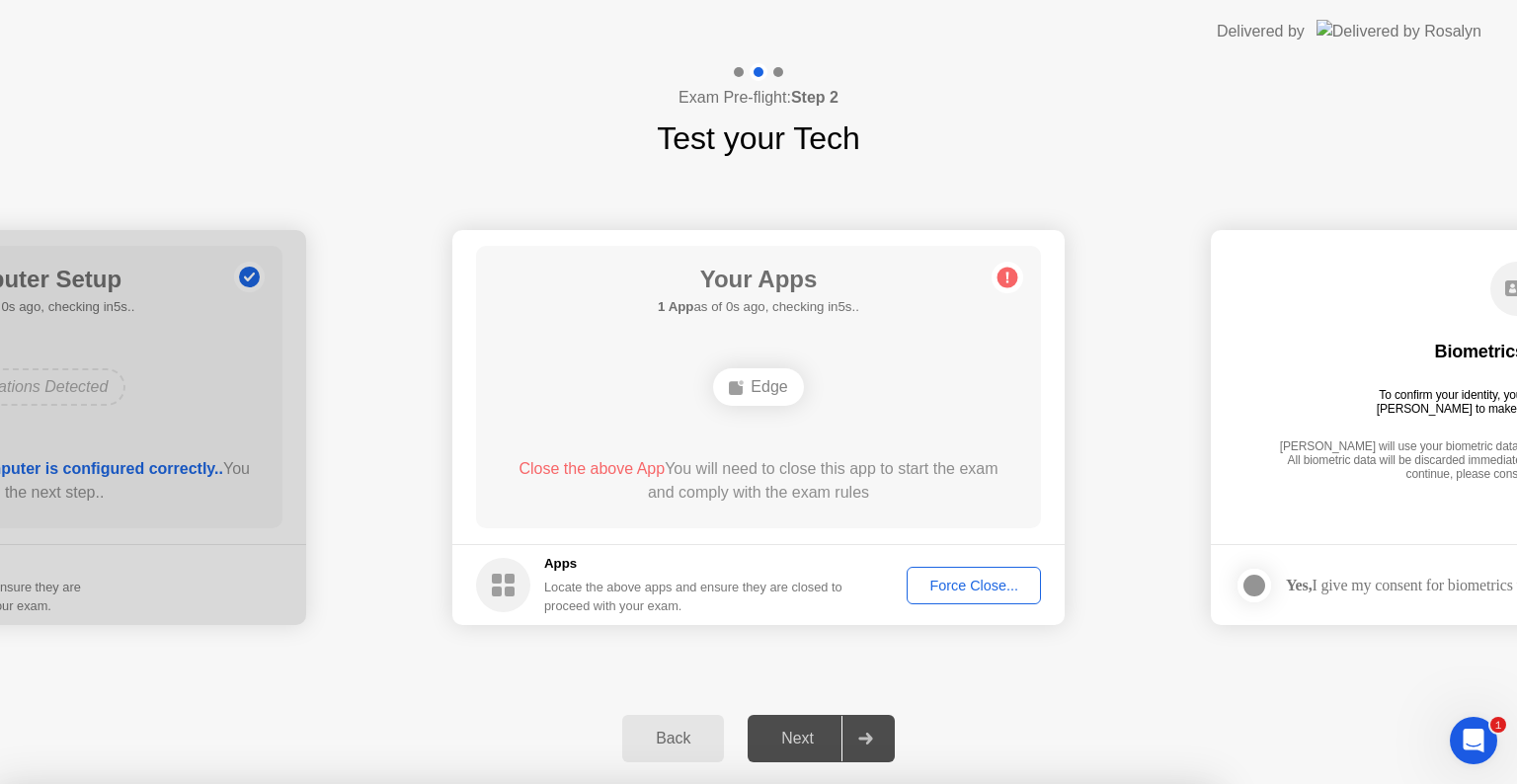 click on "Edge" at bounding box center [606, 990] 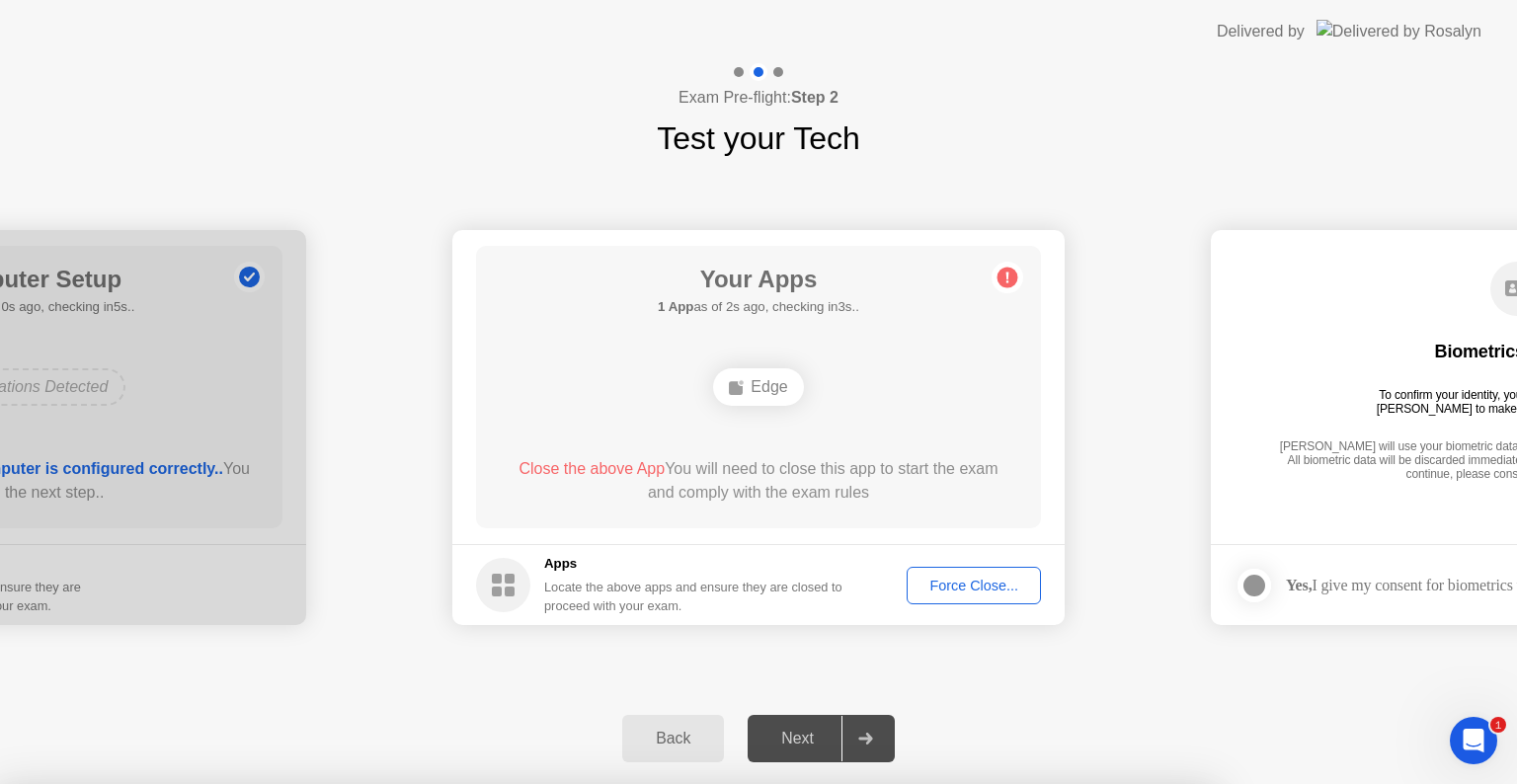 click on "Confirm" at bounding box center [673, 1057] 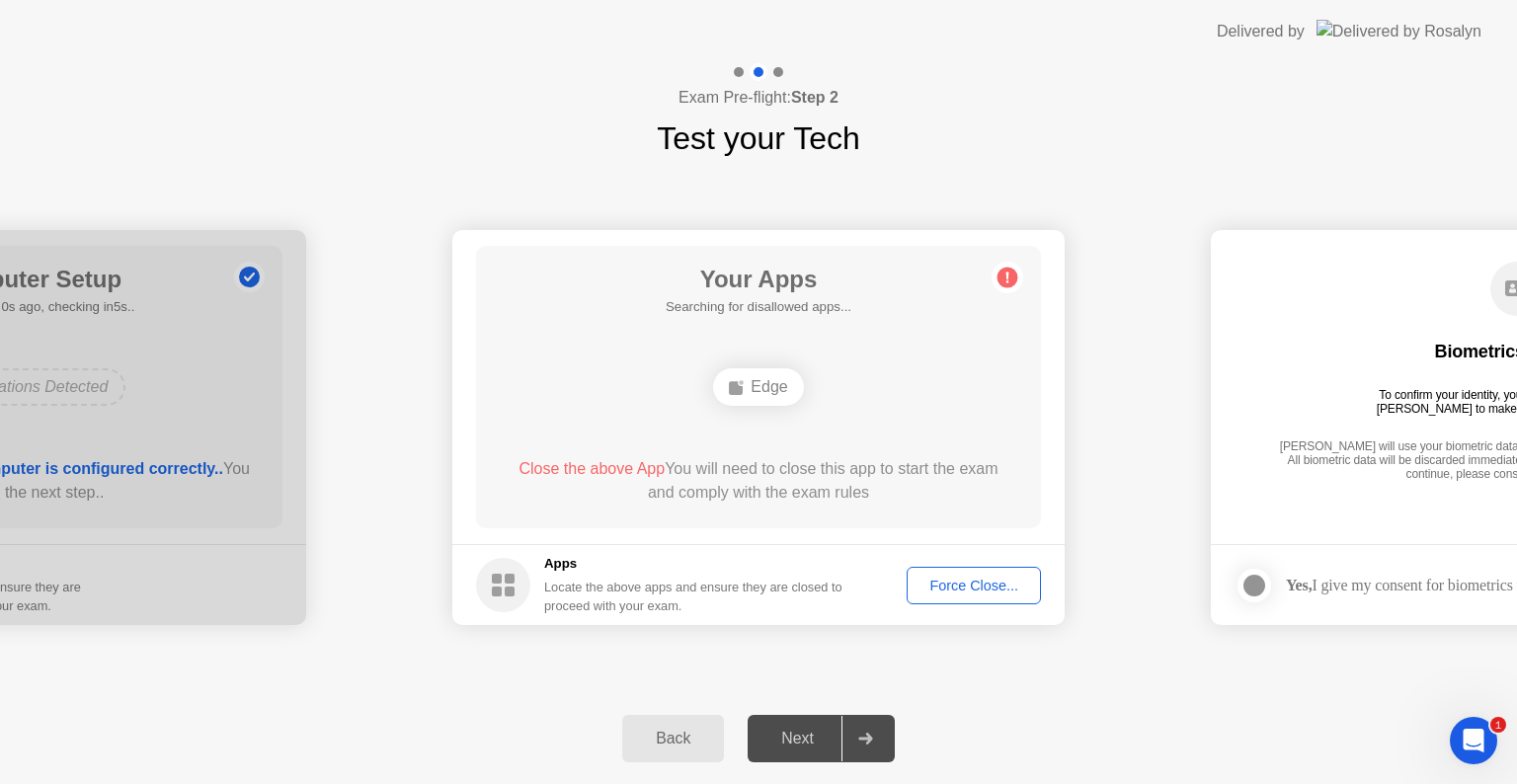 click on "Force Close..." 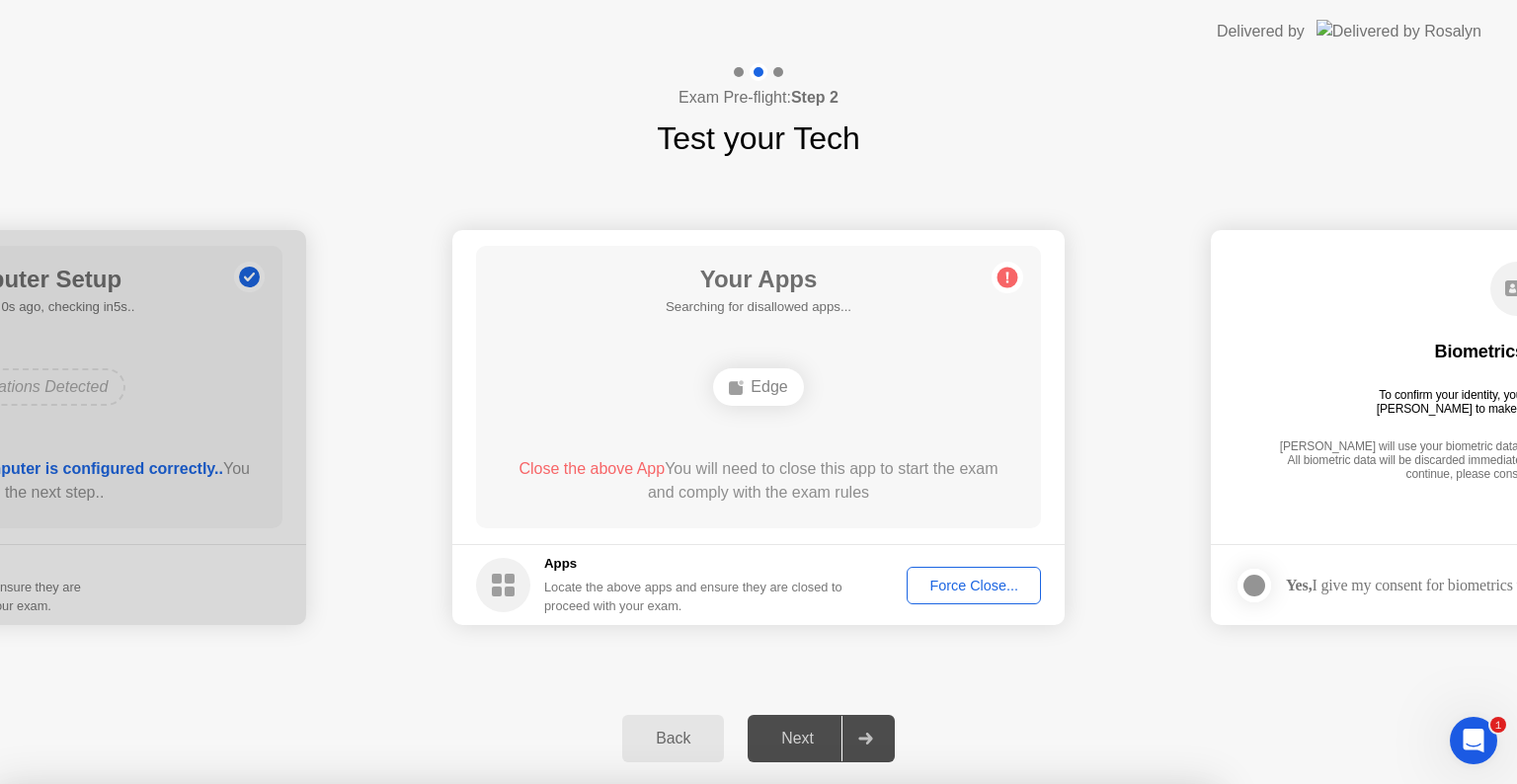 click on "Confirm" at bounding box center (673, 1057) 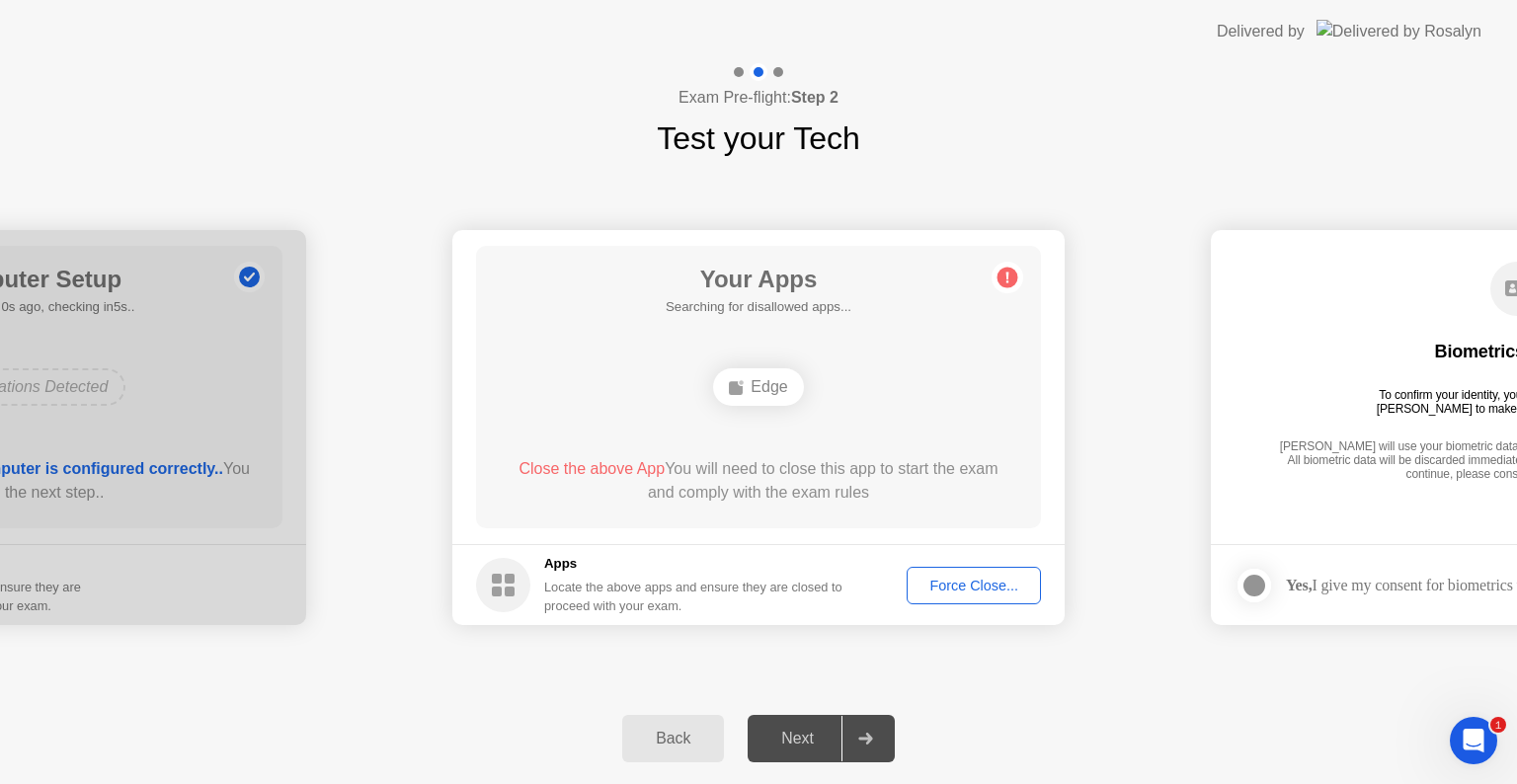 click on "Back Next" 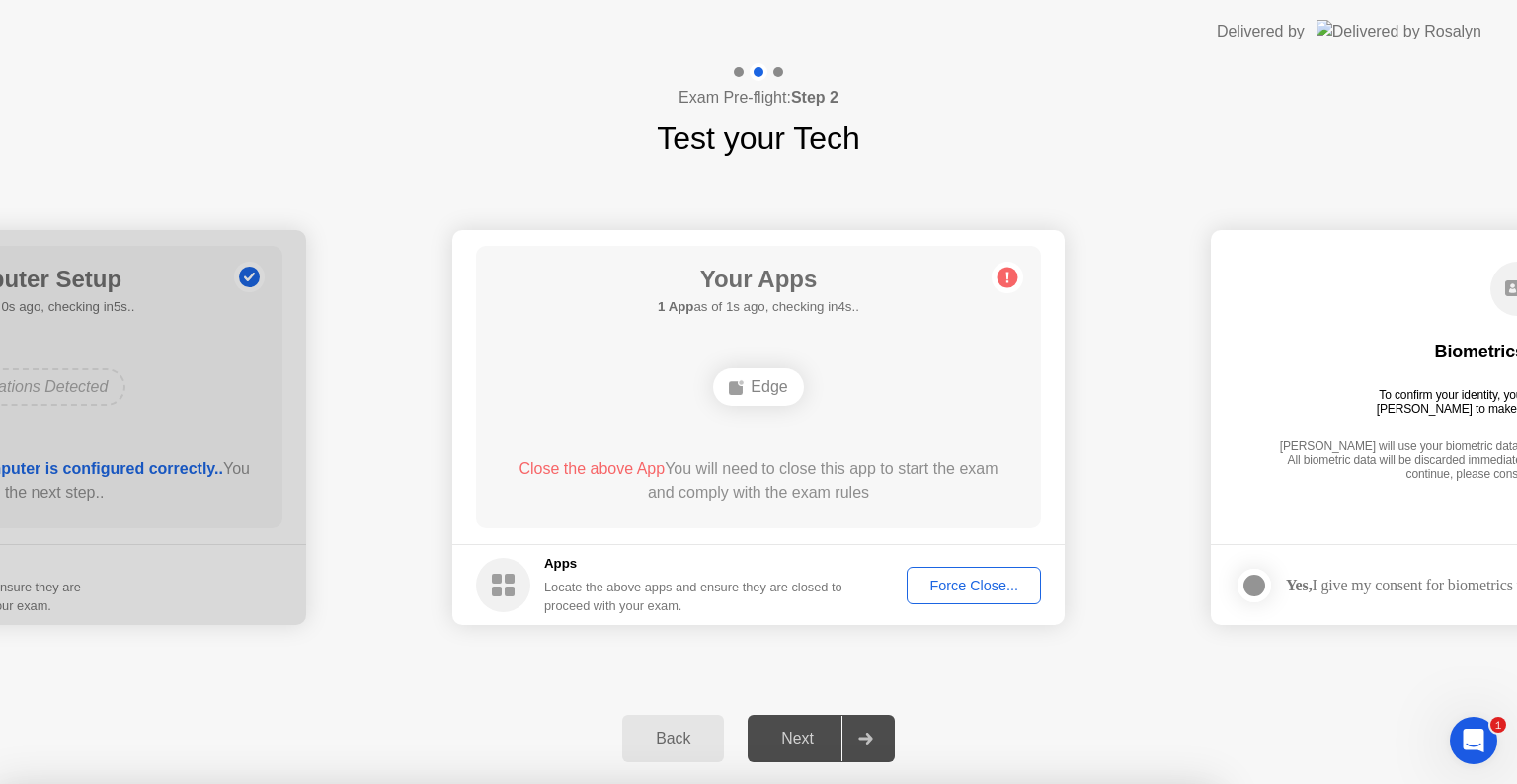 click on "Confirm" at bounding box center (673, 1057) 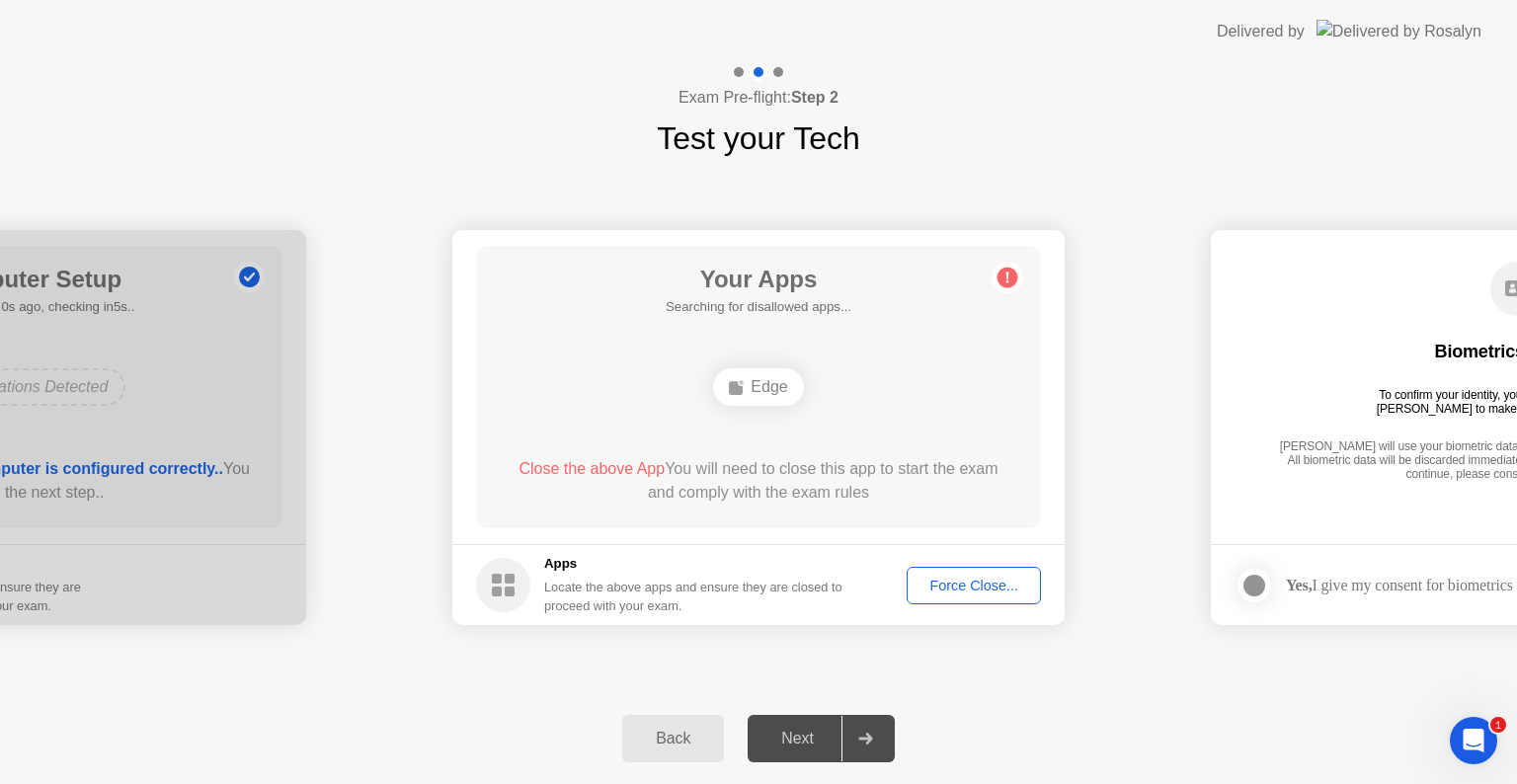 click on "Close the above App" 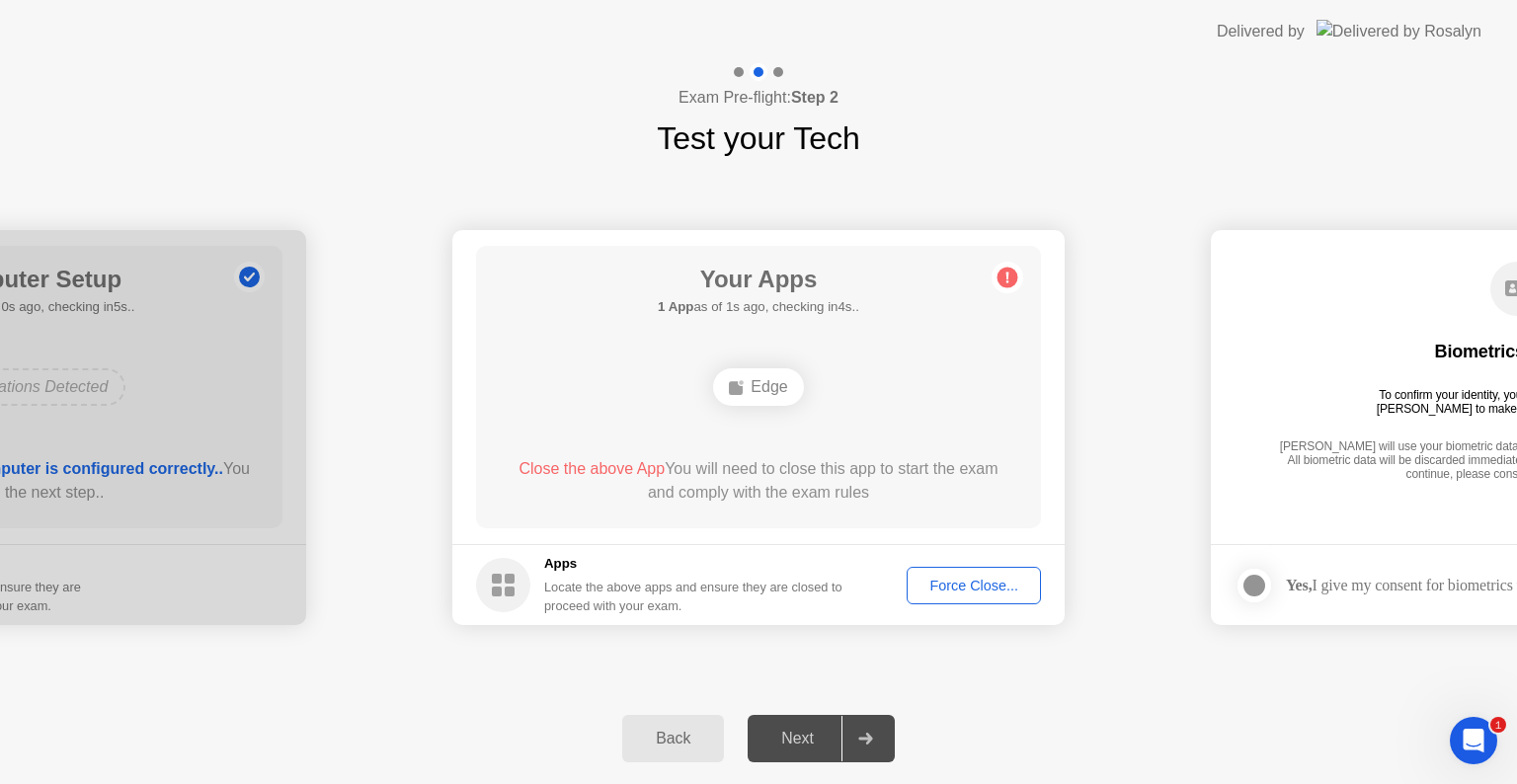 click on "Edge" 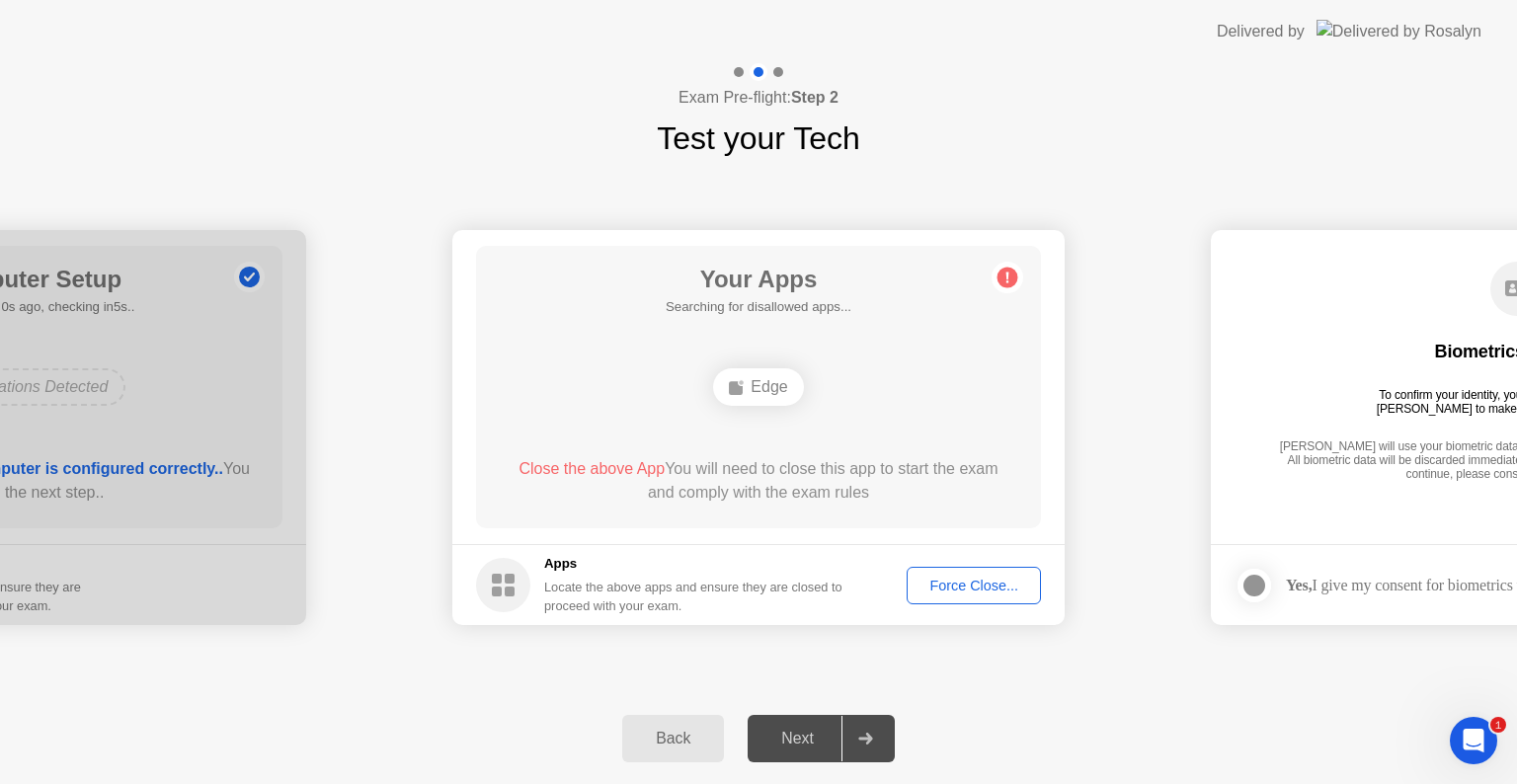 click on "Force Close..." 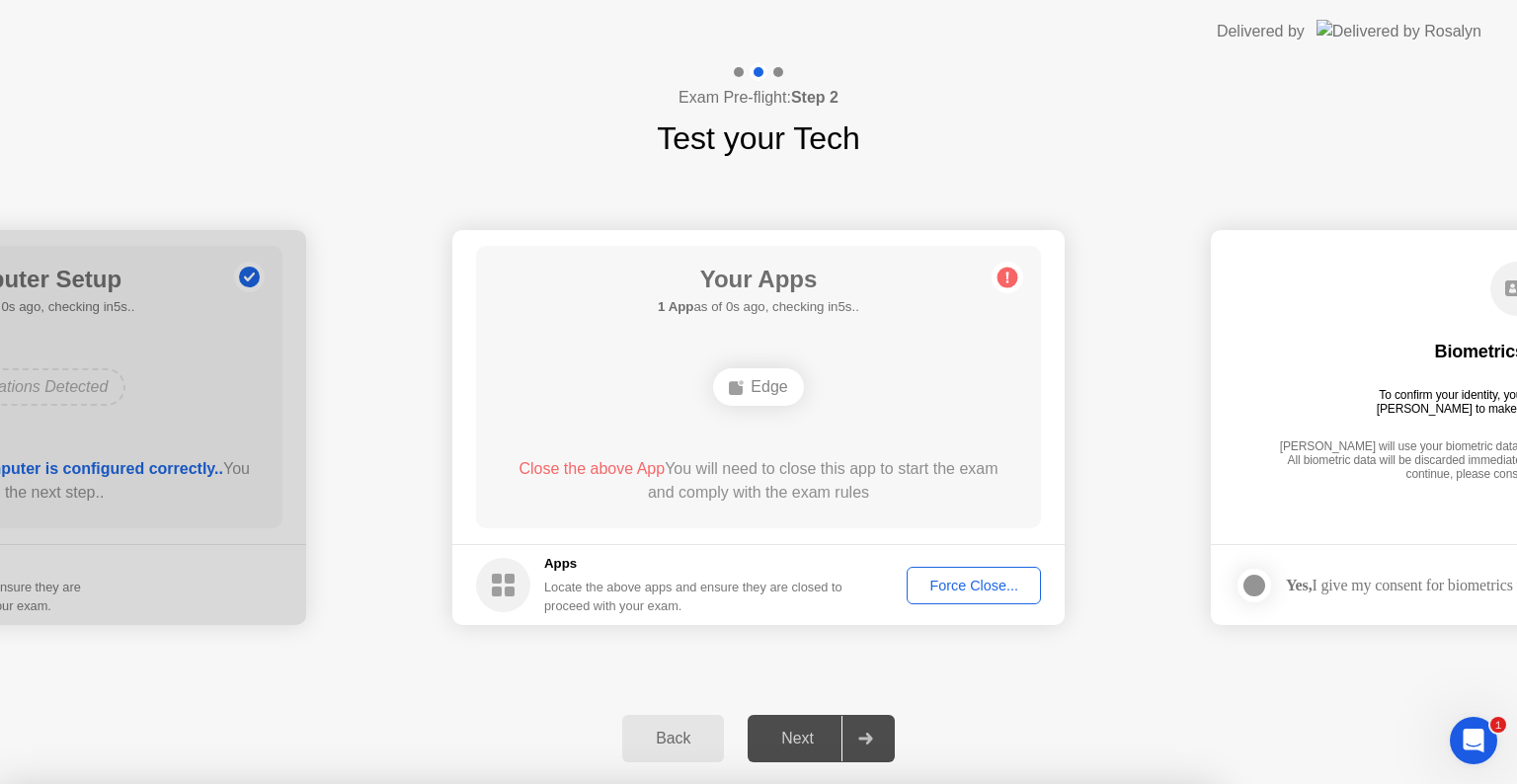 click on "Confirm" at bounding box center [673, 1057] 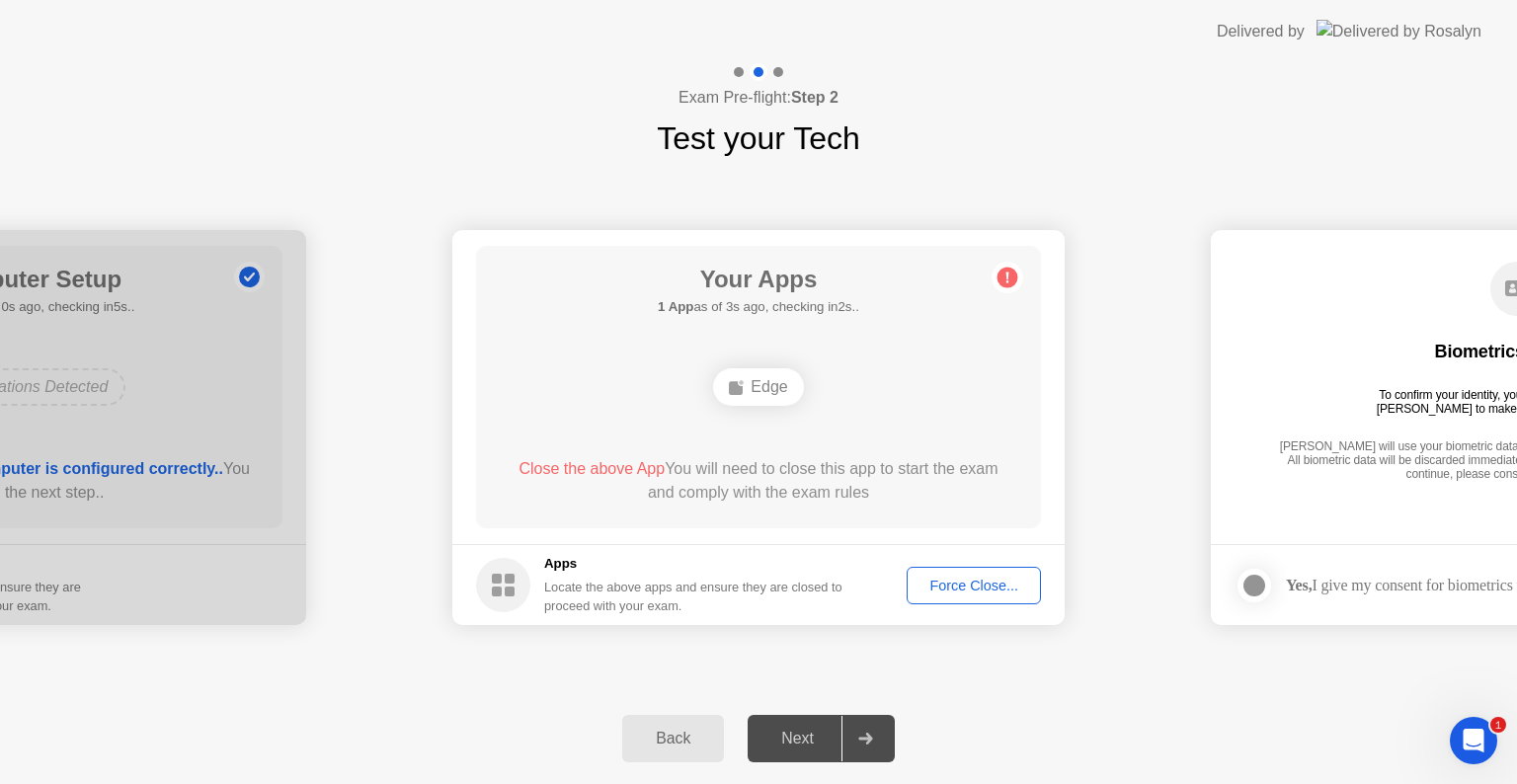 click on "Force Close..." 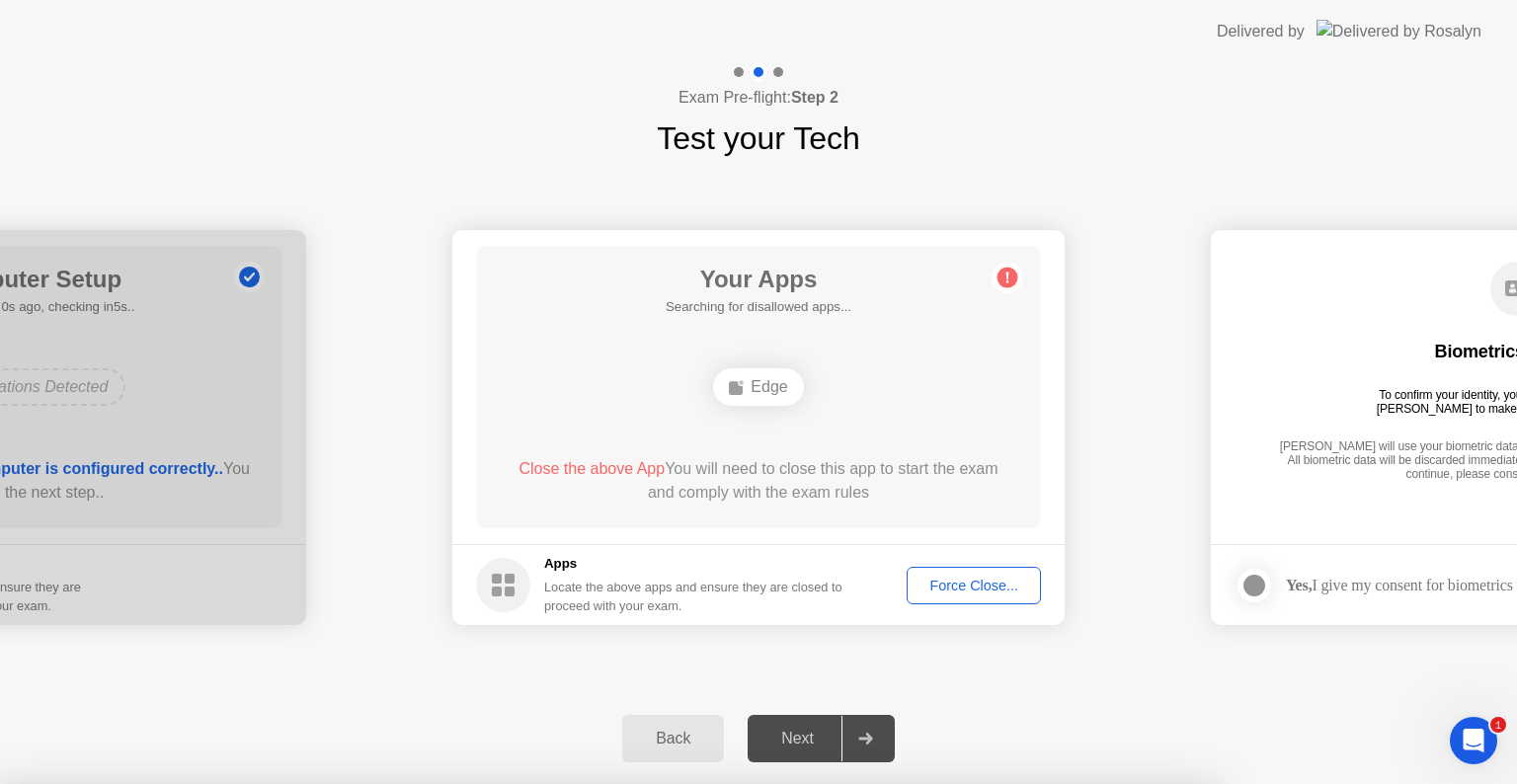 click on "Confirm" at bounding box center [673, 1057] 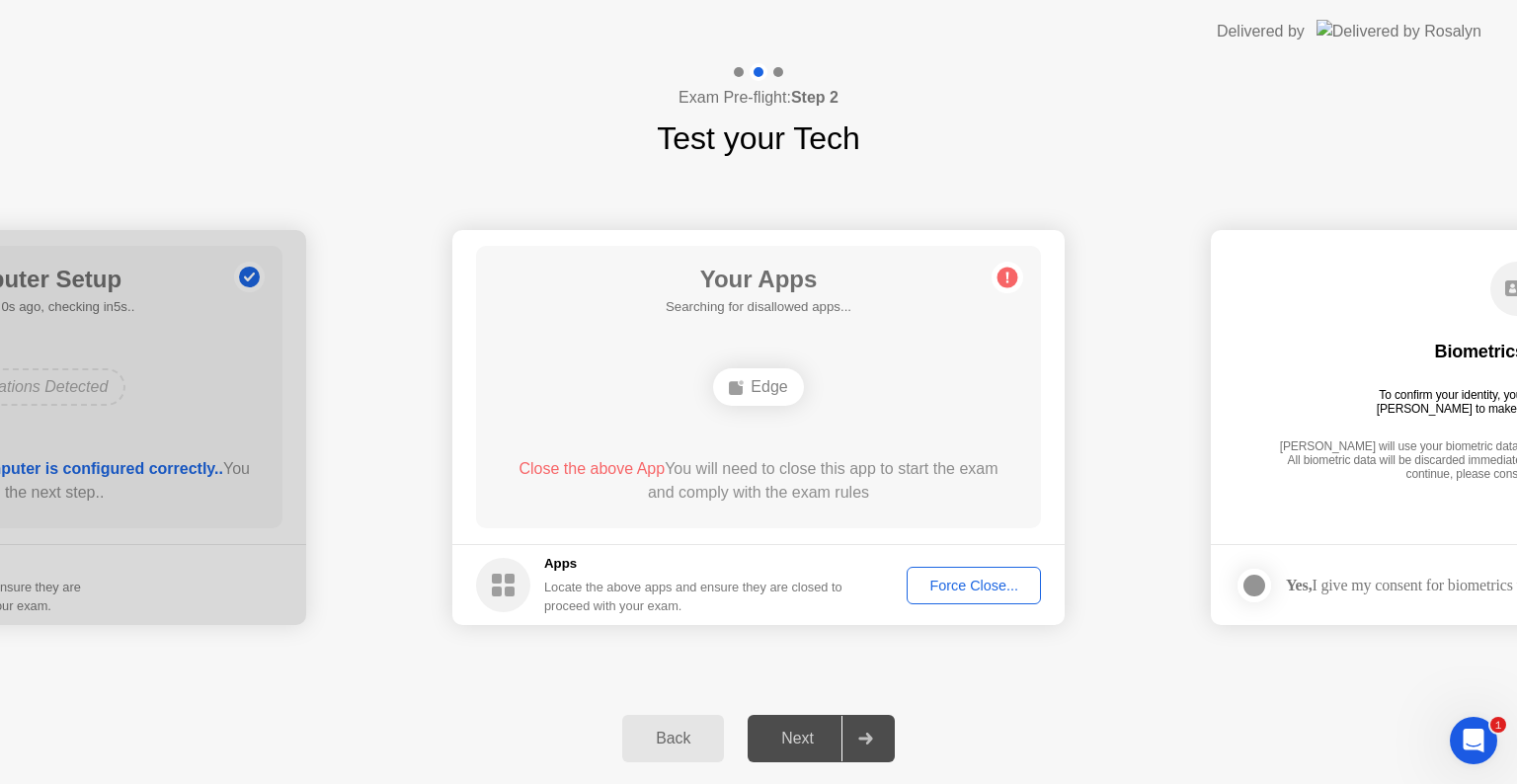 click on "**********" 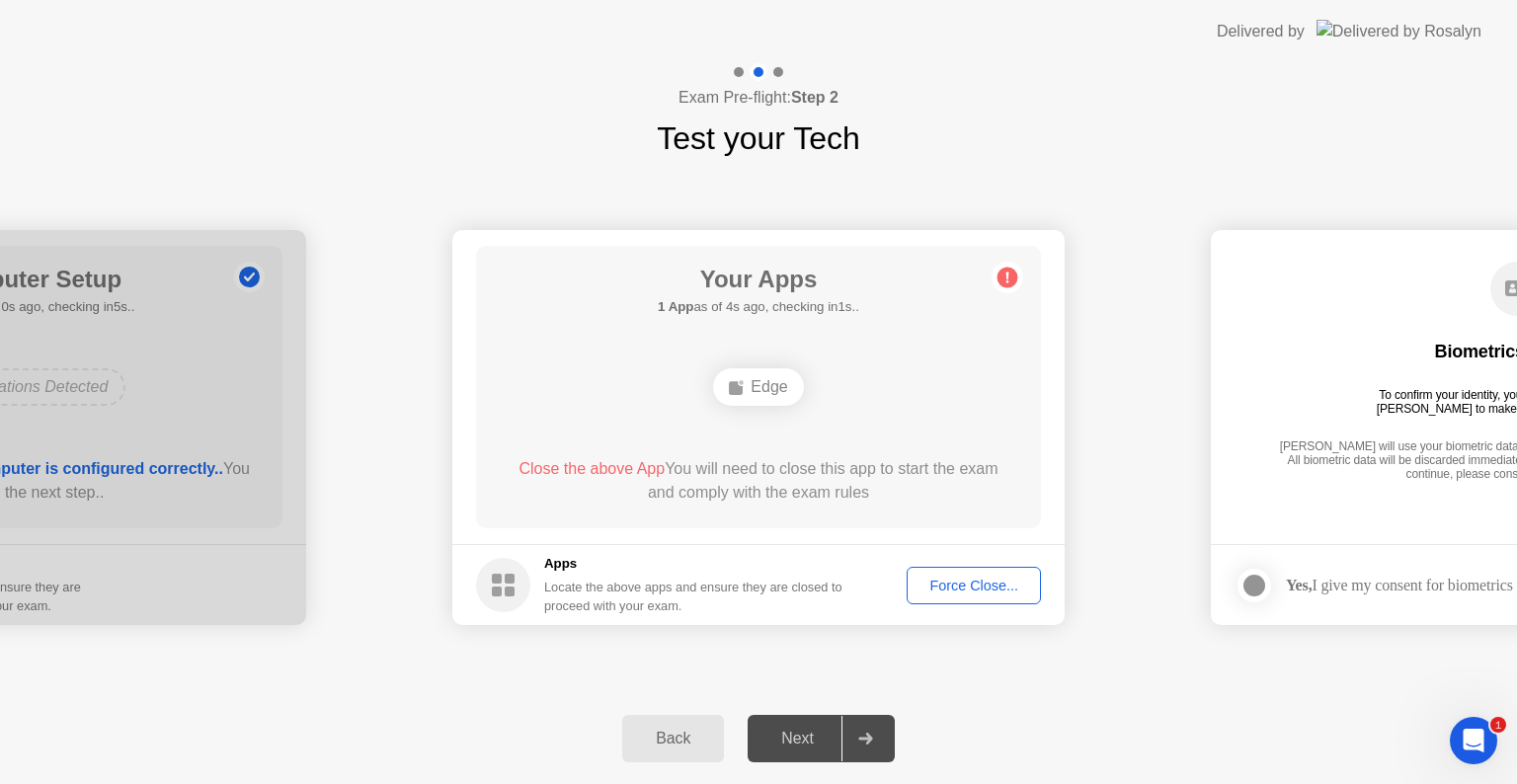 click on "Back Next" 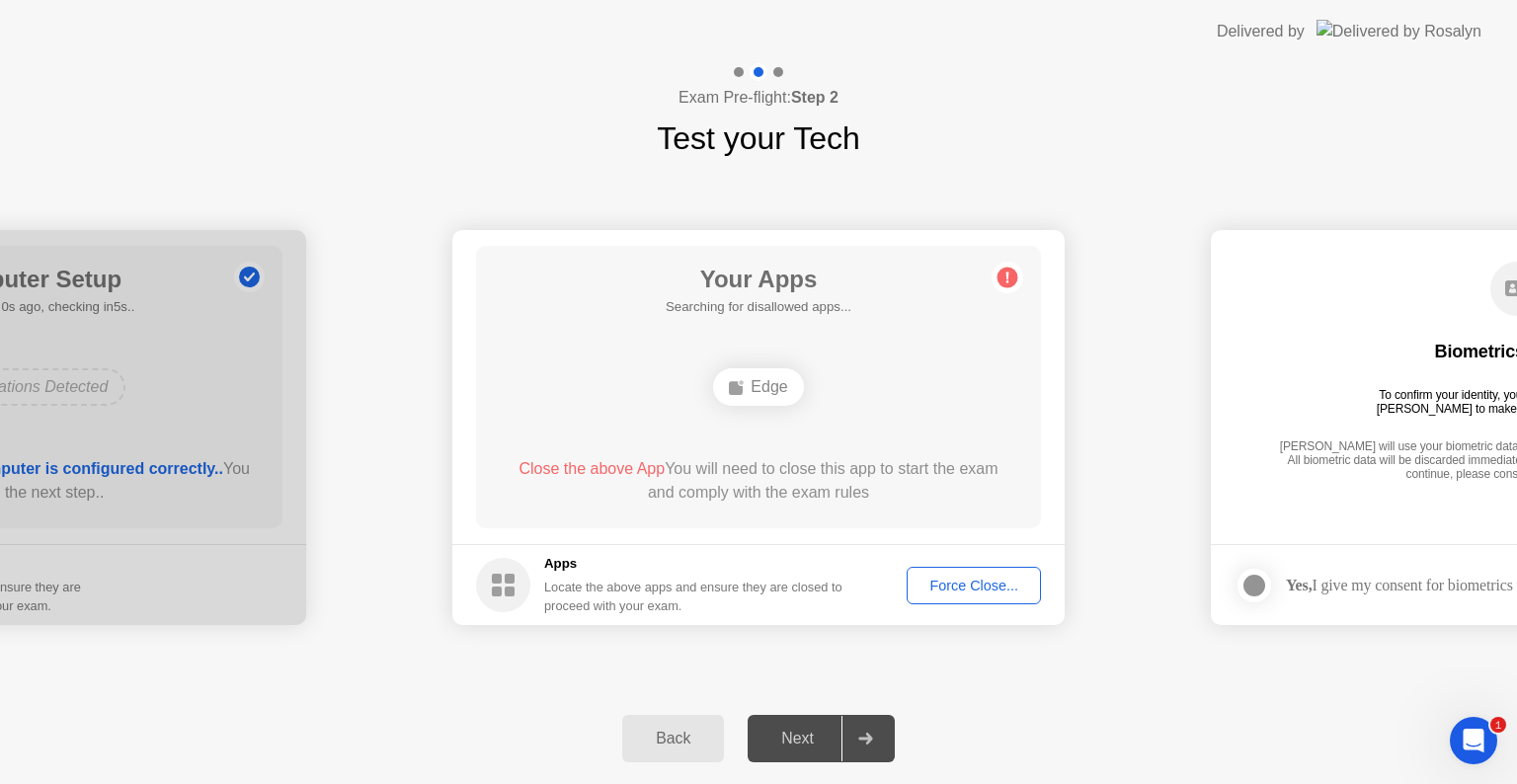 click on "Close the above App" 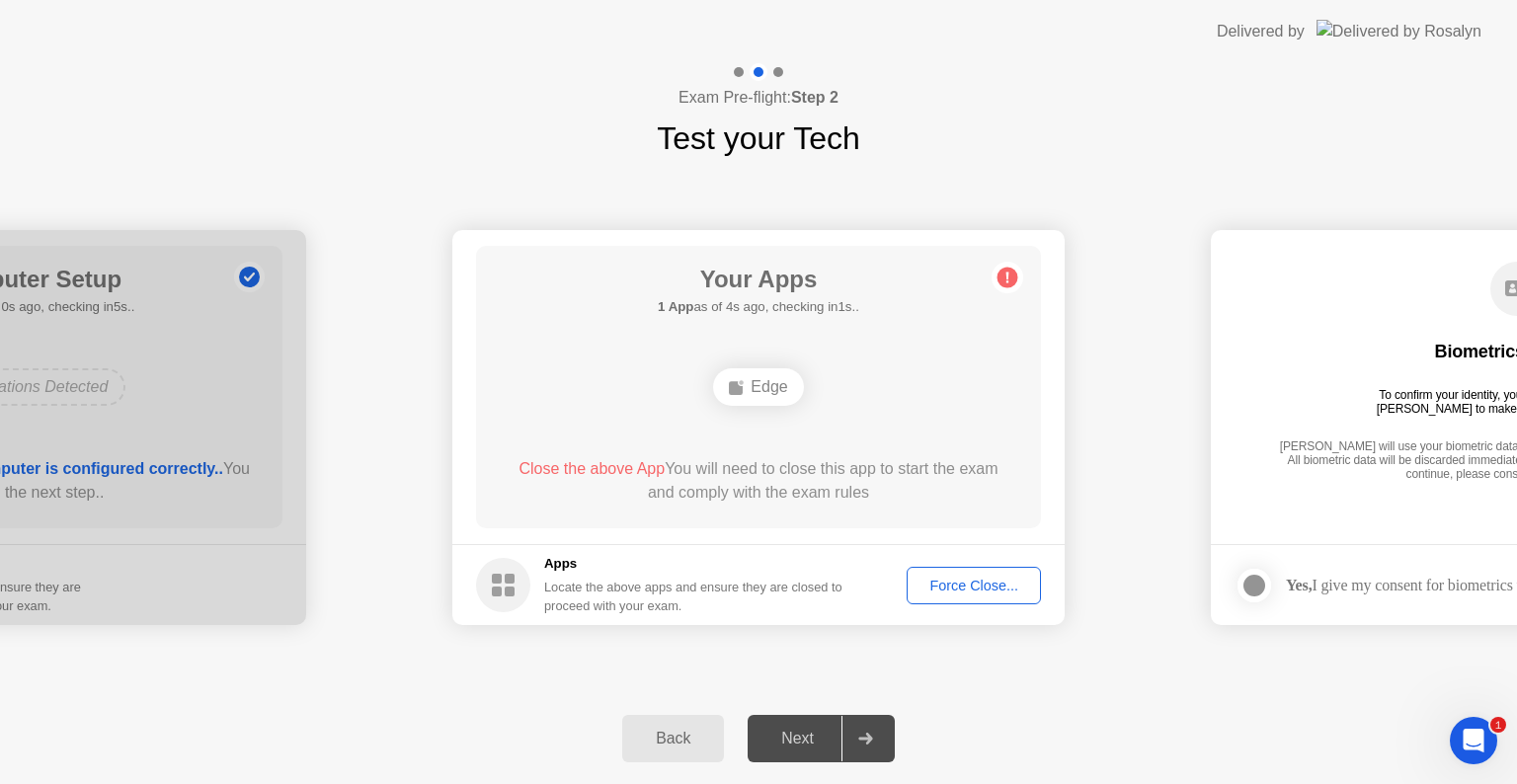 click on "Close the above App" 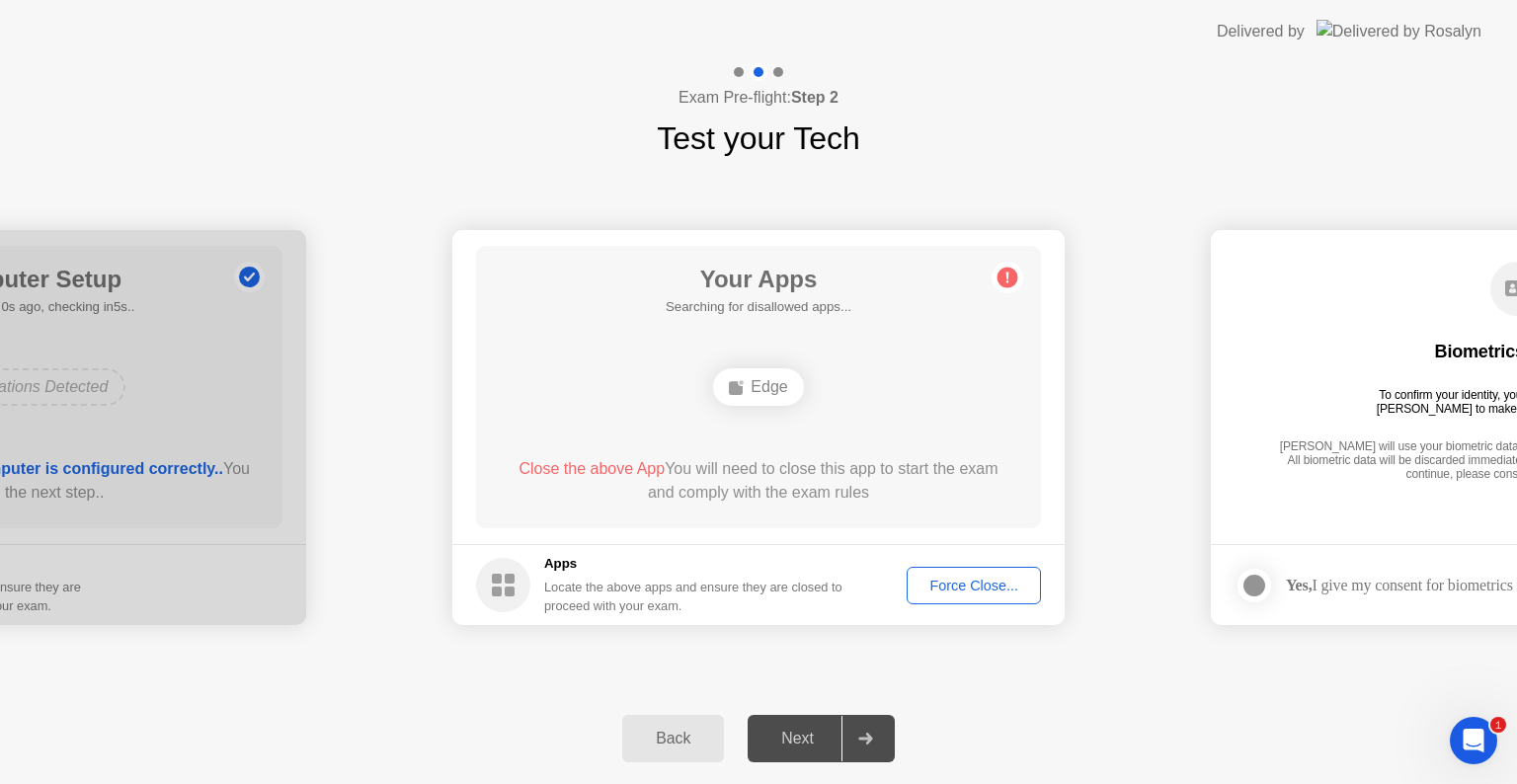 click on "Close the above App" 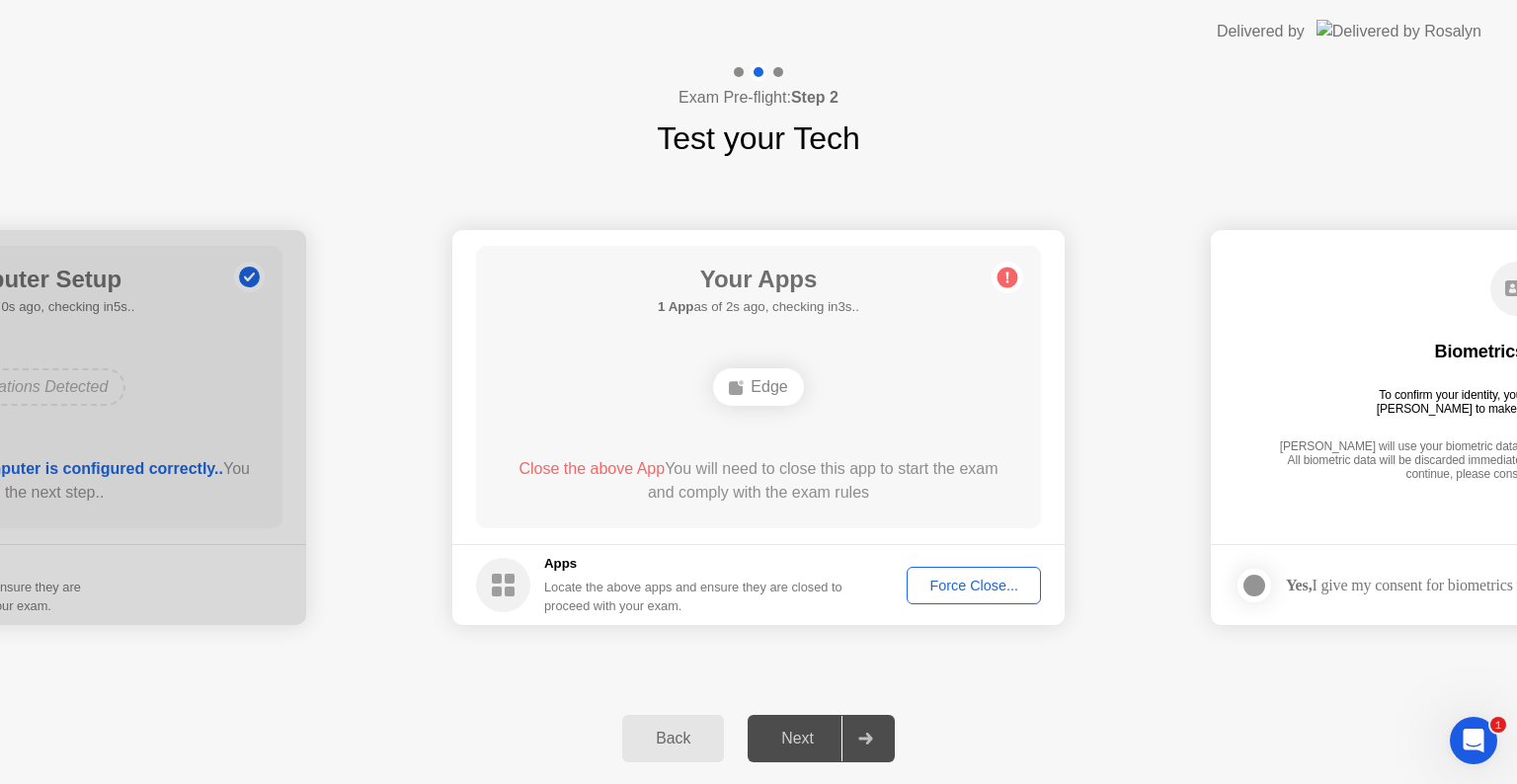 click on "Close the above App" 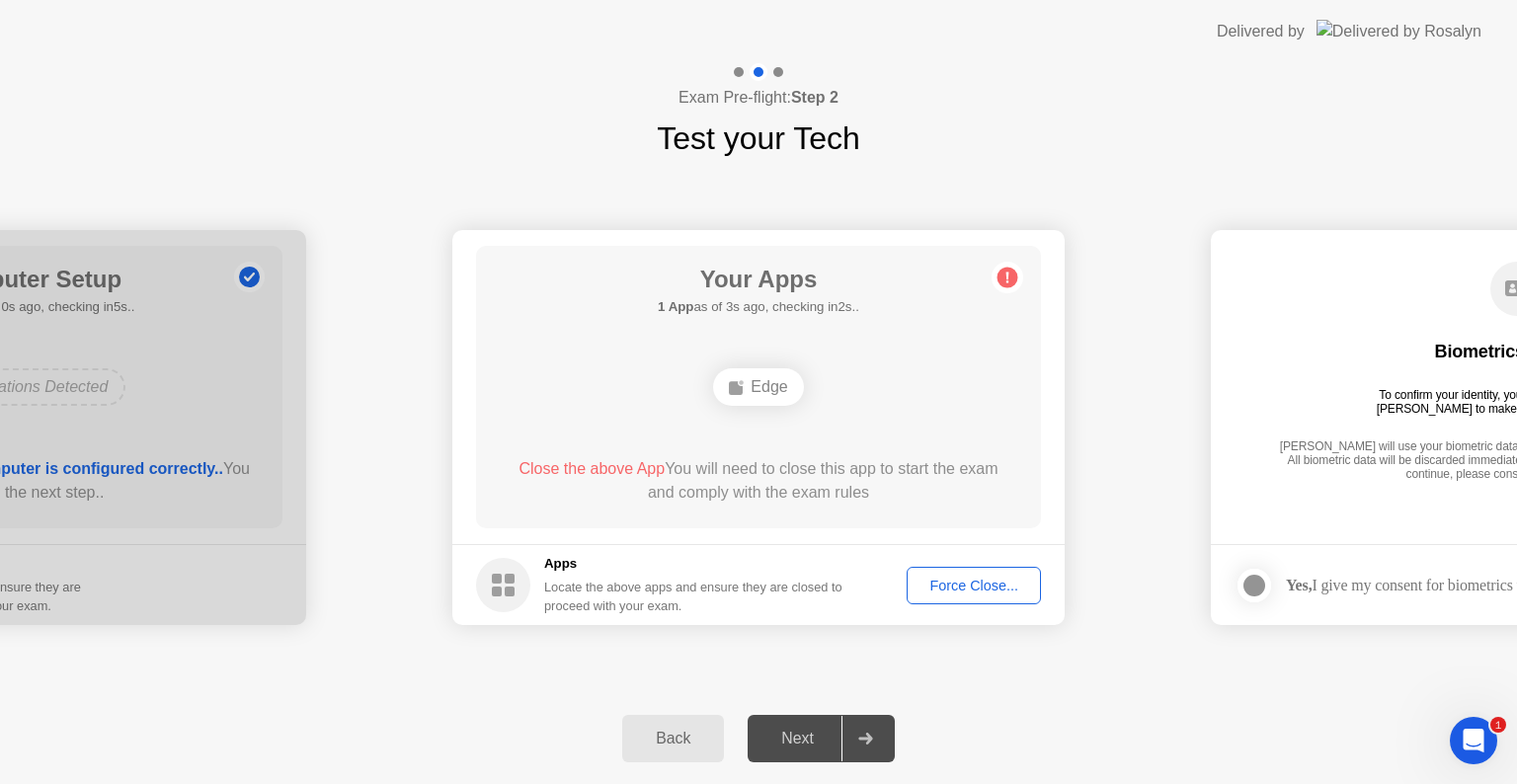 click on "Force Close..." 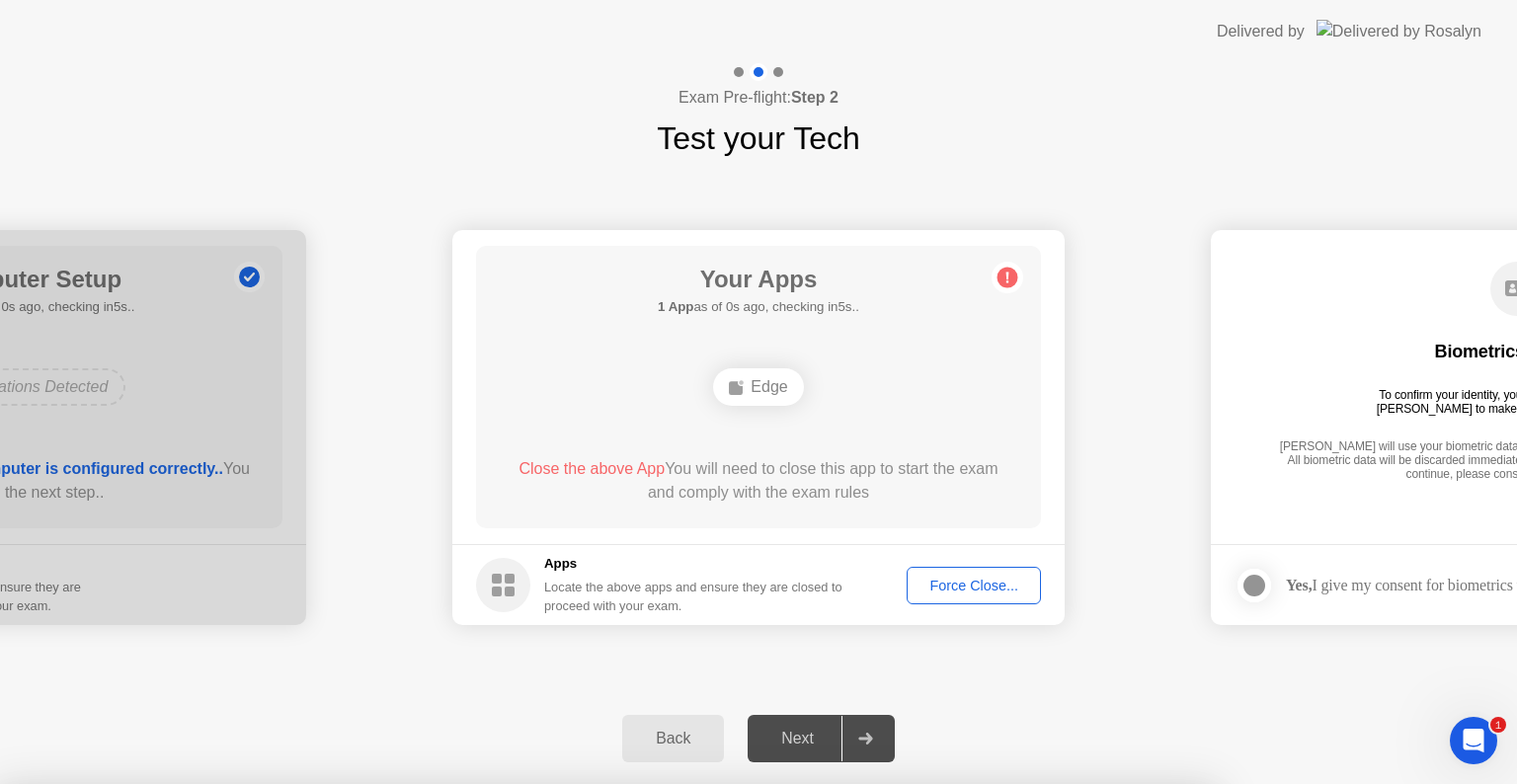 drag, startPoint x: 765, startPoint y: 431, endPoint x: 774, endPoint y: 386, distance: 45.891176 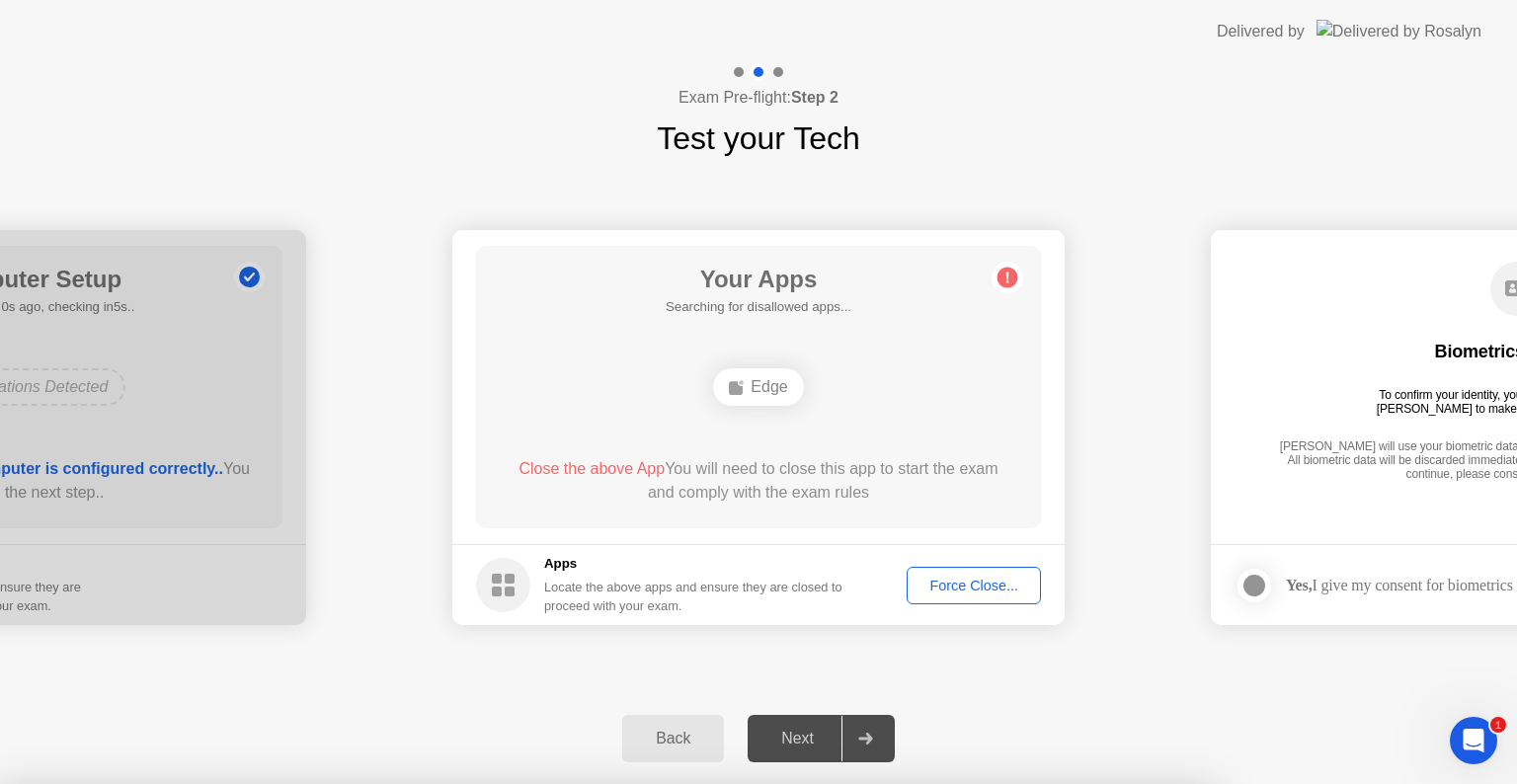 click on "Learn more about closing apps" at bounding box center (606, 935) 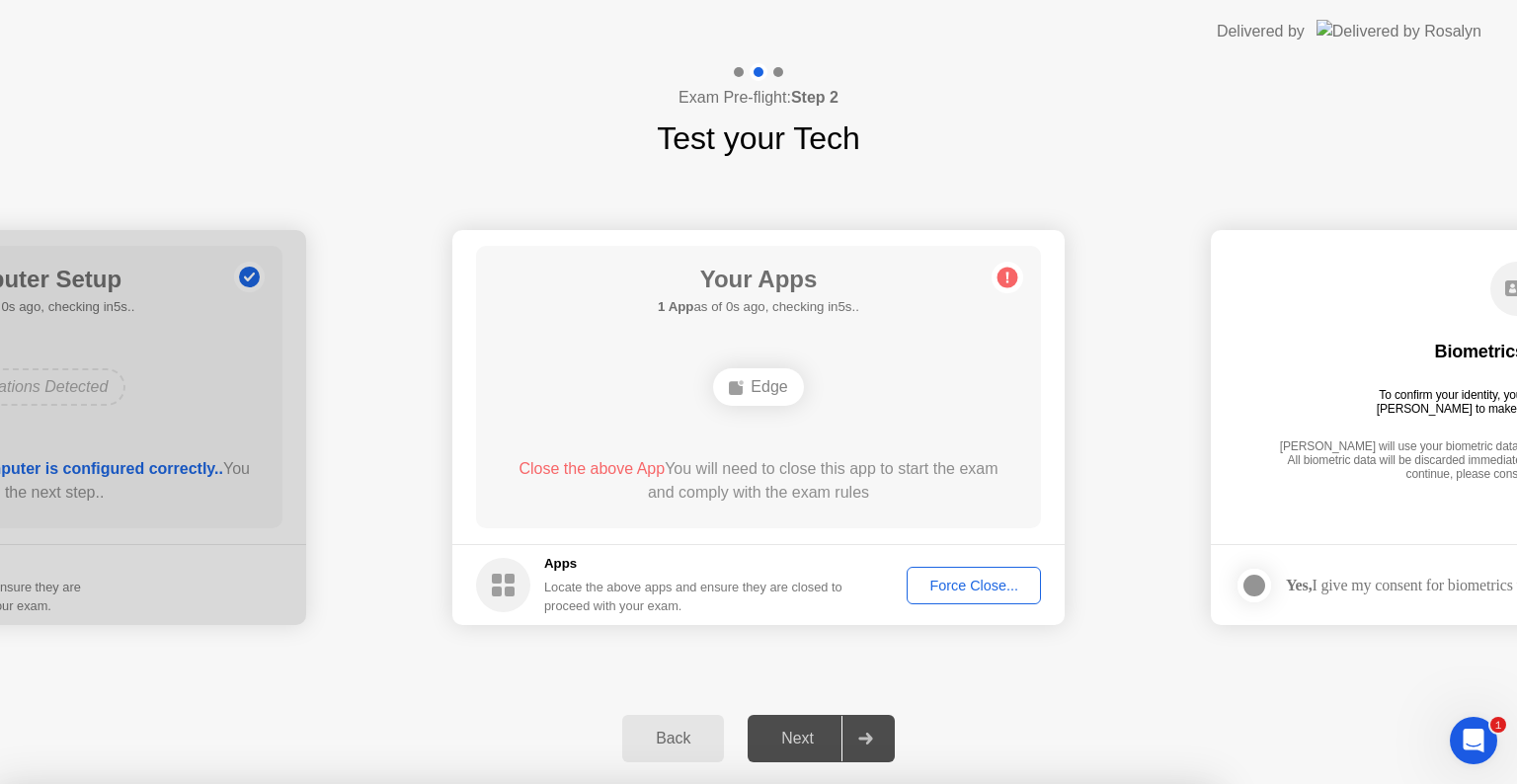 drag, startPoint x: 1158, startPoint y: 329, endPoint x: 1124, endPoint y: 336, distance: 34.71311 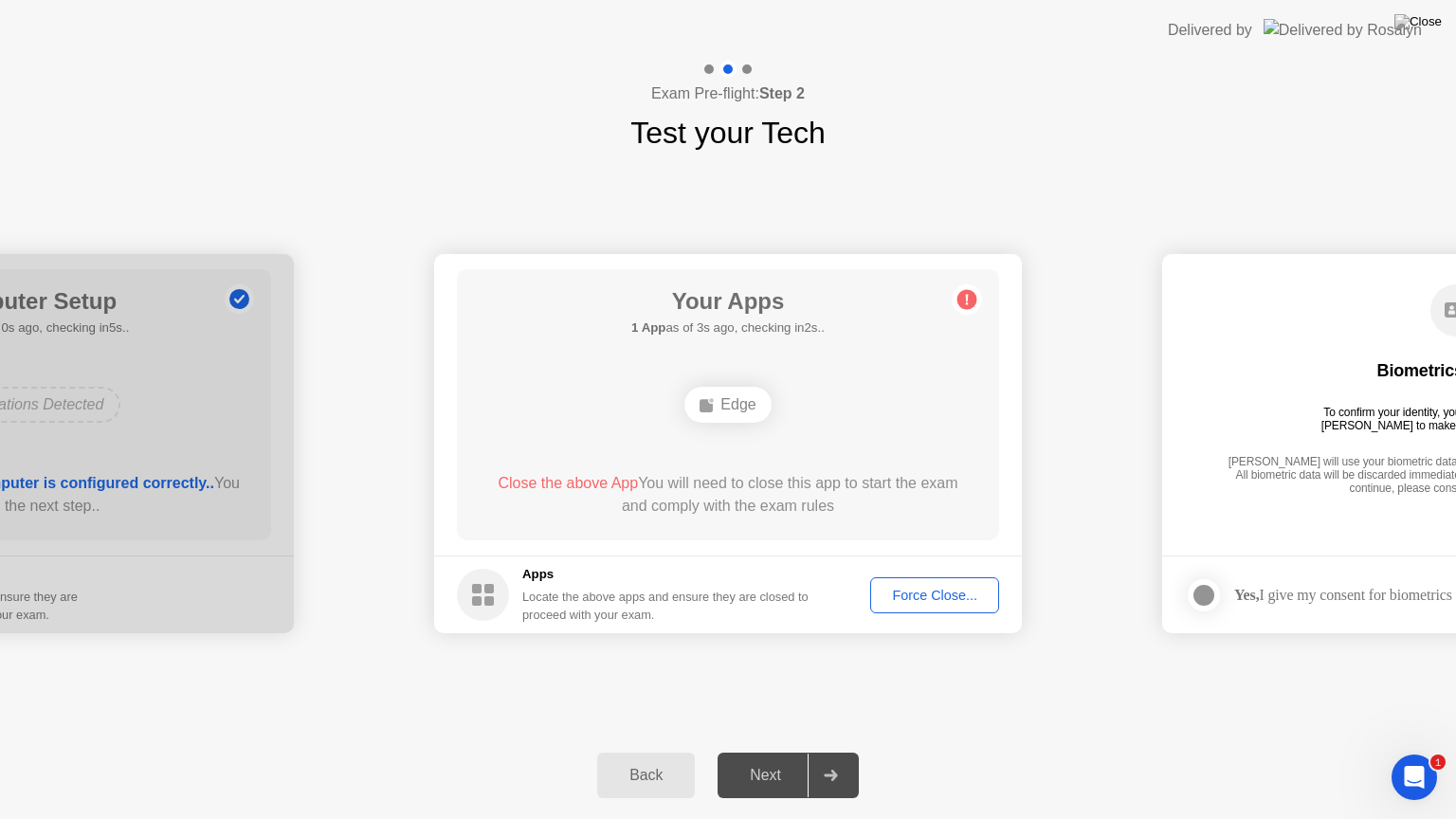 click on "Force Close..." 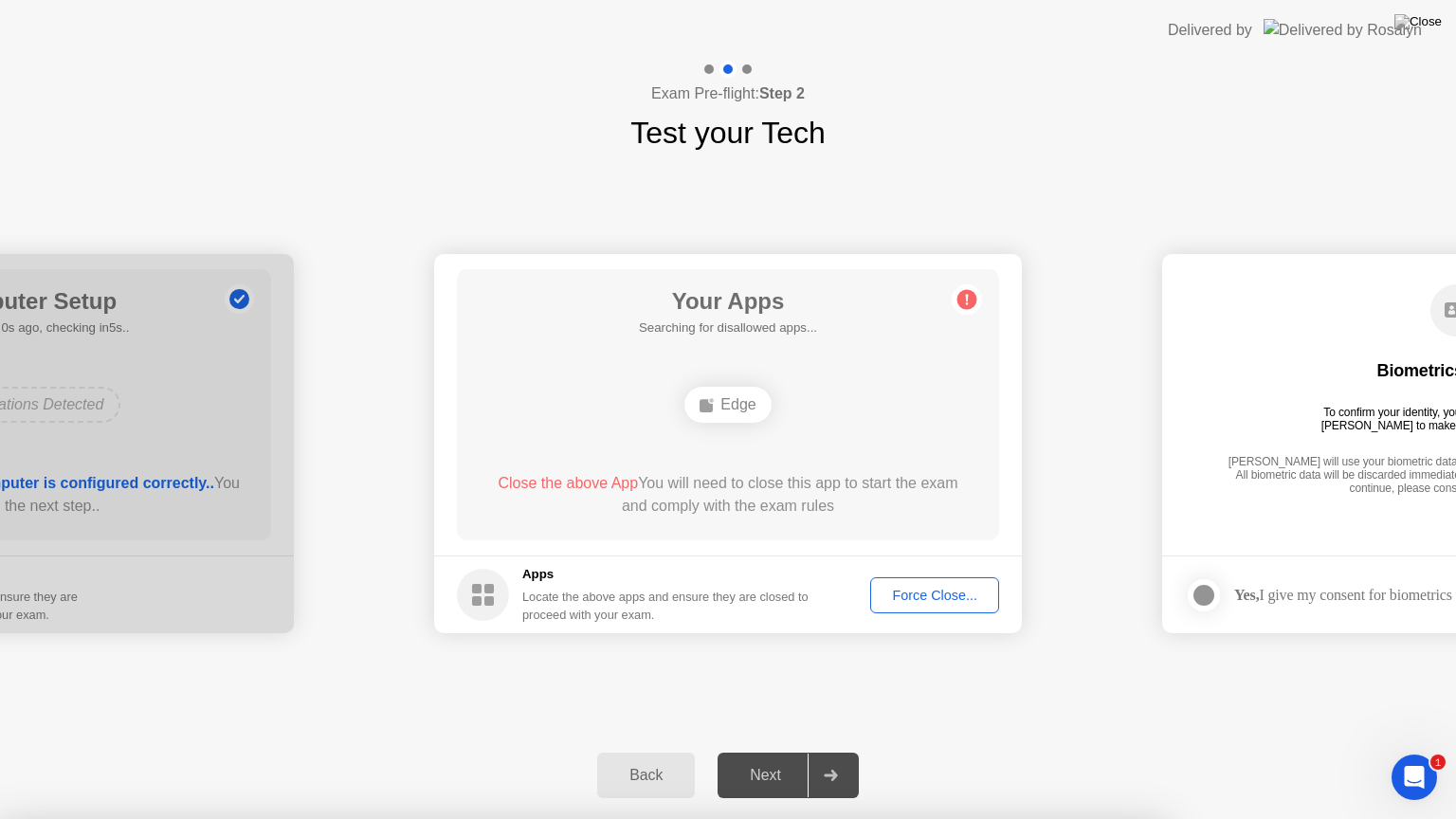 click on "Confirm" at bounding box center [646, 1081] 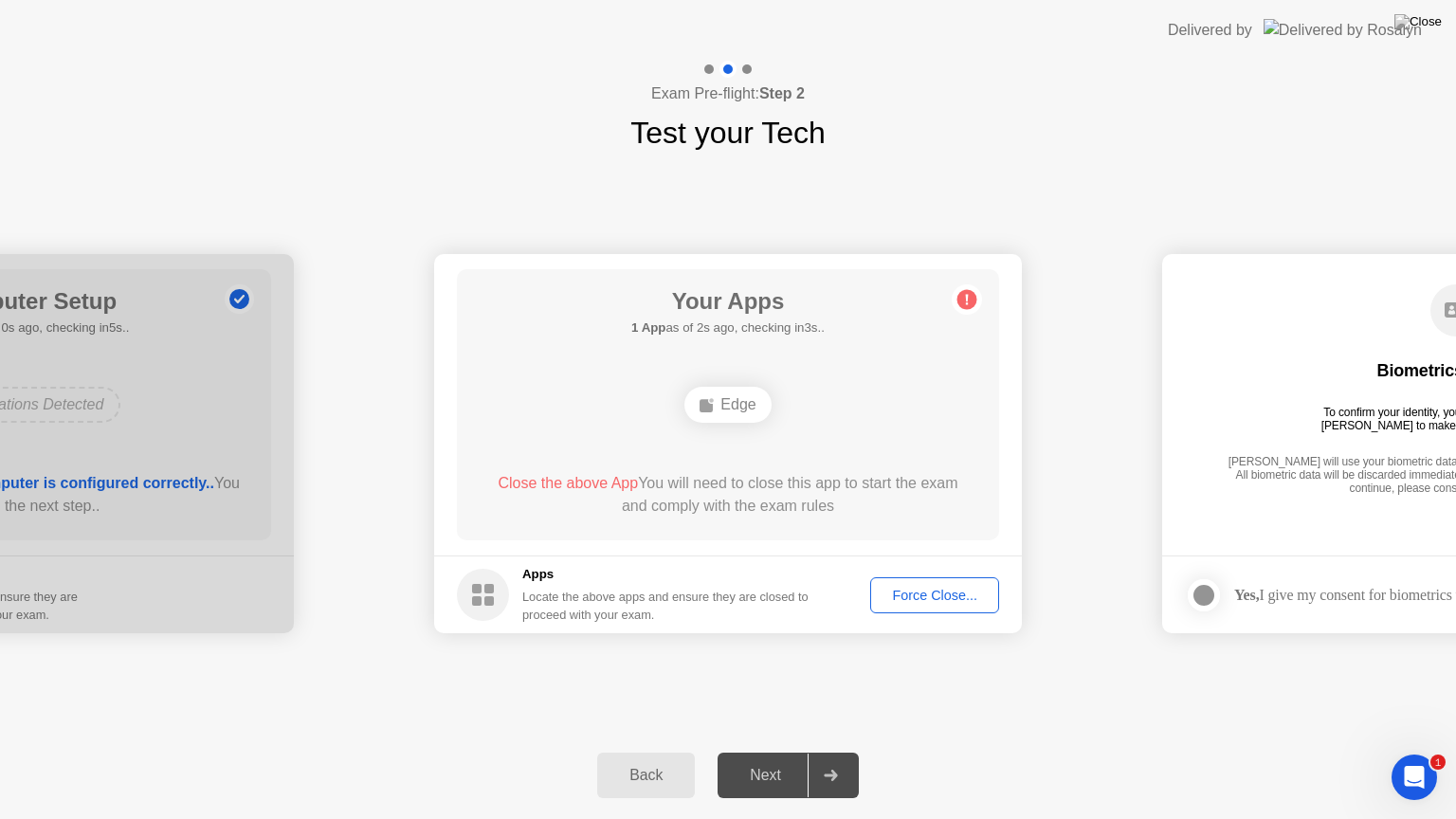 click on "Delivered by" 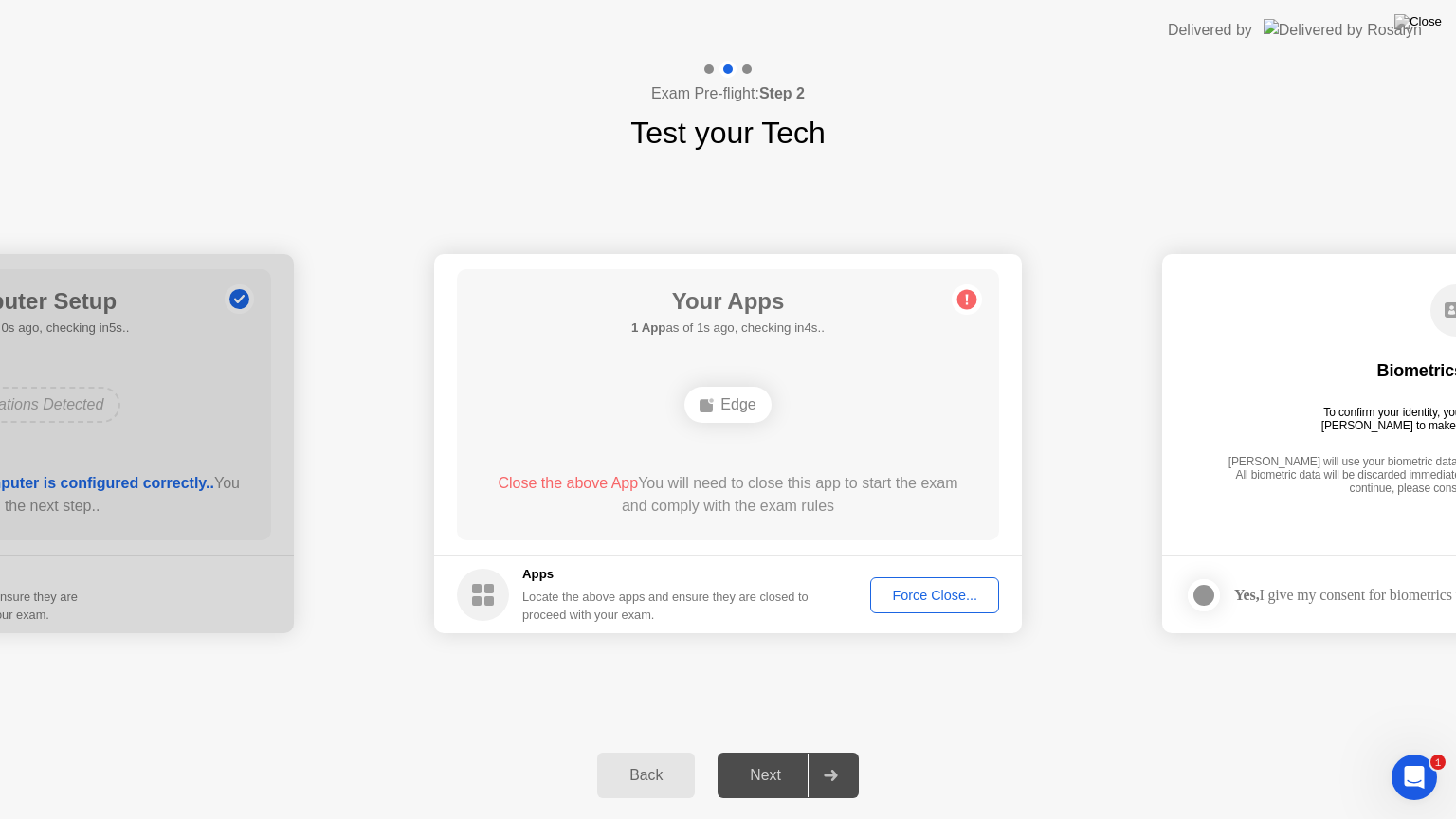 click 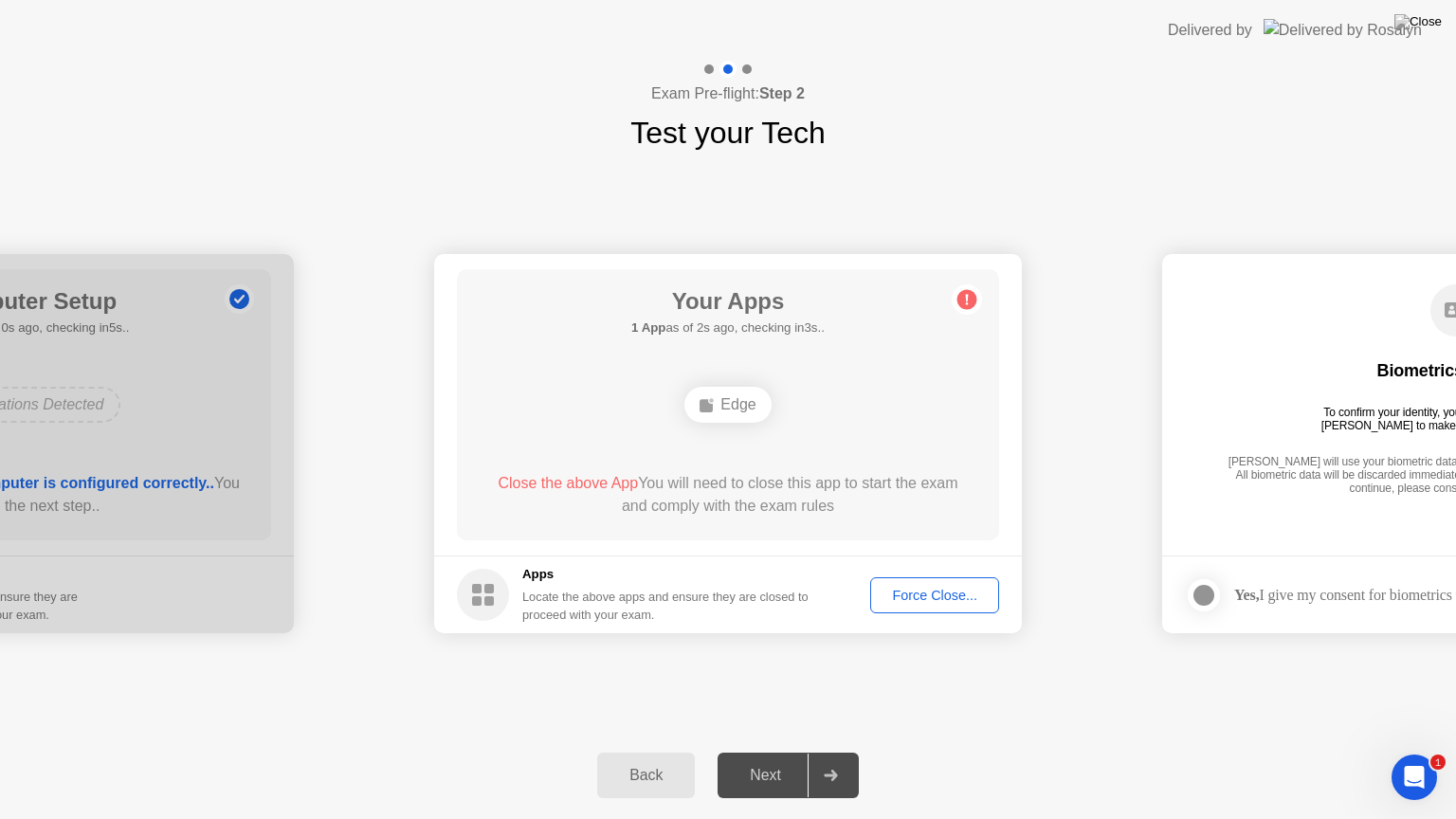 click on "Edge" 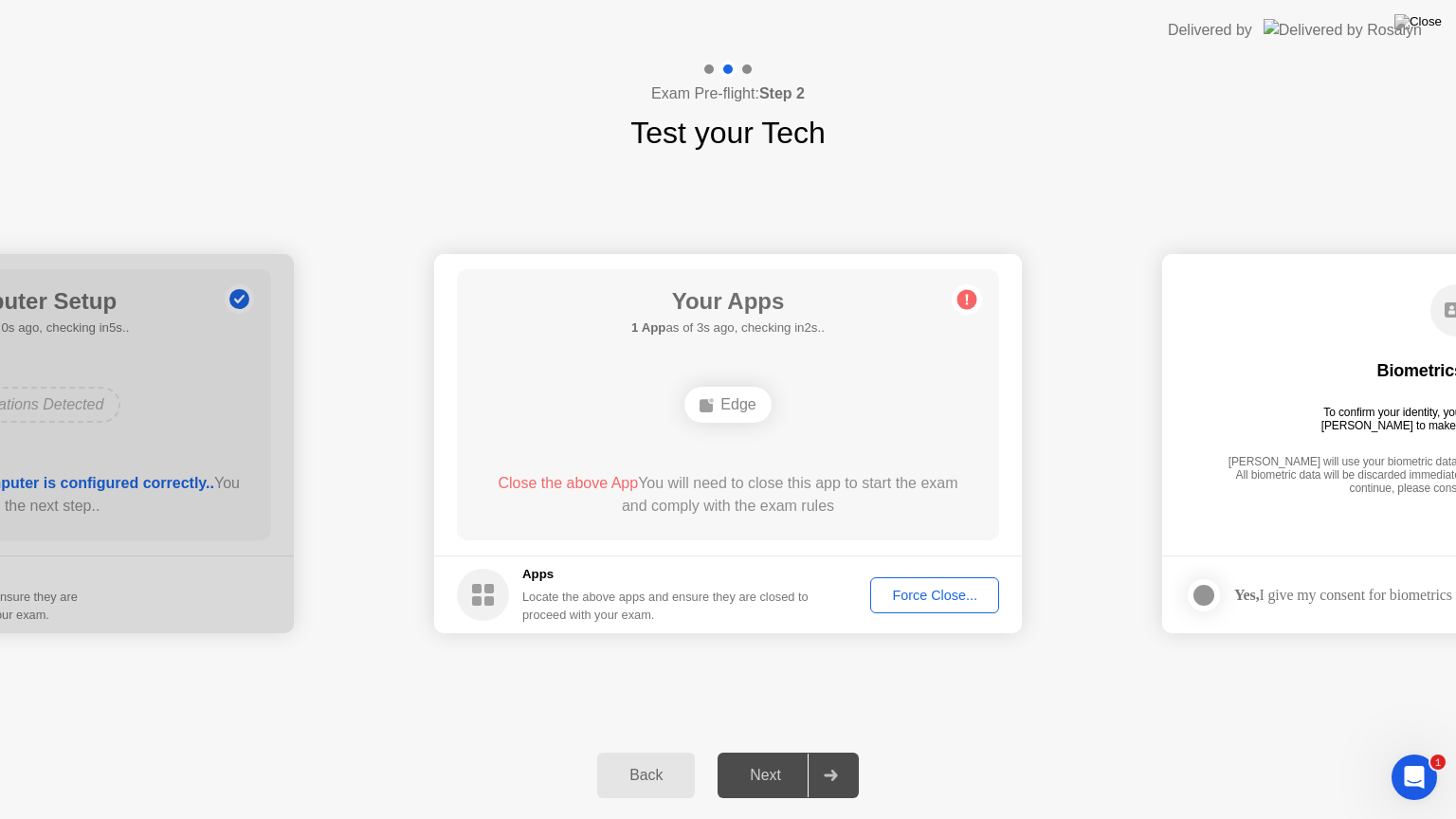 click on "Next" 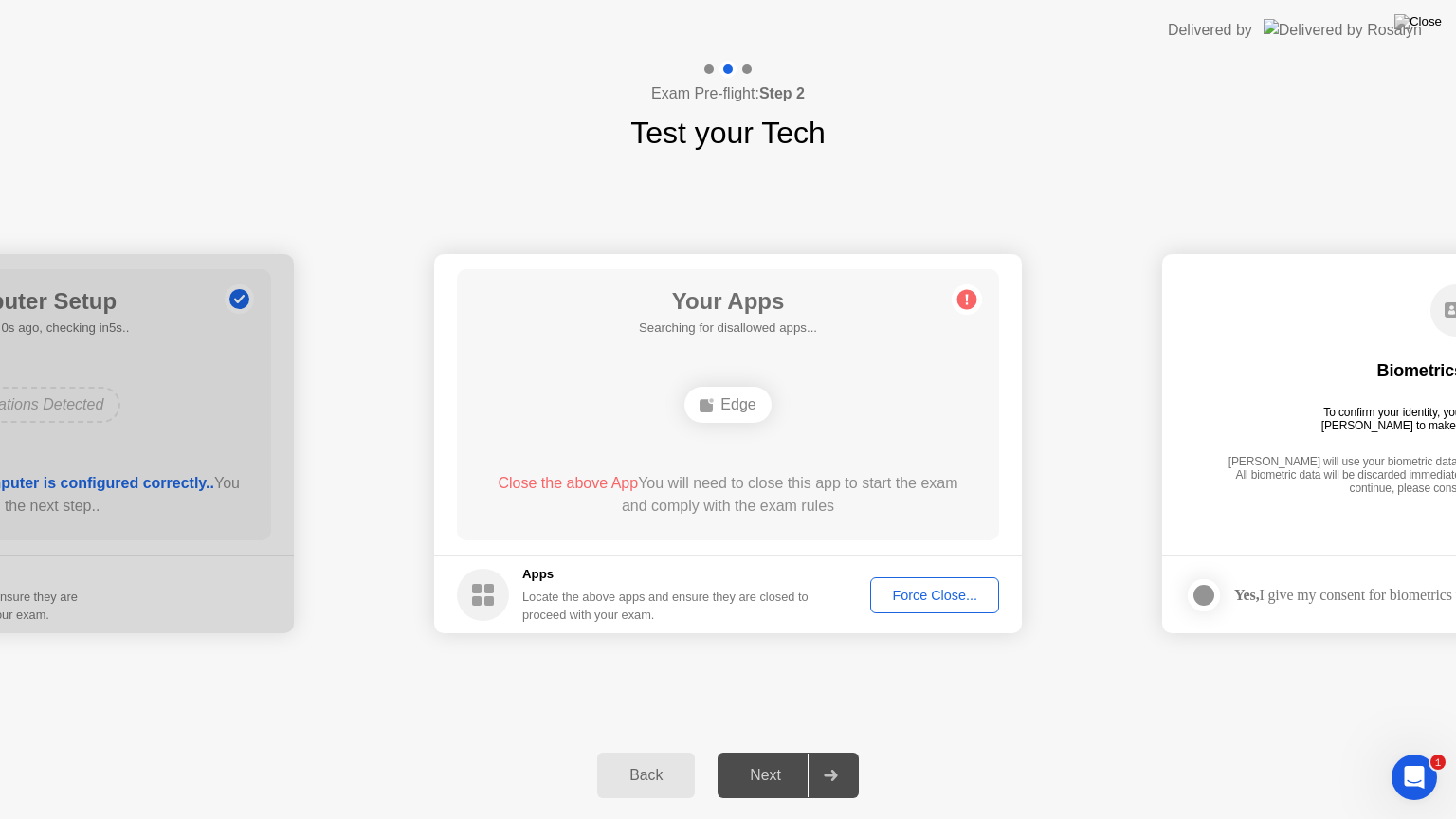 drag, startPoint x: 847, startPoint y: 770, endPoint x: 799, endPoint y: 426, distance: 347.33269 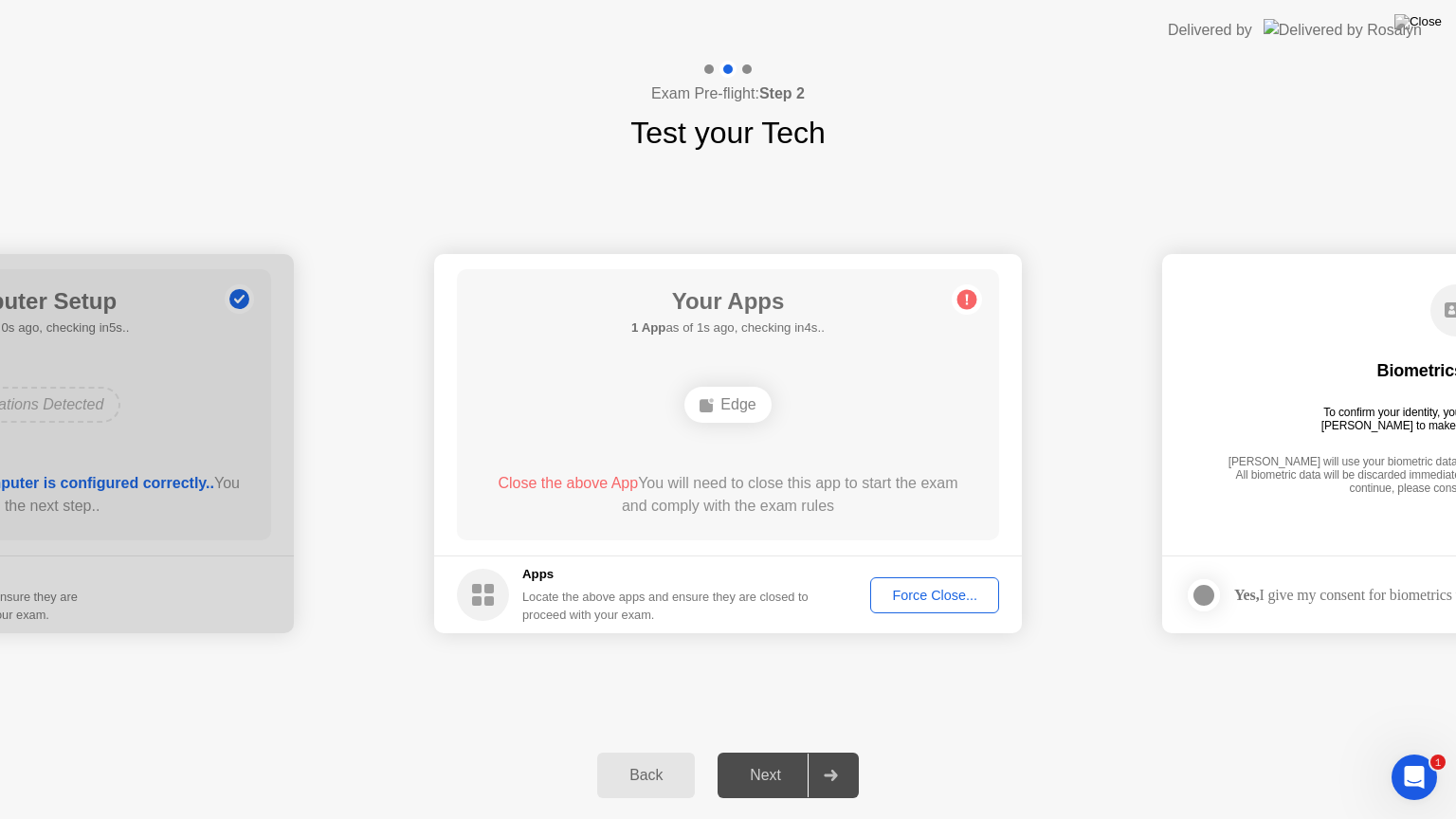 click on "Back Next" 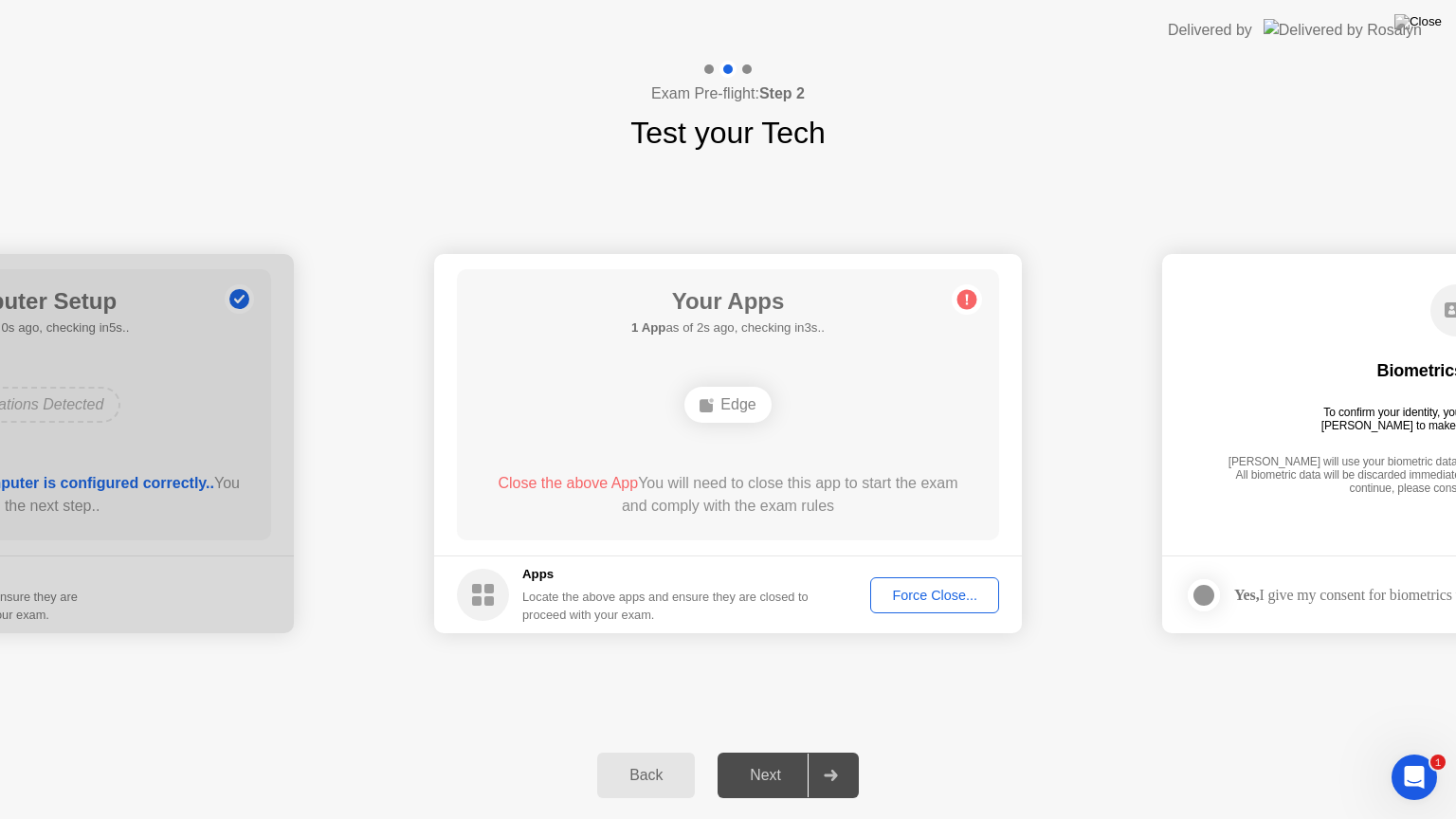drag, startPoint x: 228, startPoint y: 818, endPoint x: 925, endPoint y: 754, distance: 699.93214 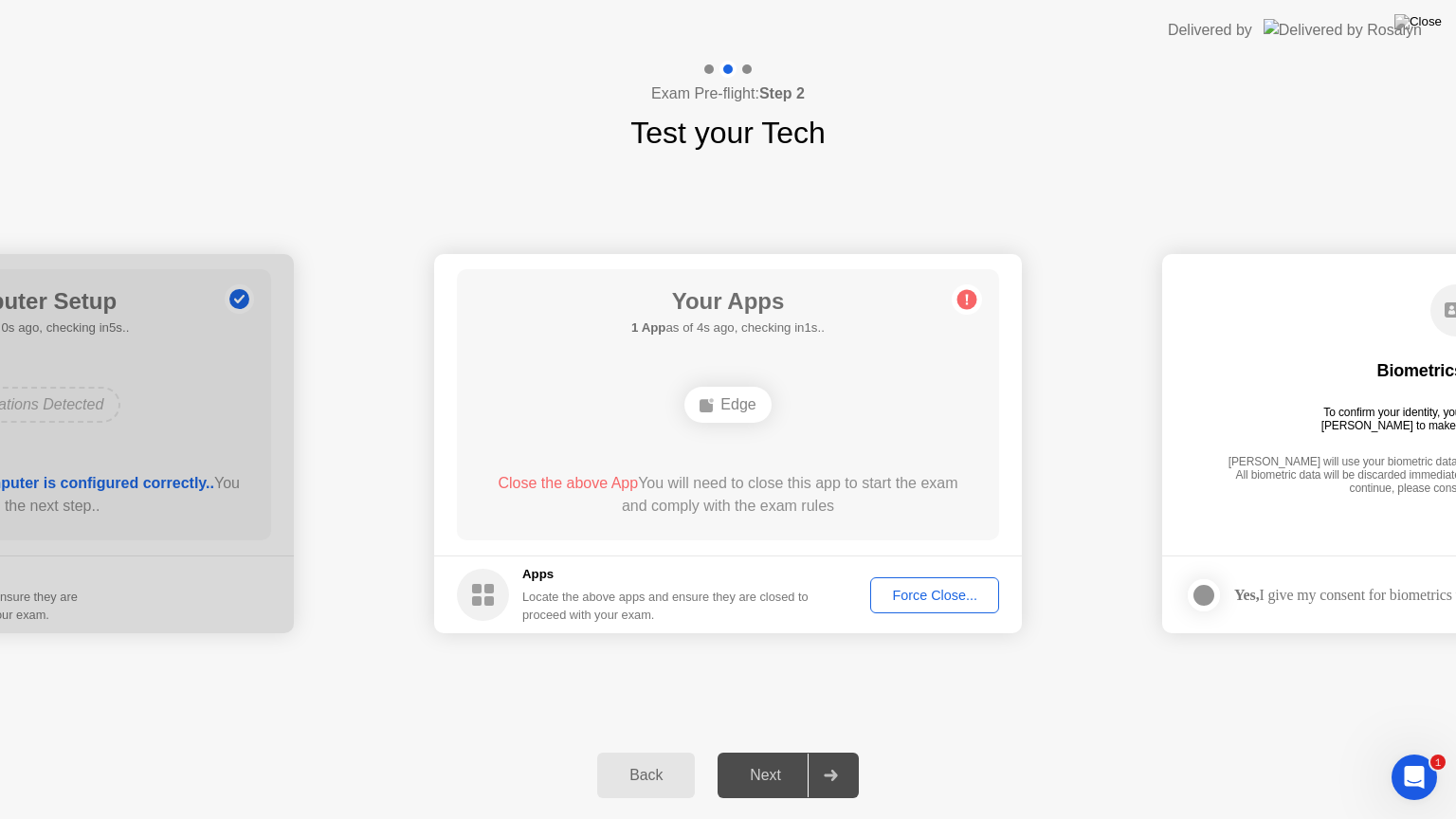 click 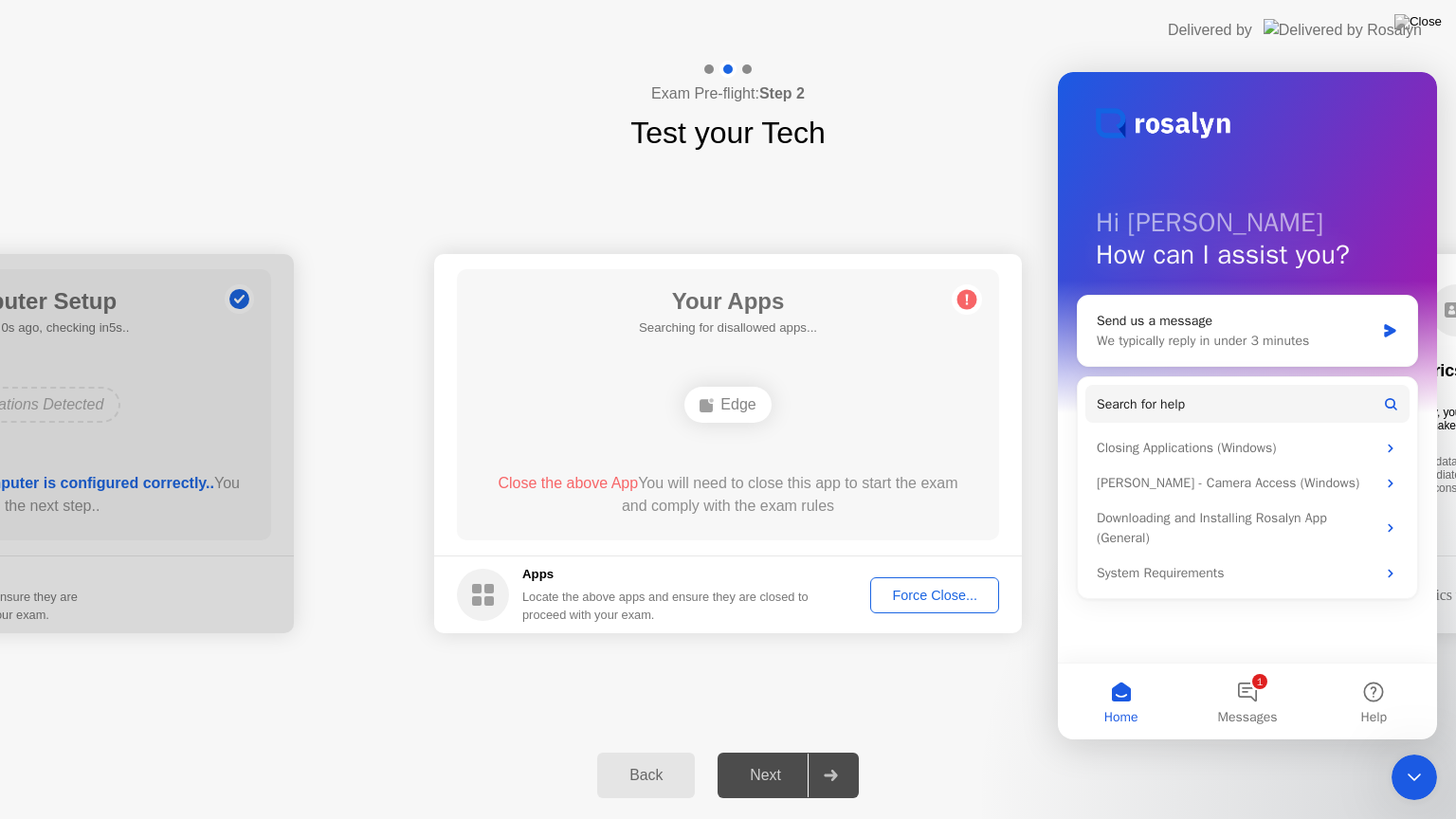 scroll, scrollTop: 0, scrollLeft: 0, axis: both 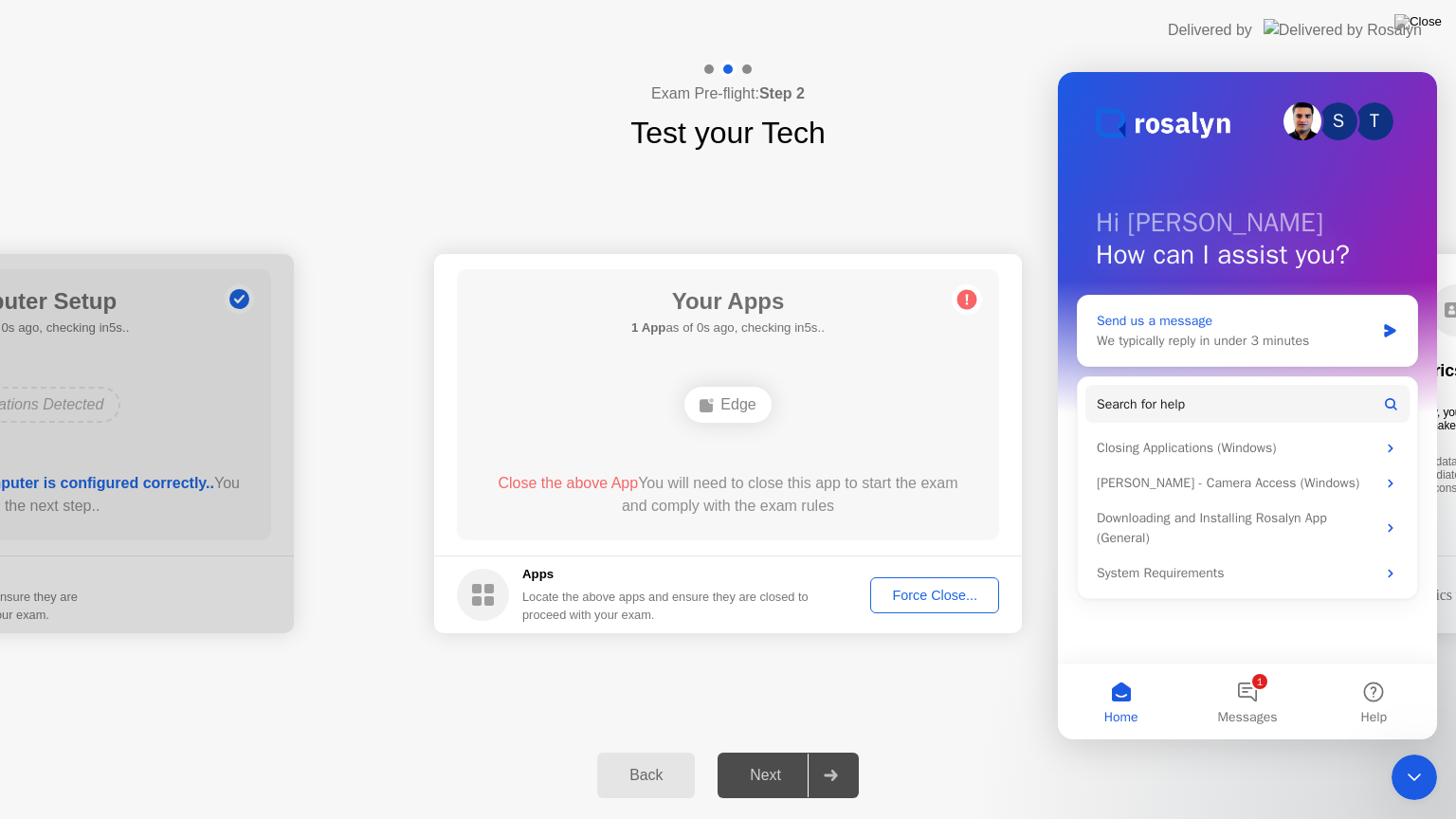 click on "We typically reply in under 3 minutes" at bounding box center [1235, 340] 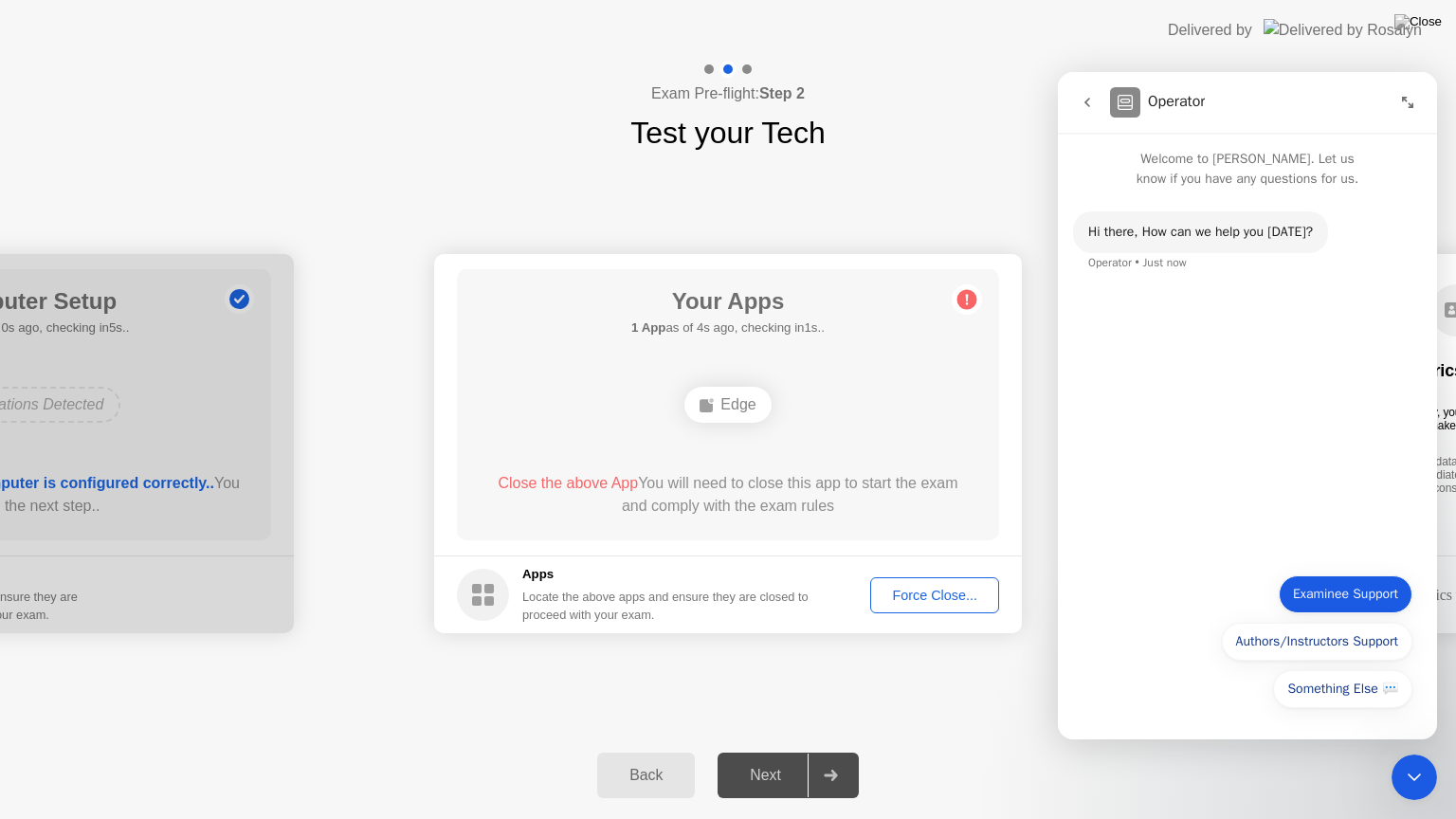 click on "Examinee Support" at bounding box center [1345, 594] 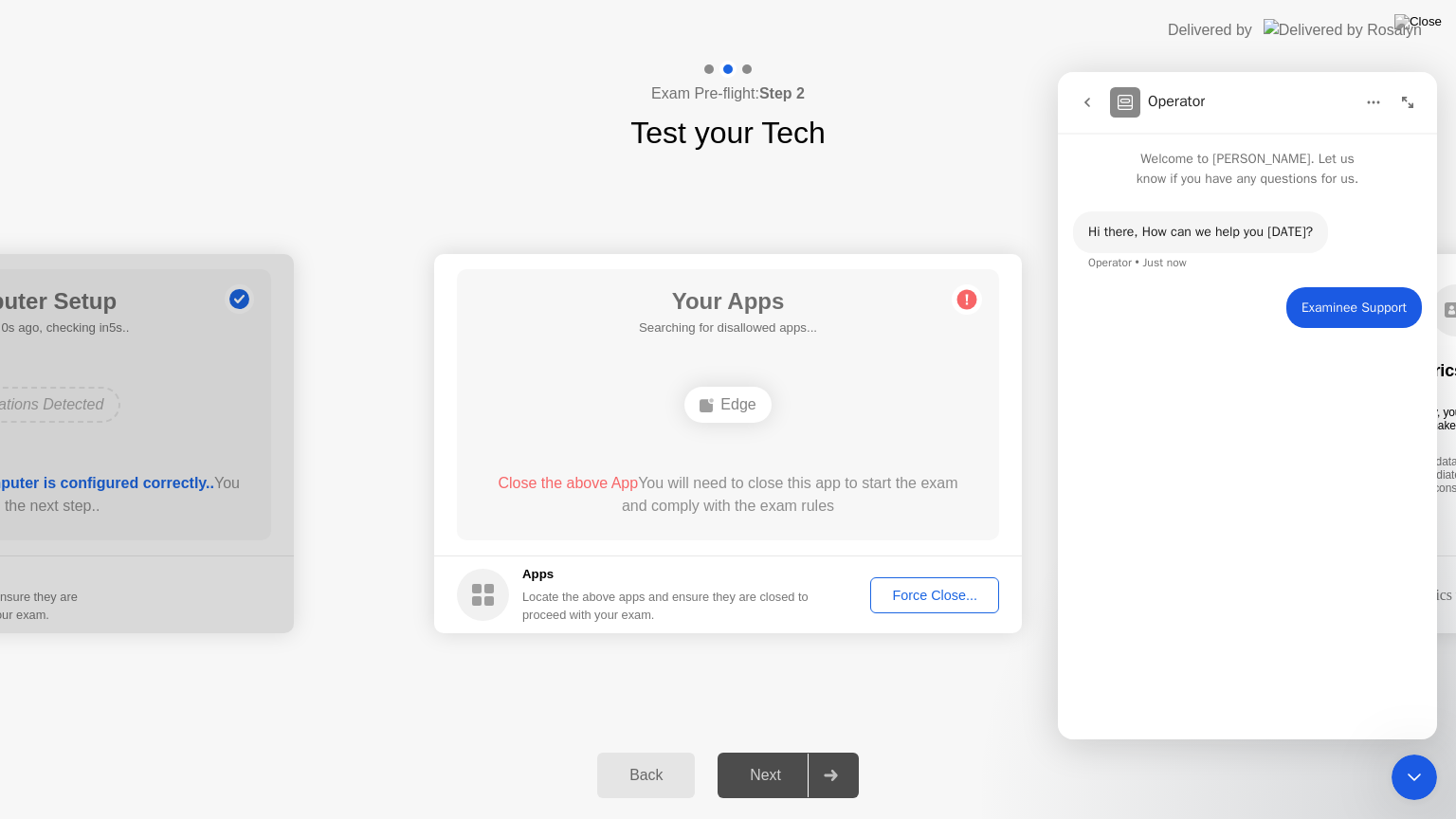 click on "Hi ​there, How can we help you [DATE]? Operator    •   Just now Examinee Support [PERSON_NAME]    •   Just now" at bounding box center [1247, 456] 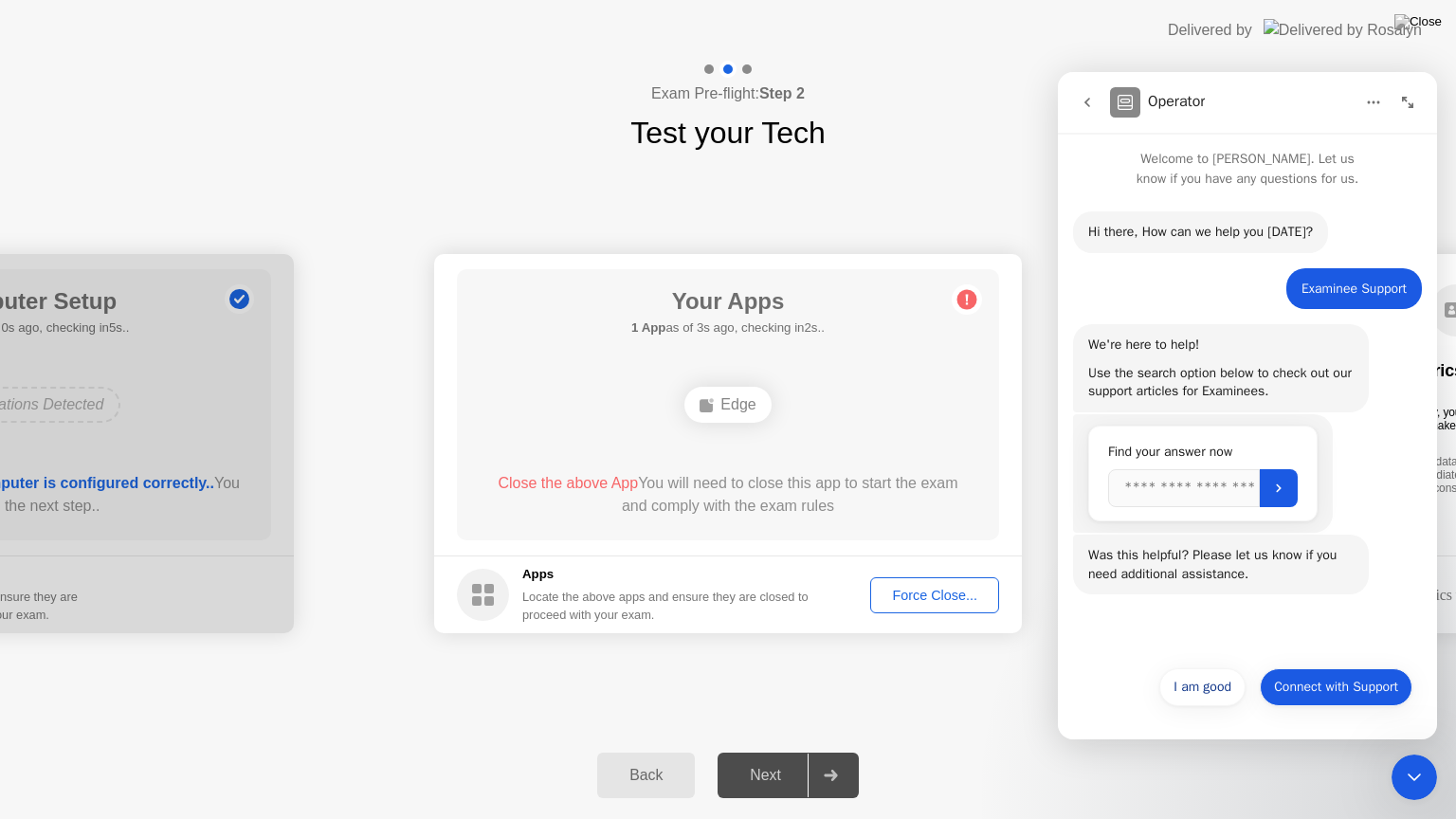 click on "Connect with Support" at bounding box center (1336, 687) 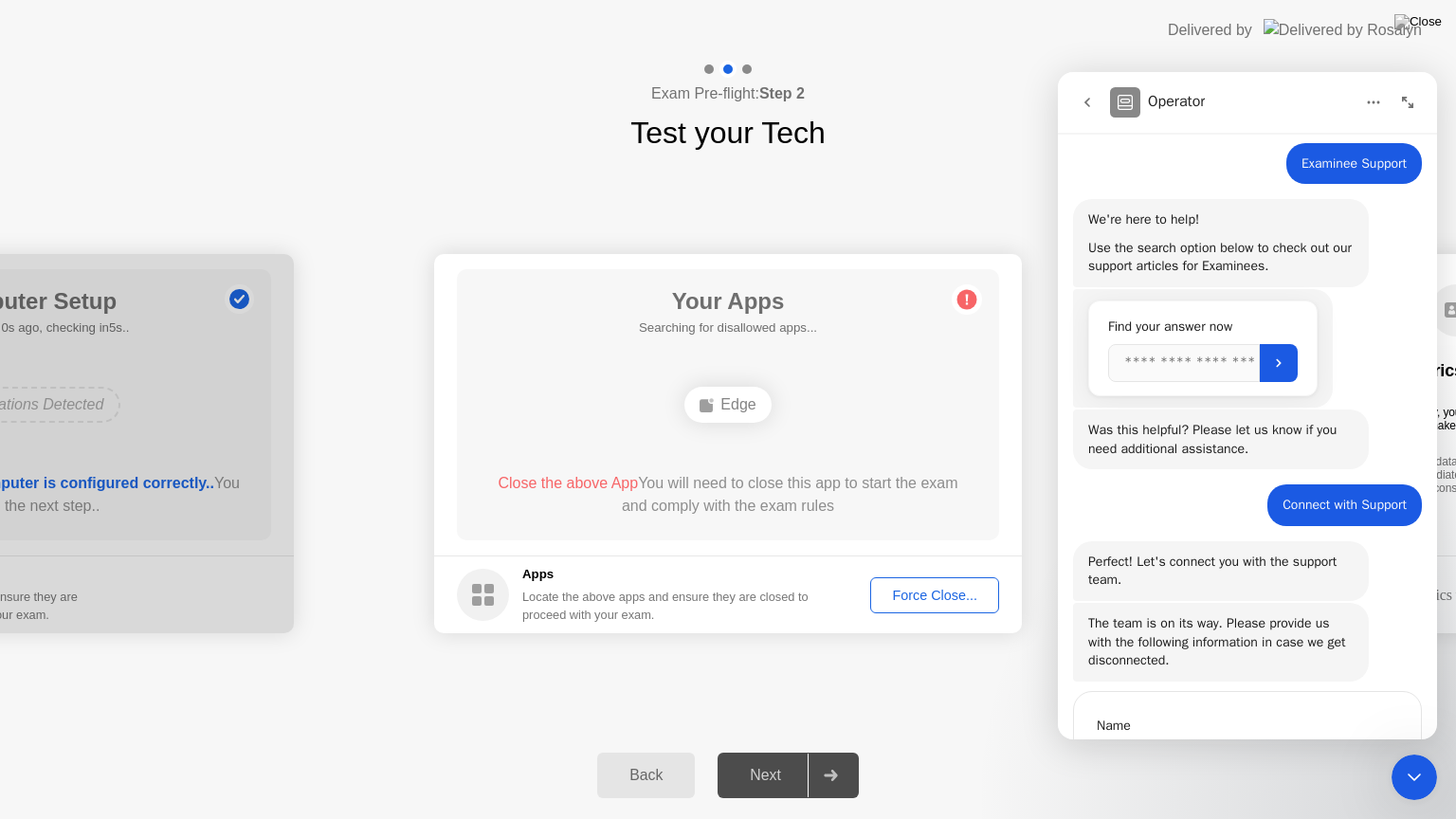 scroll, scrollTop: 237, scrollLeft: 0, axis: vertical 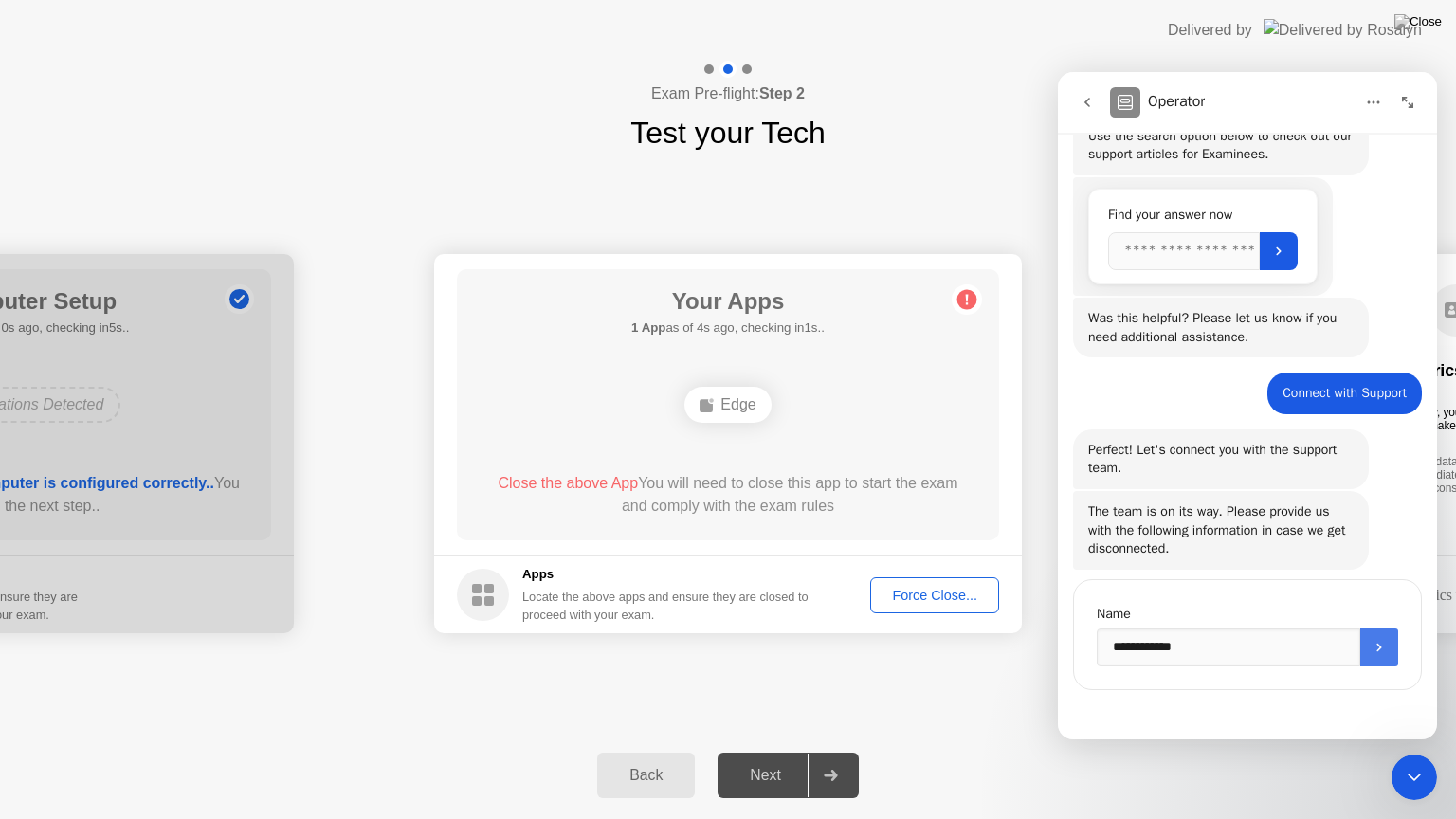 click 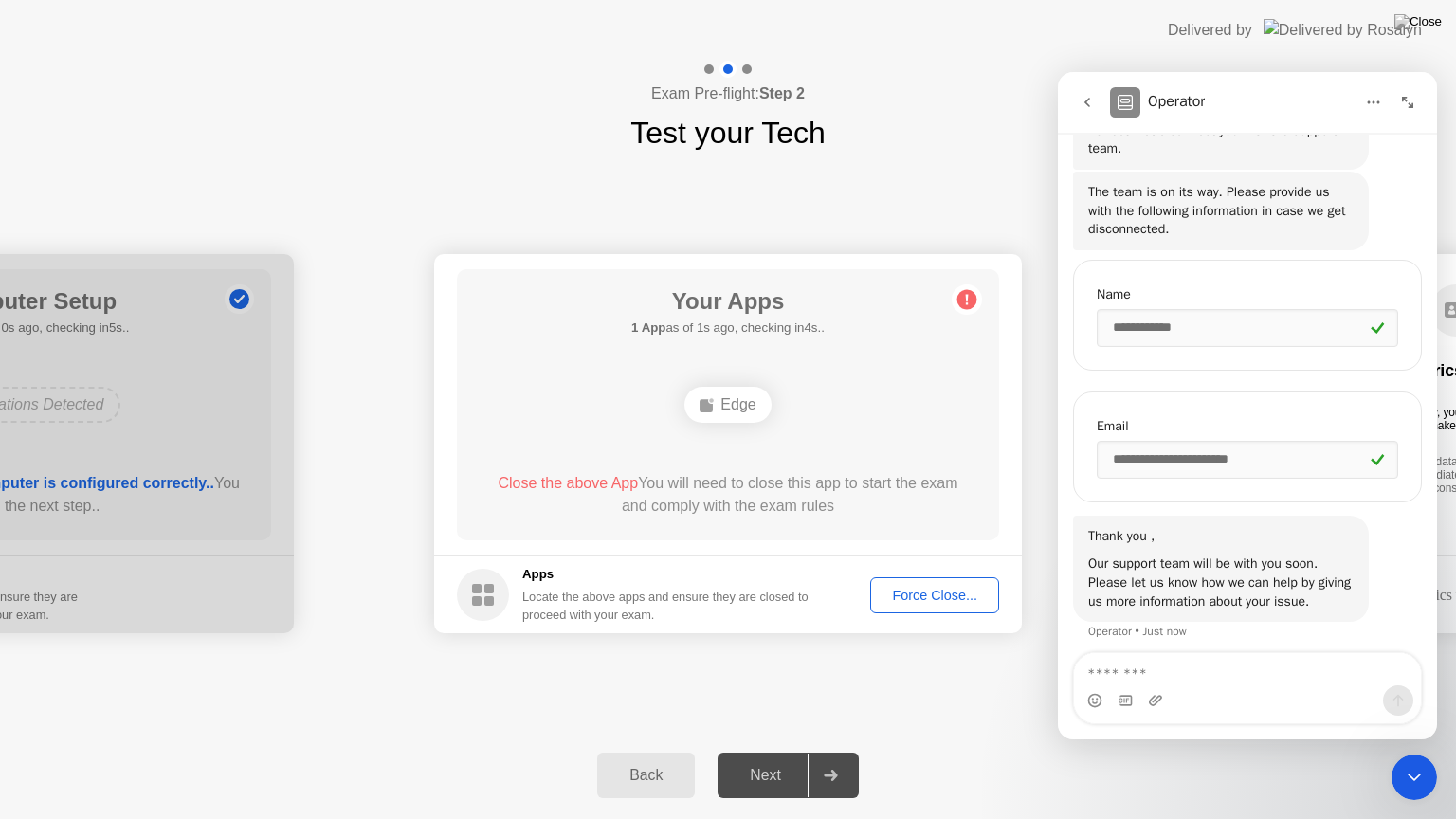 scroll, scrollTop: 563, scrollLeft: 0, axis: vertical 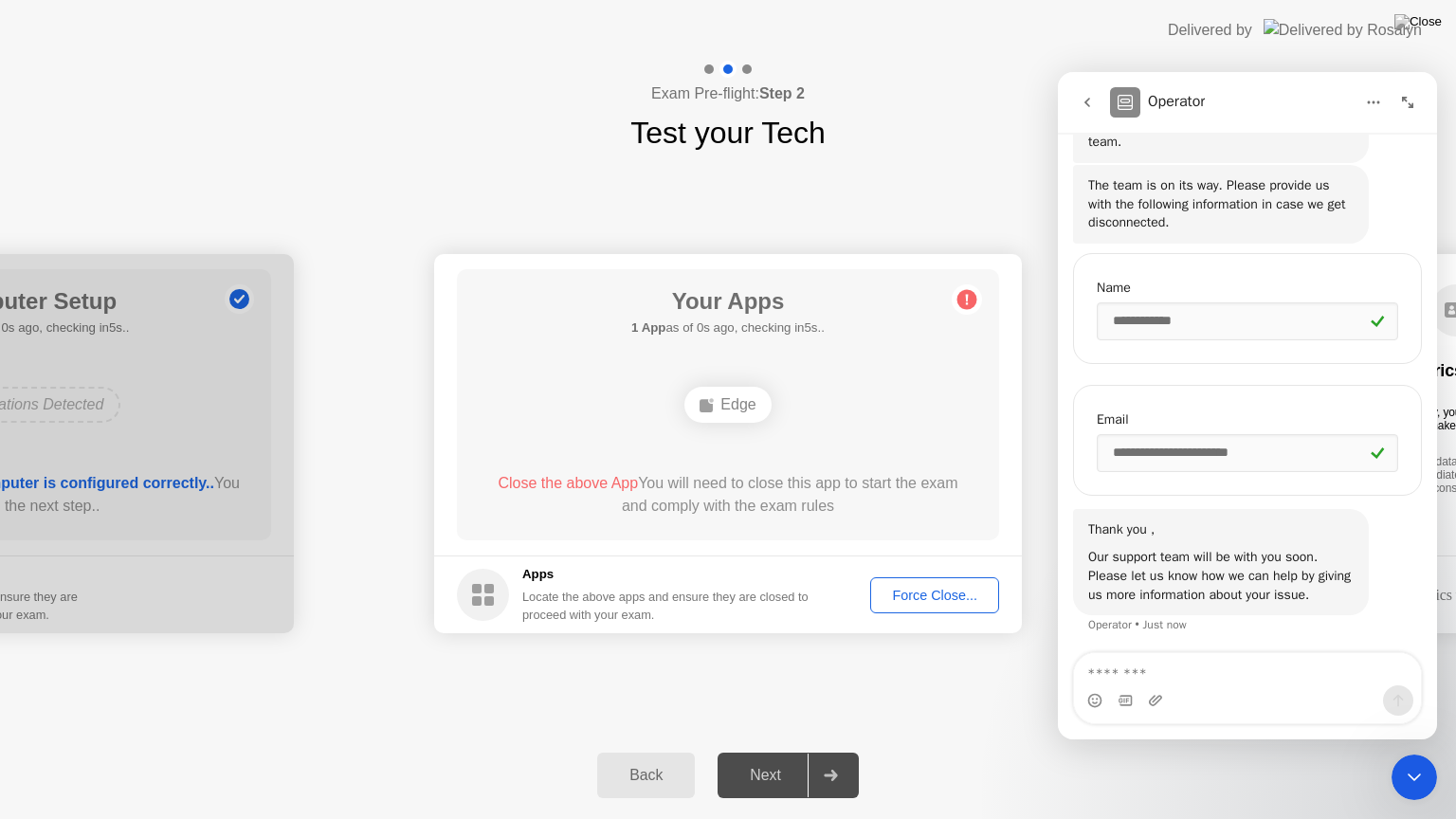 click on "Delivered by" 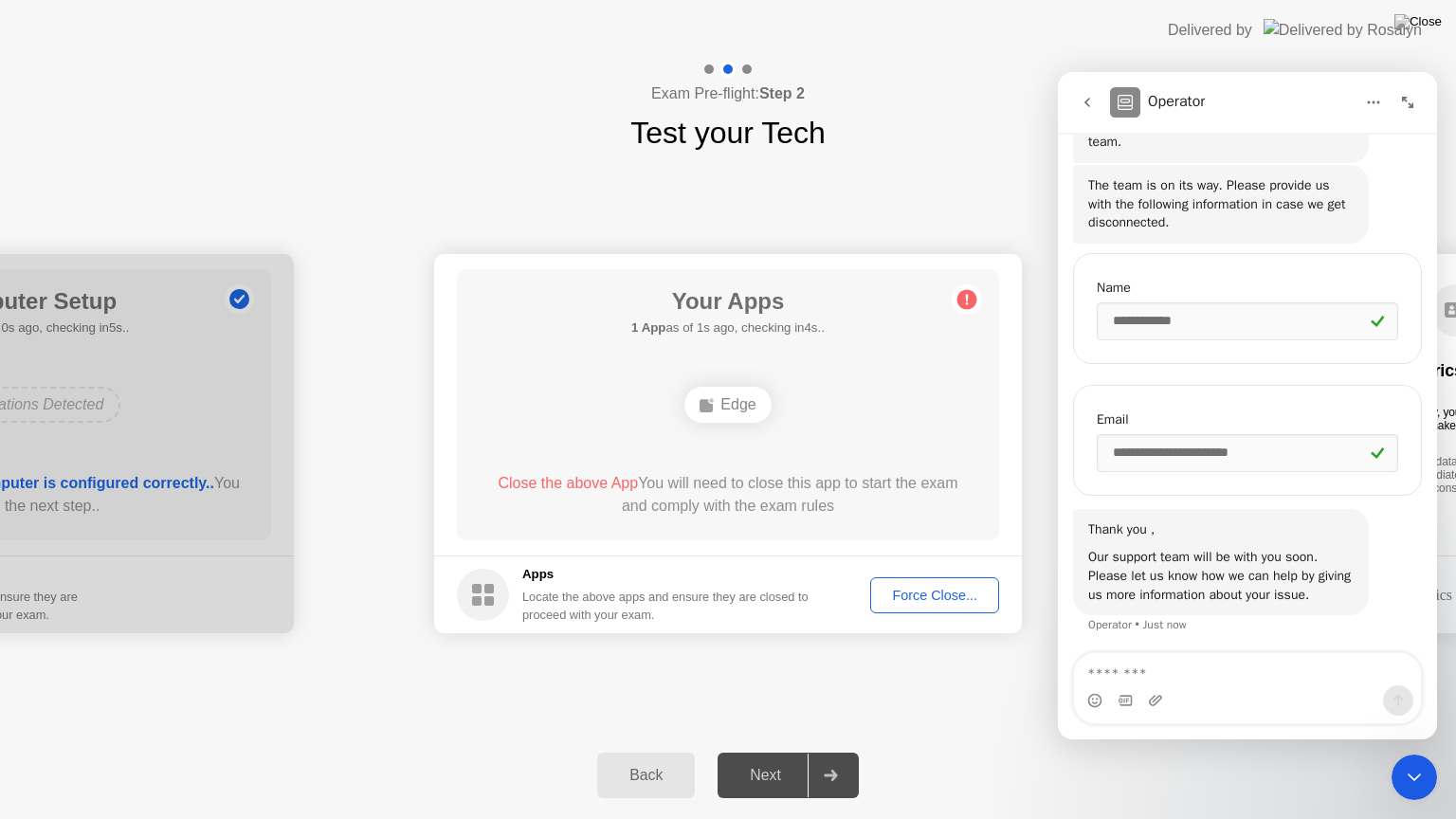 click on "Test your Tech" 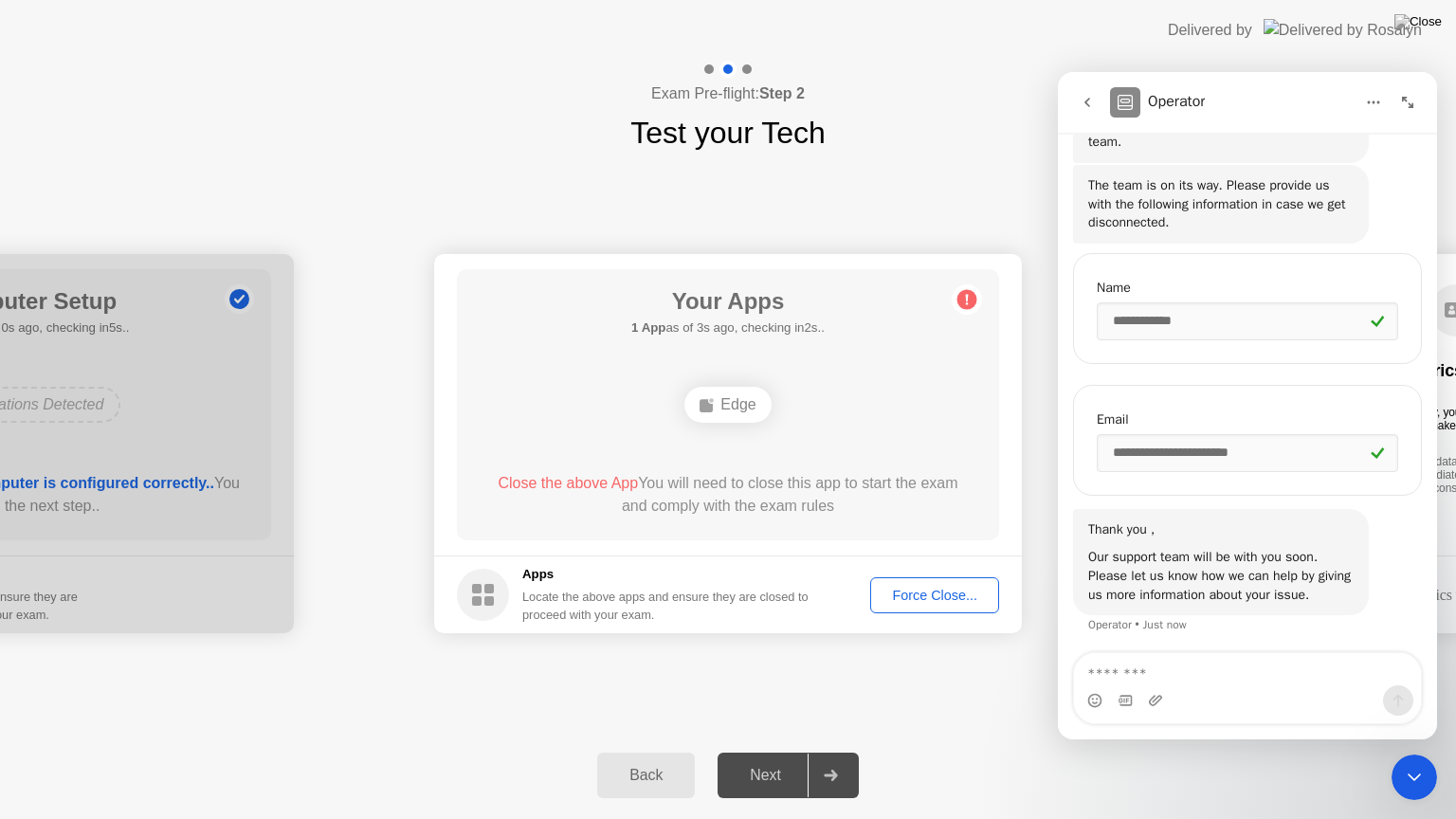 click on "Delivered by" 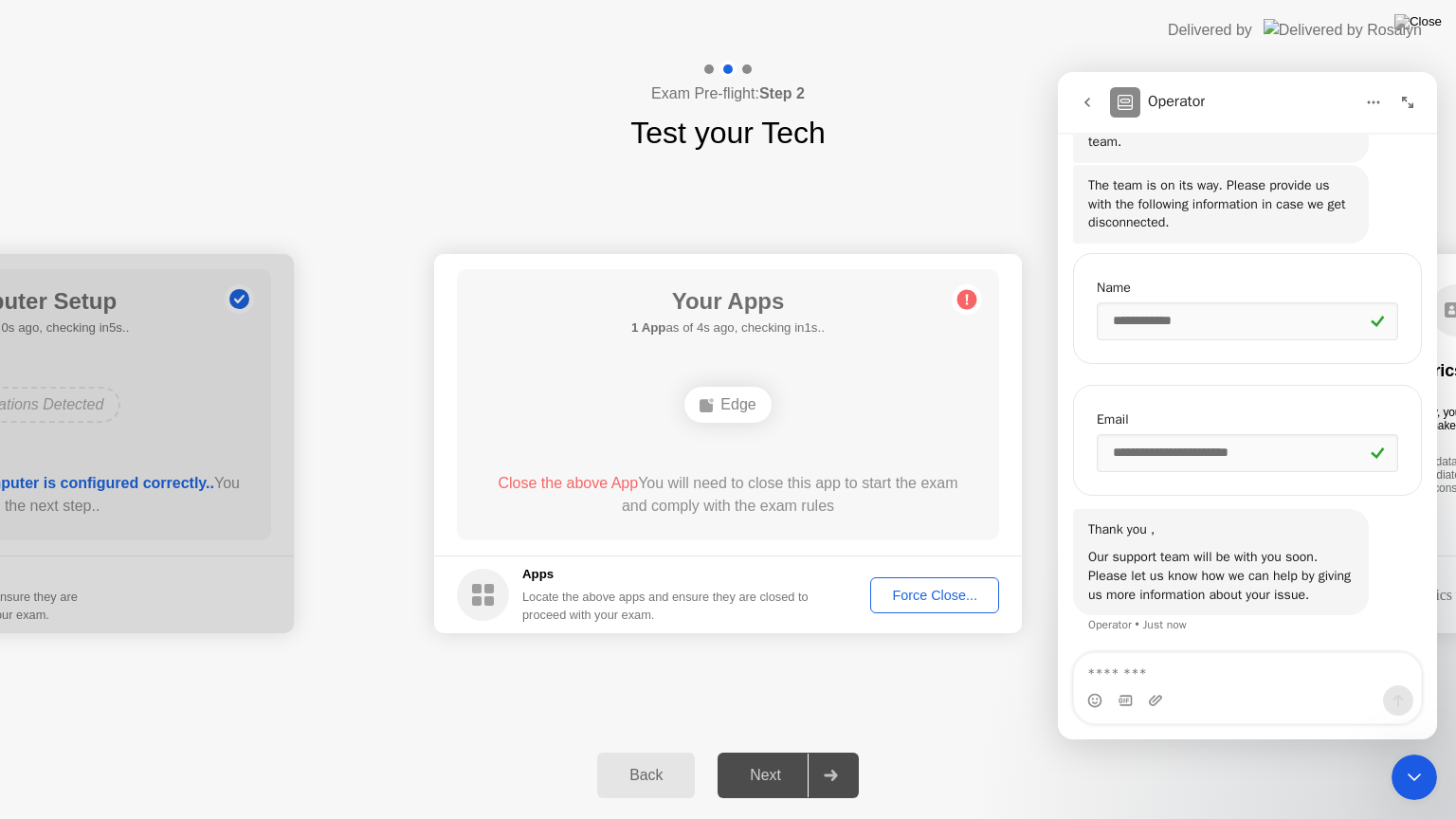 drag, startPoint x: 354, startPoint y: 0, endPoint x: 243, endPoint y: 308, distance: 327.3912 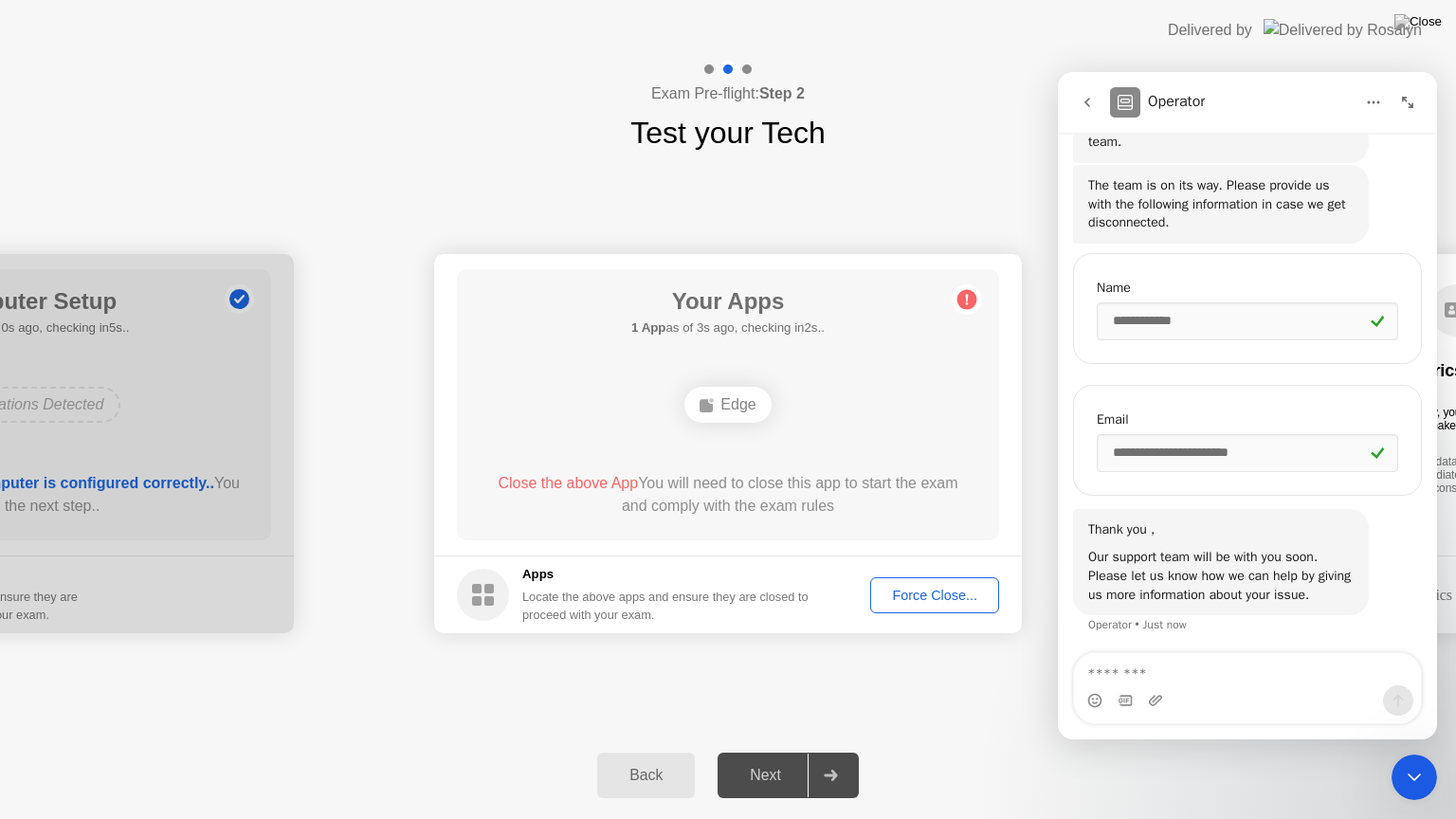 click on "**********" 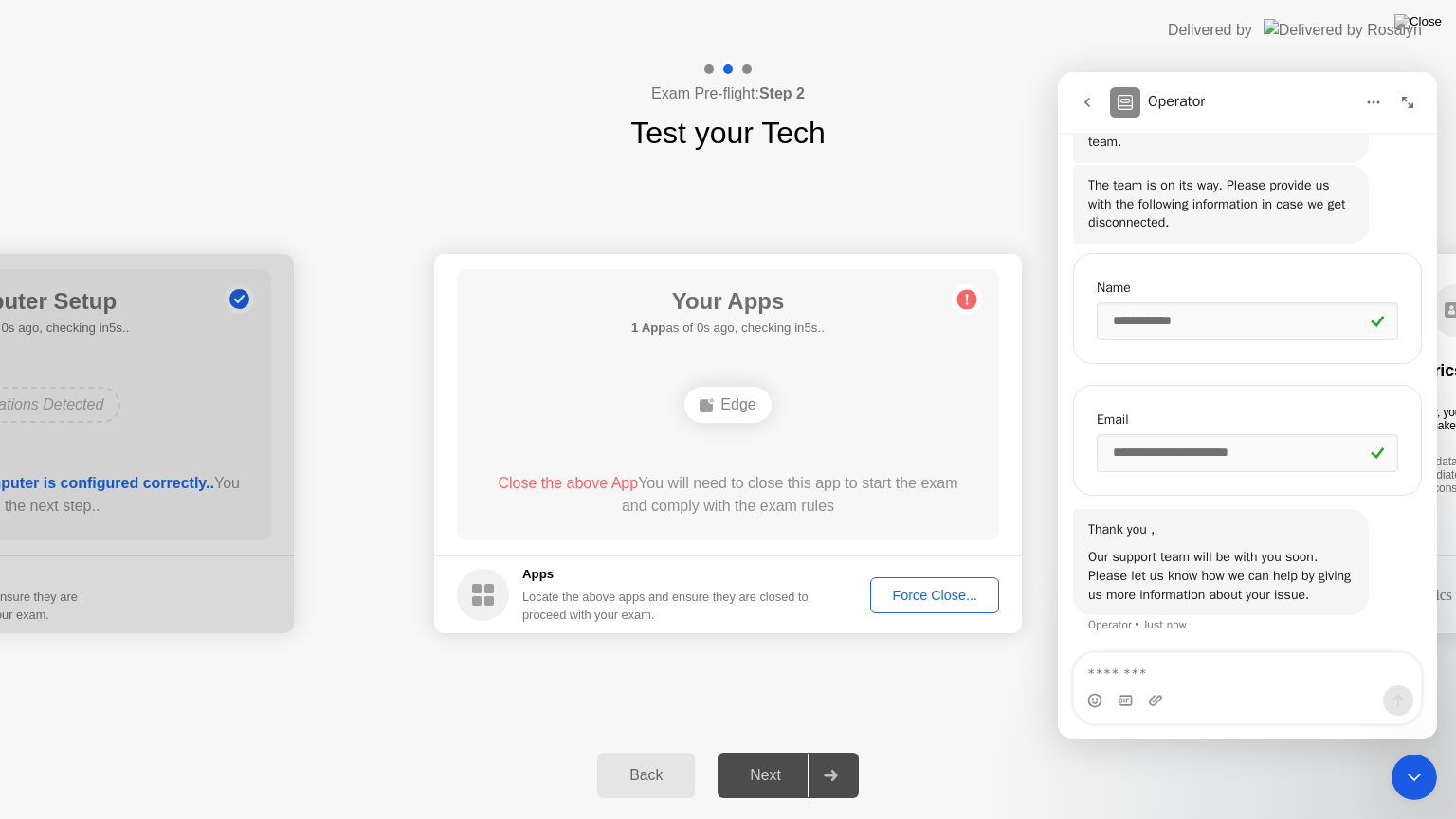 click at bounding box center (1414, 777) 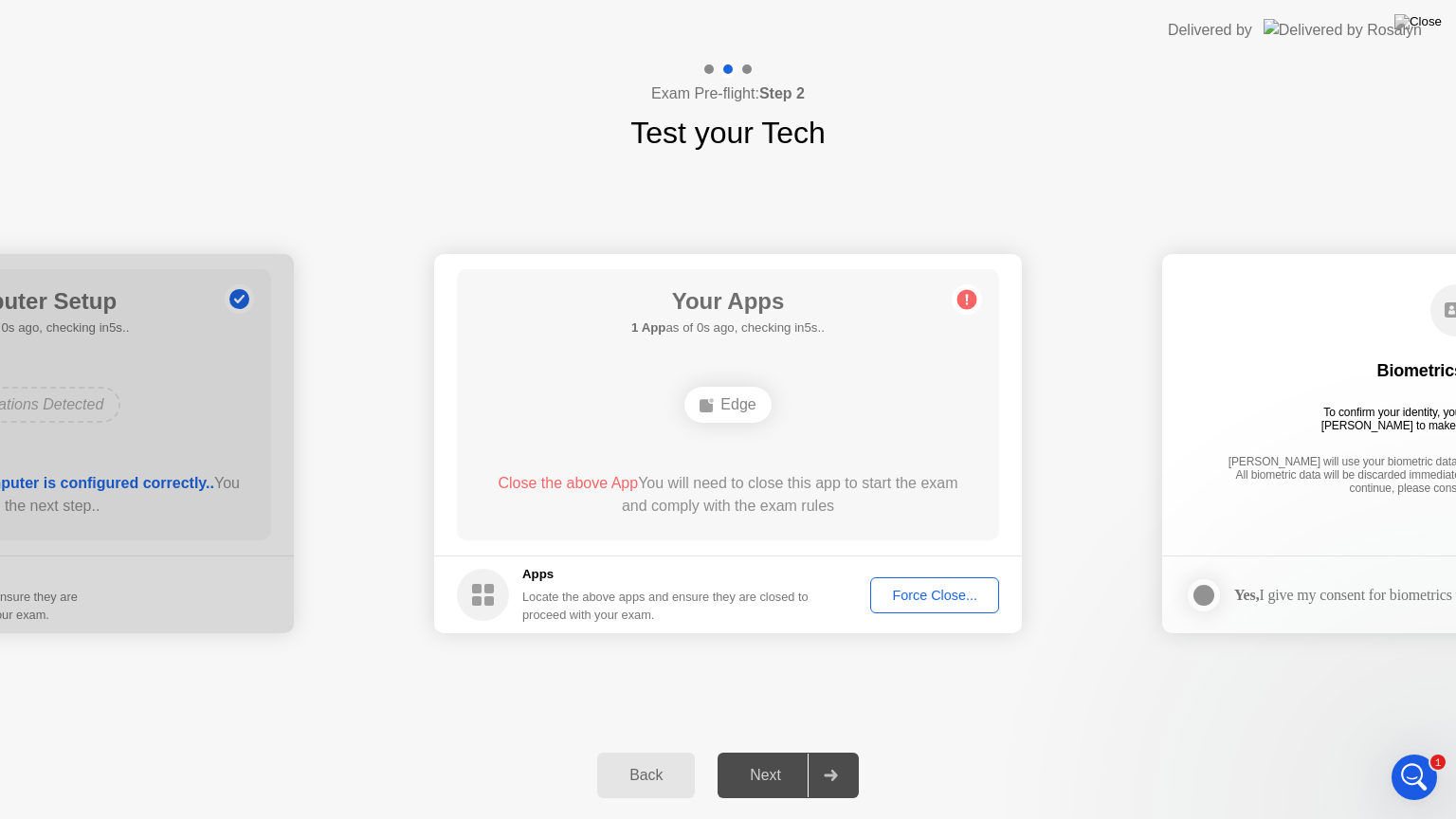 scroll, scrollTop: 0, scrollLeft: 0, axis: both 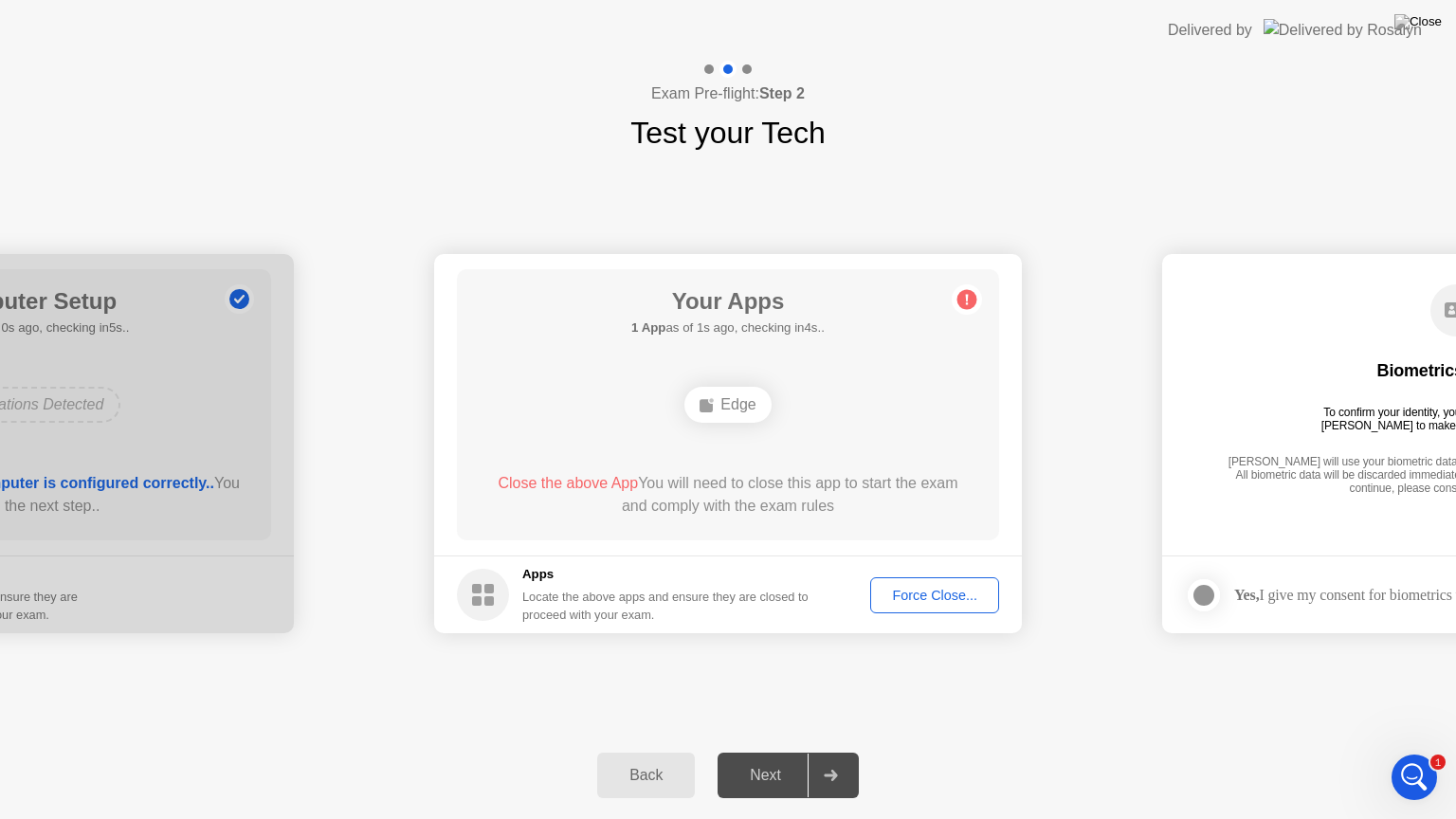 click 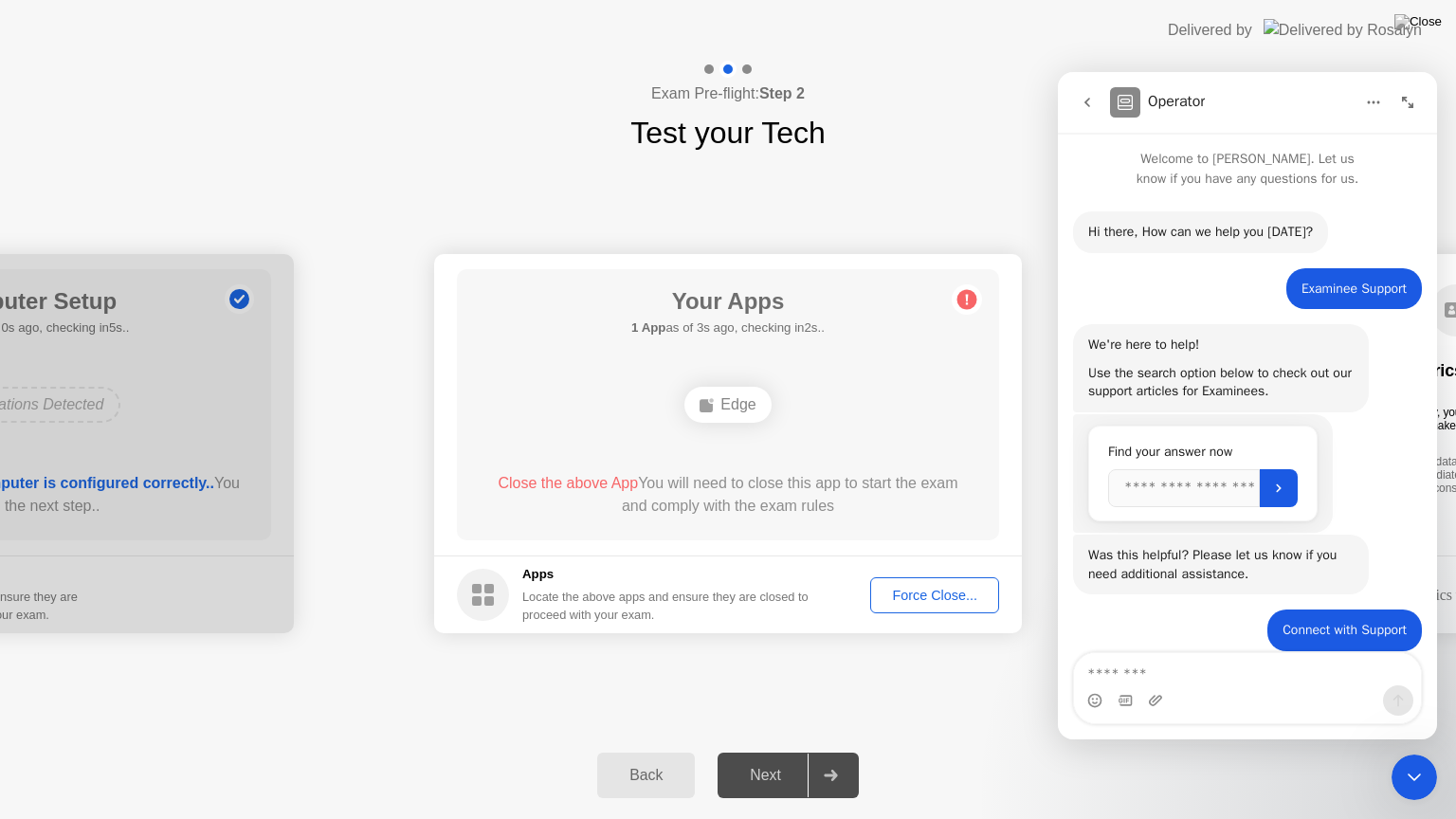 scroll, scrollTop: 563, scrollLeft: 0, axis: vertical 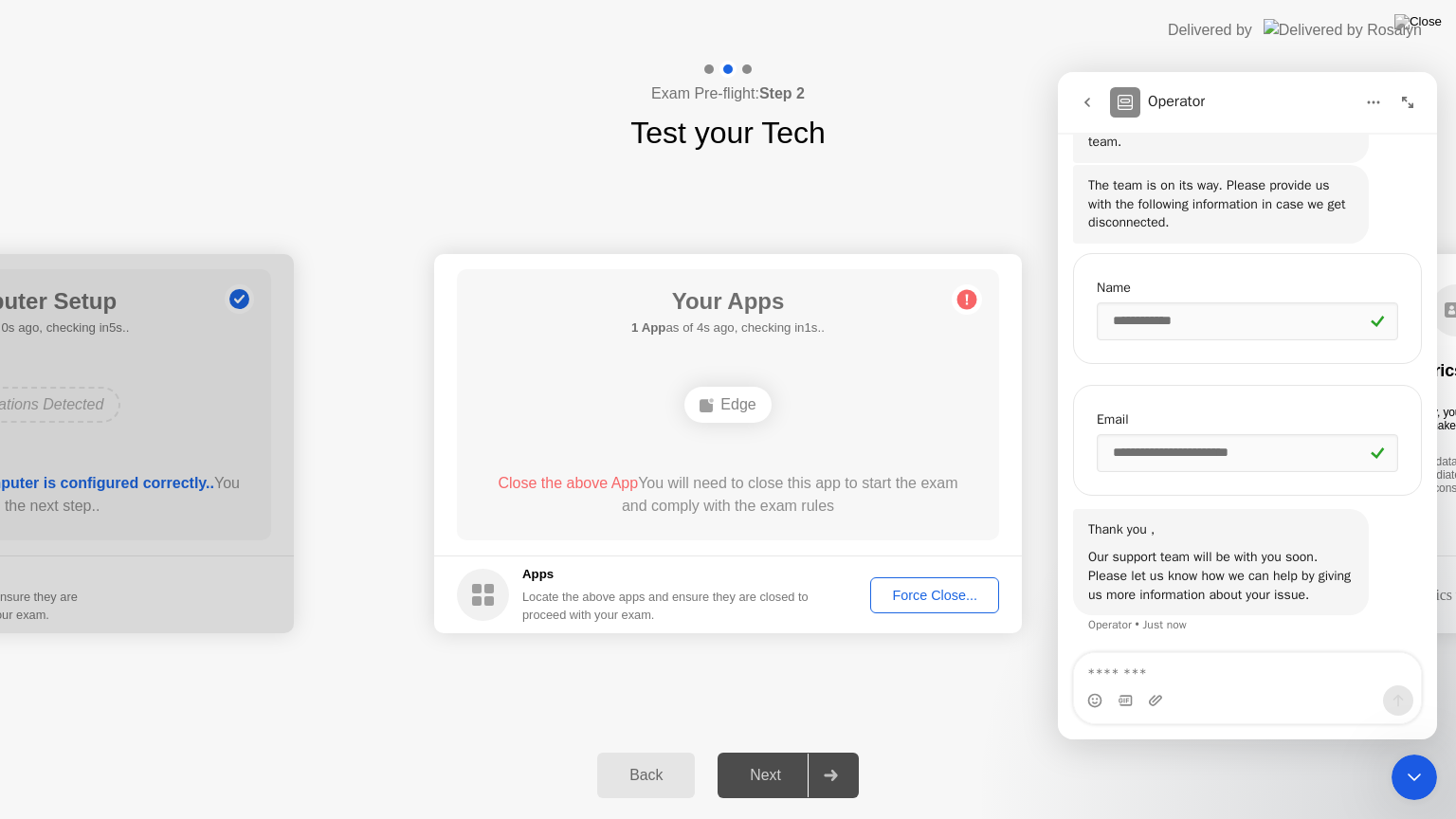 click on "Back Next" 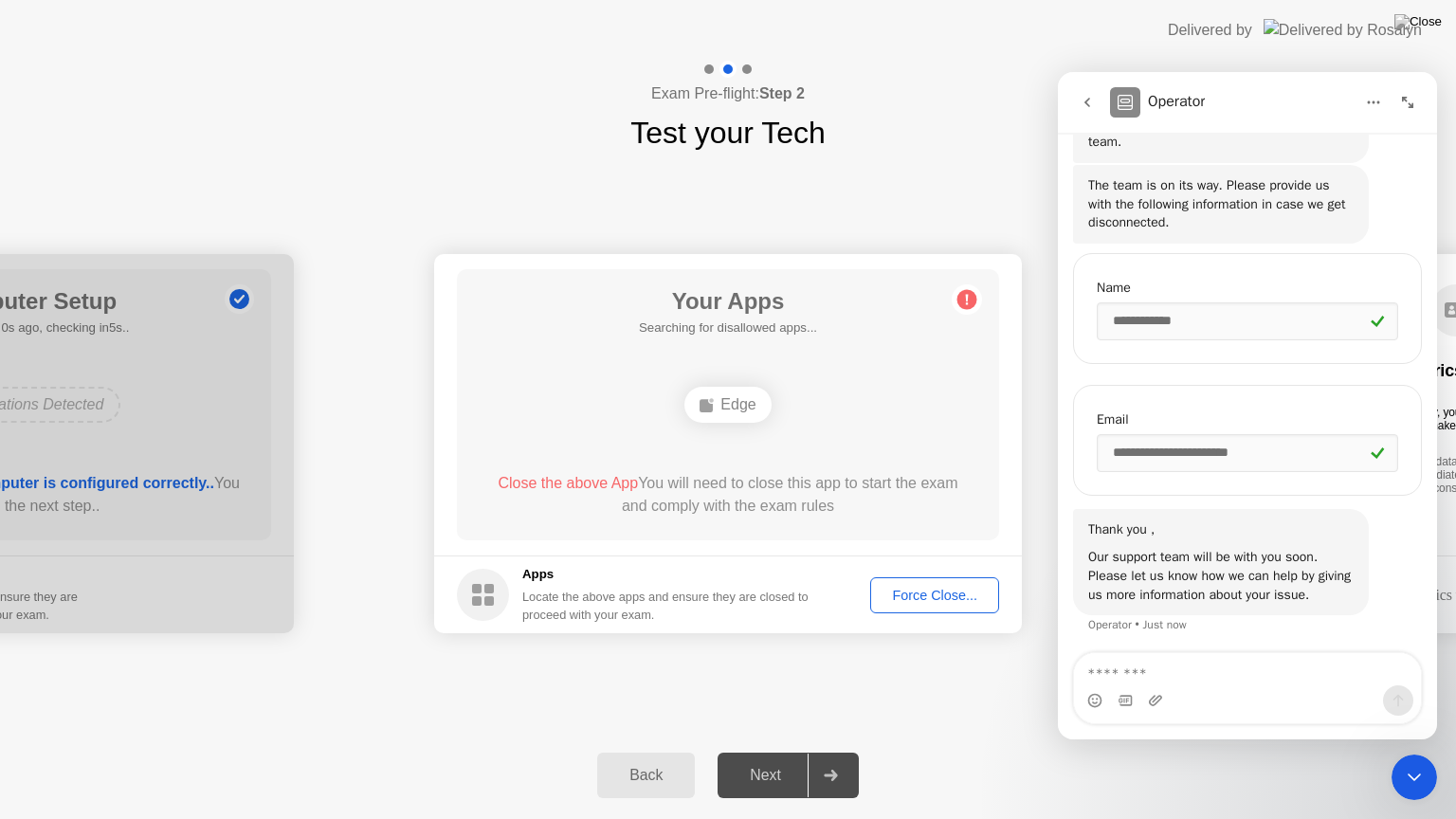 click on "Back Next" 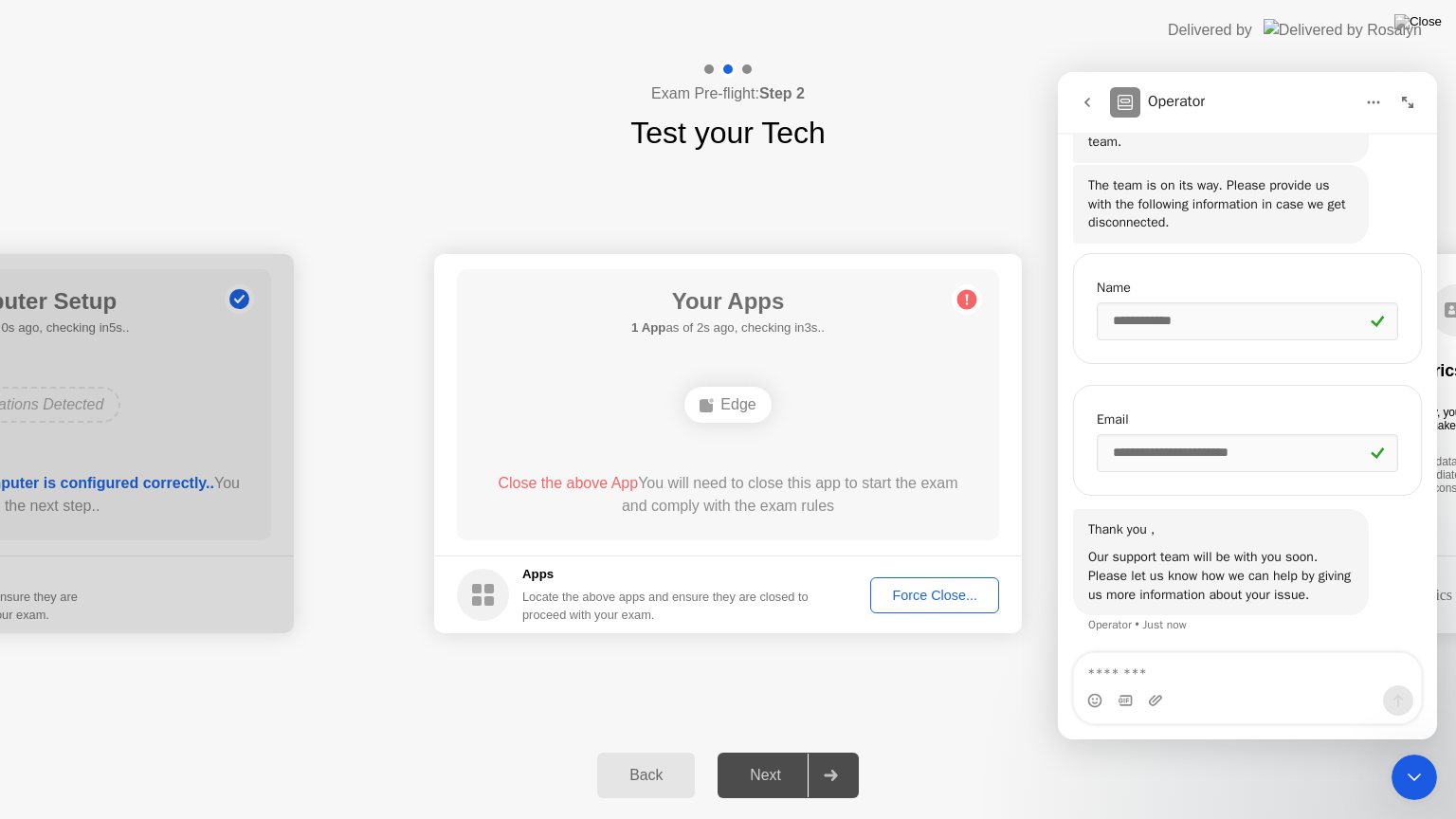 click on "Delivered by" 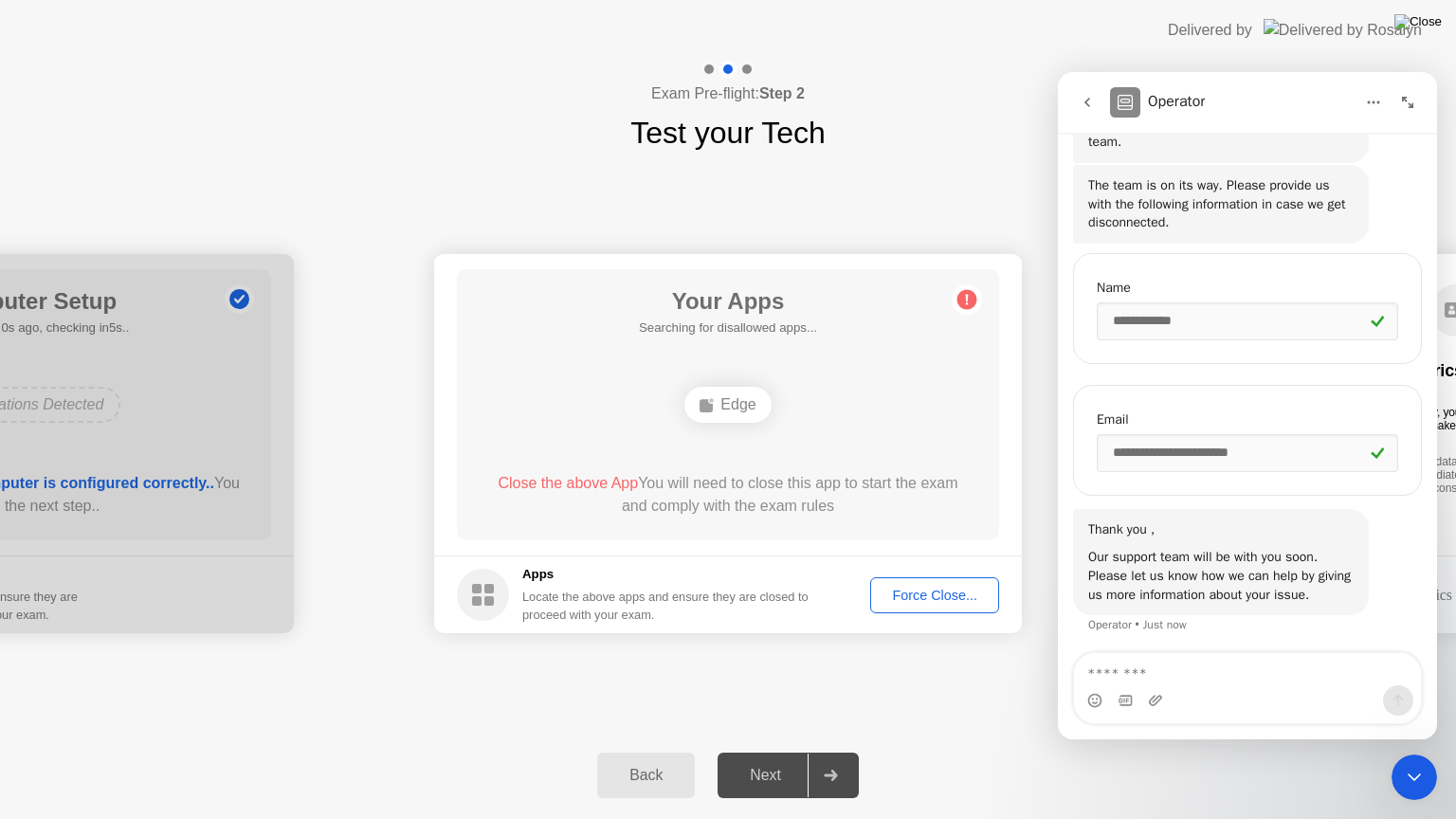 click at bounding box center (1418, 22) 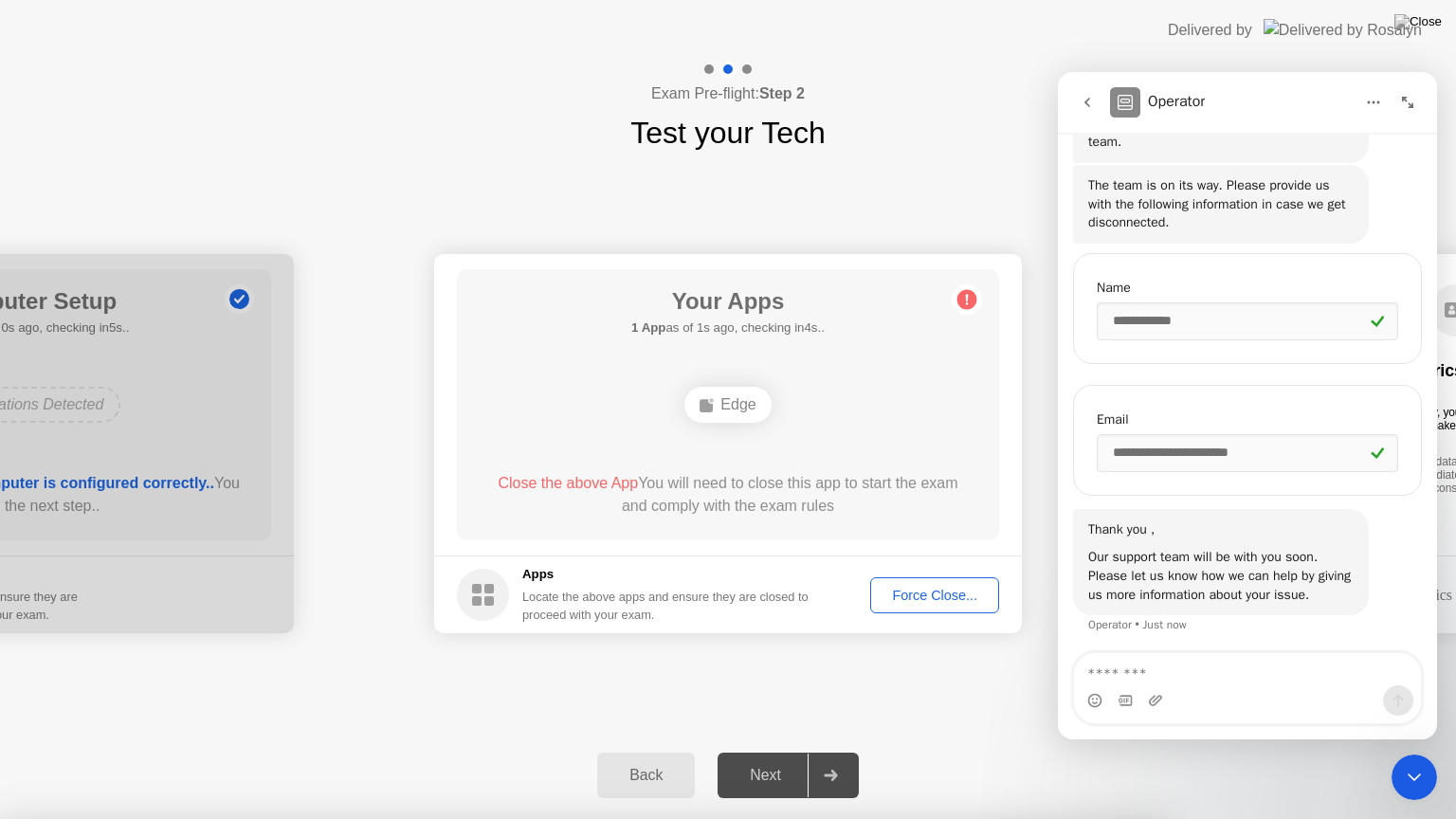 click on "No" at bounding box center (628, 926) 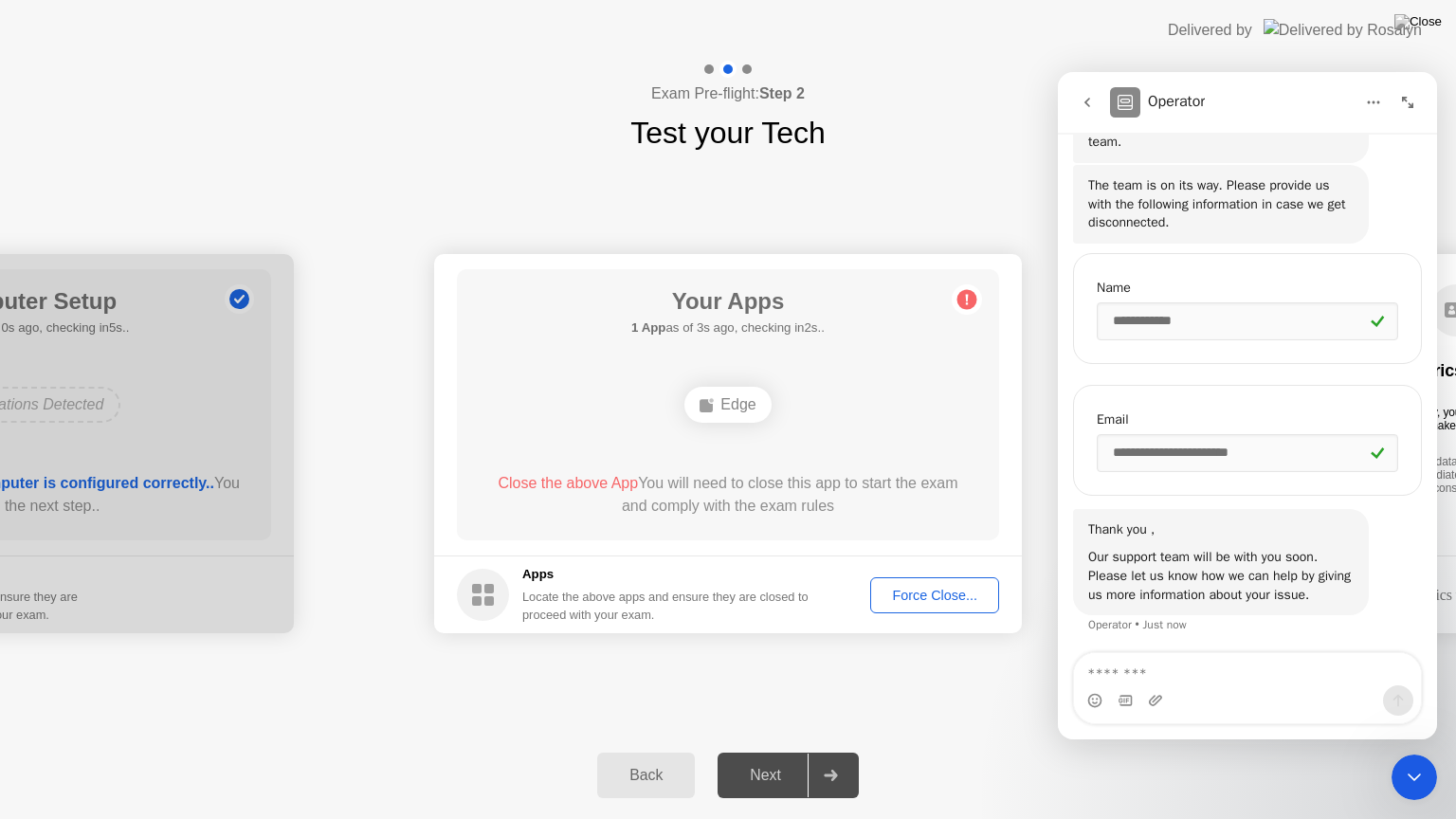 click on "Delivered by" 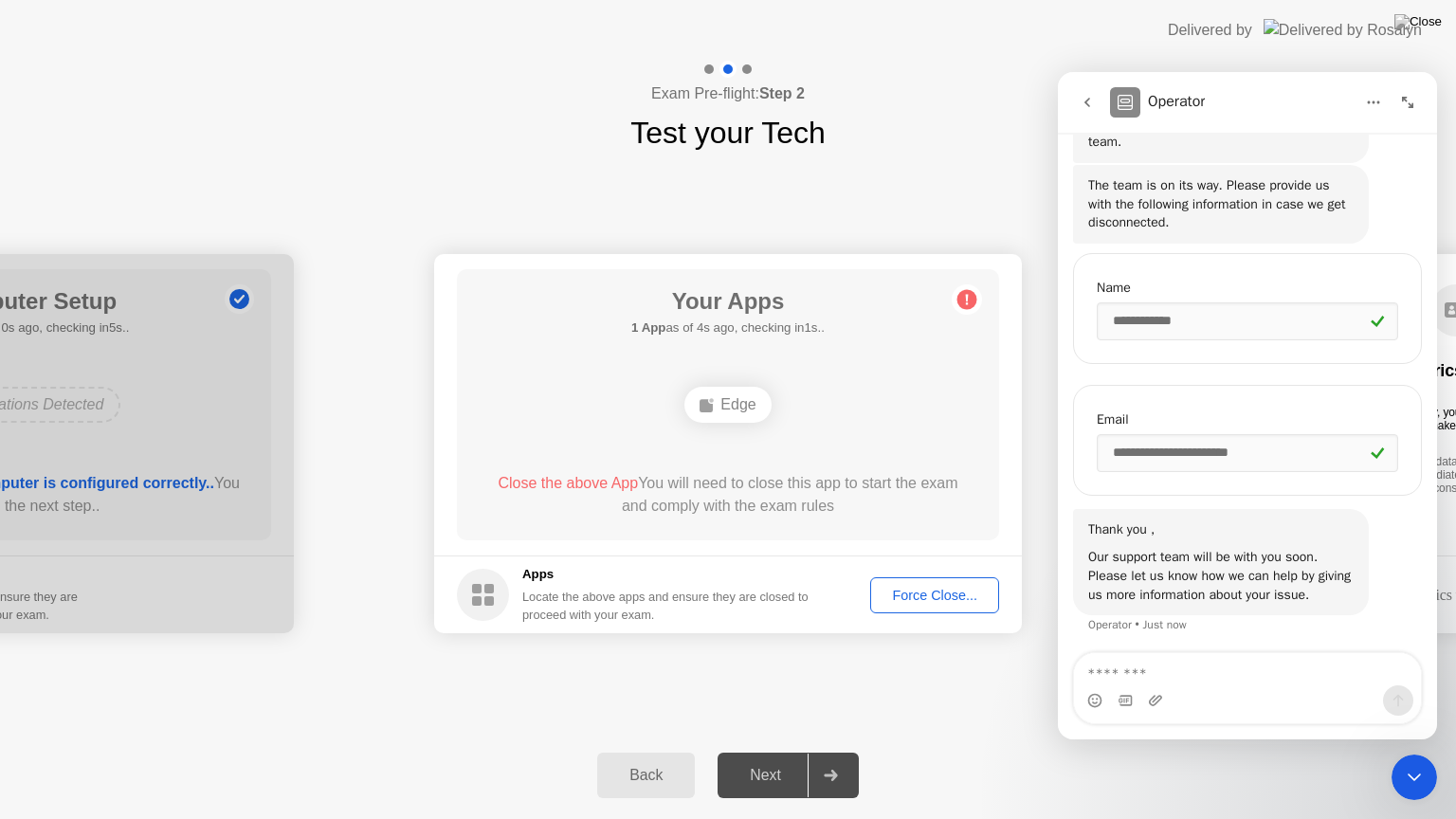 drag, startPoint x: 0, startPoint y: 0, endPoint x: 6, endPoint y: 550, distance: 550.033 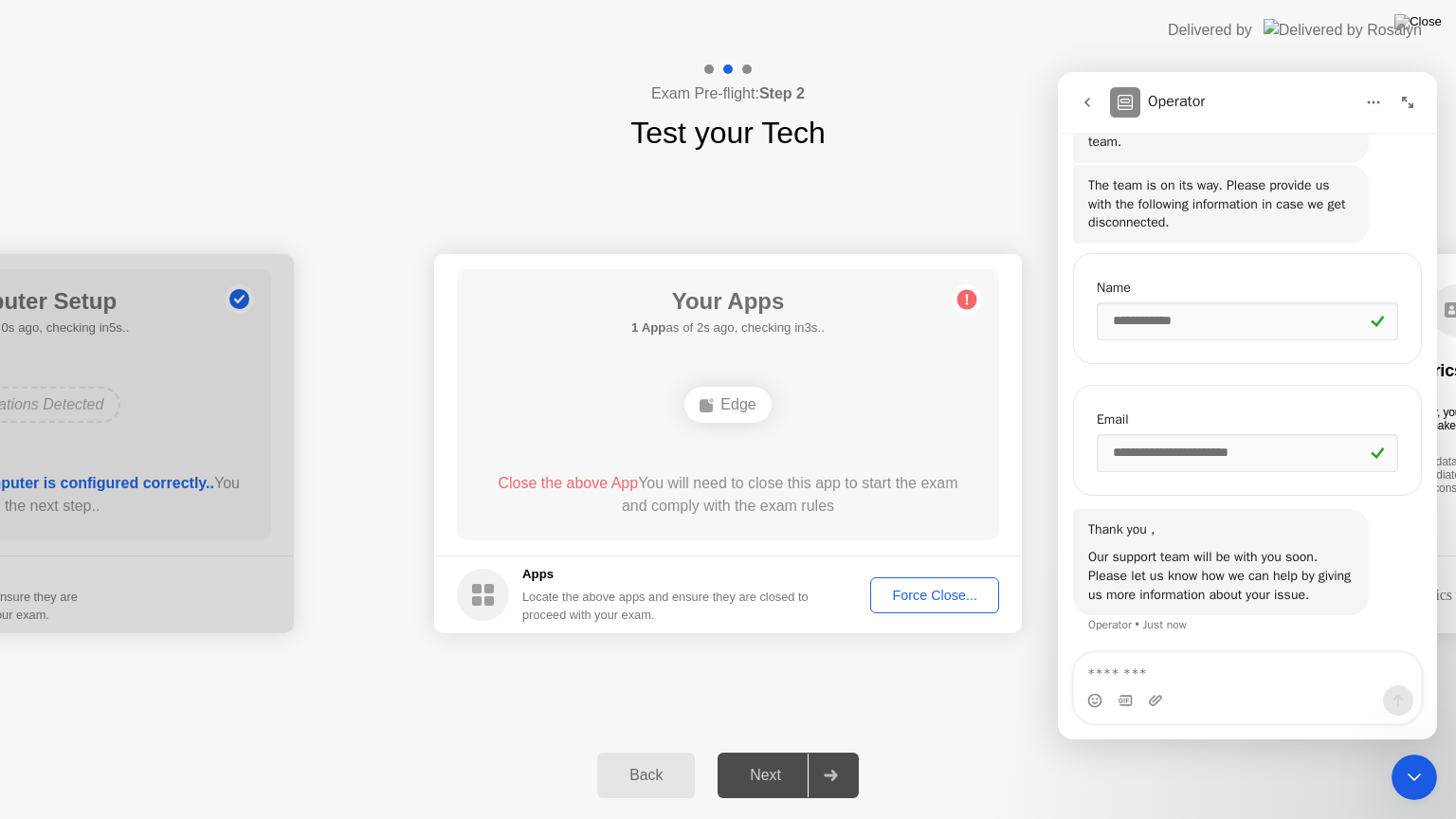 click on "**********" 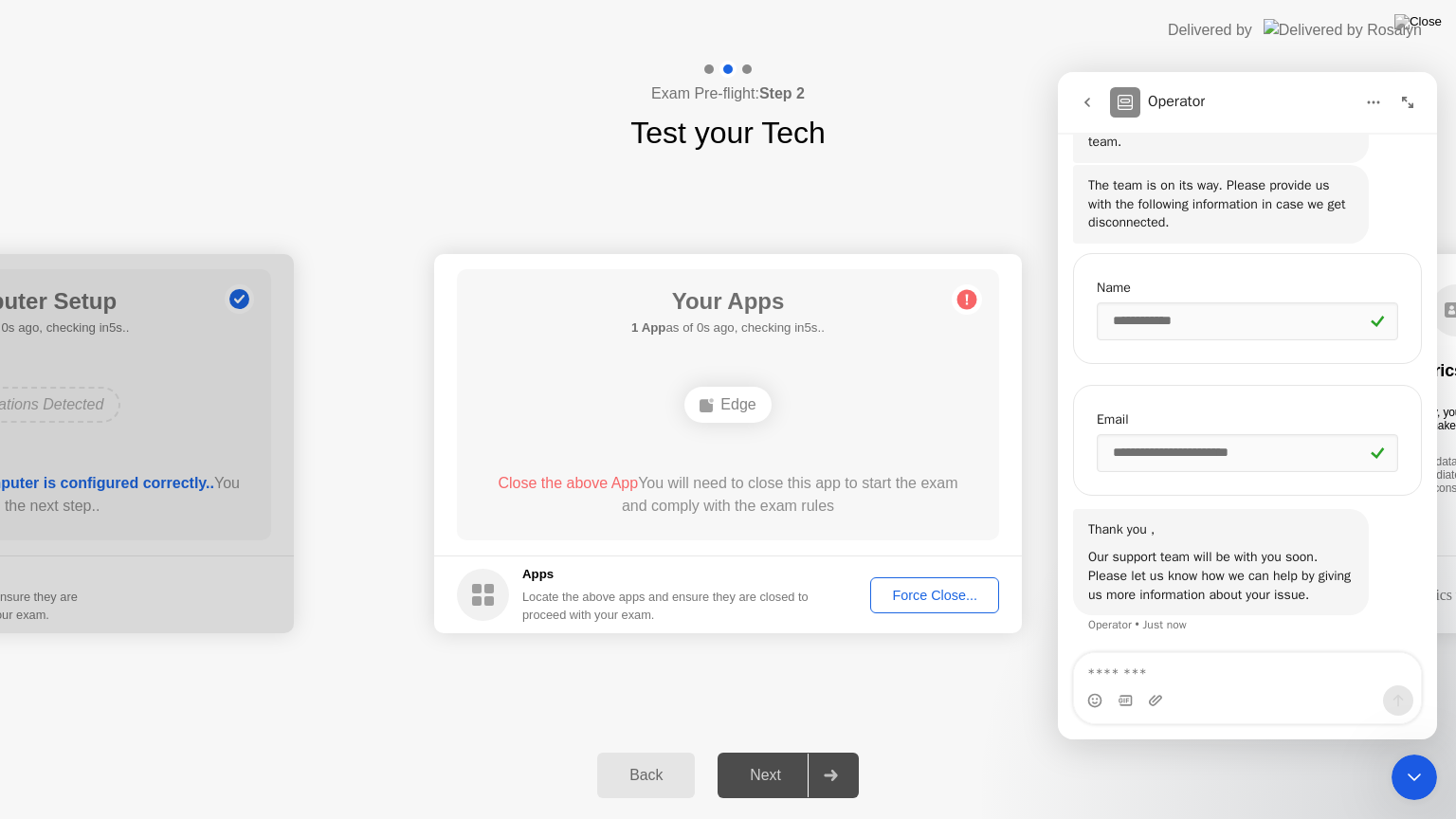 click on "**********" 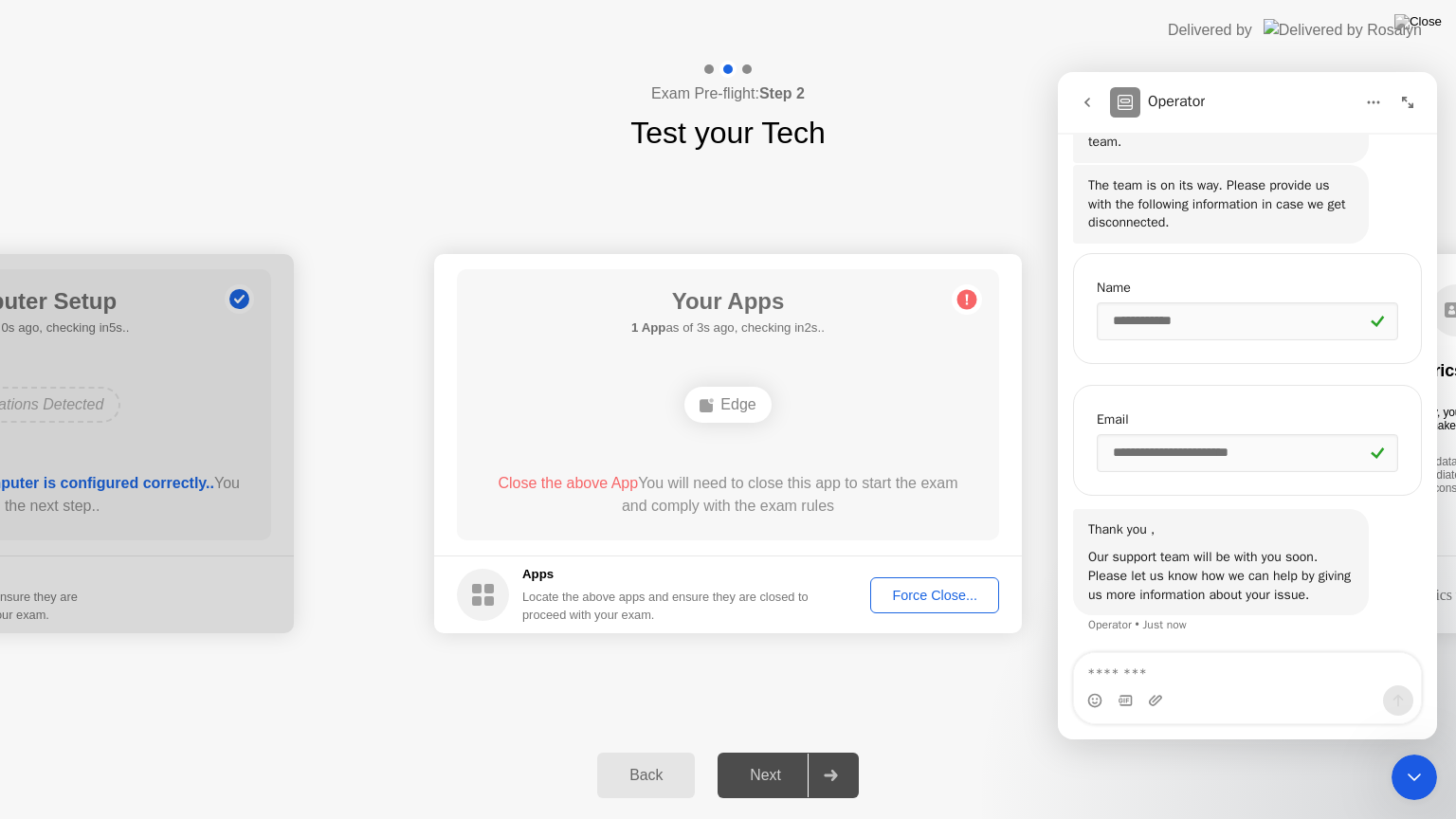 click 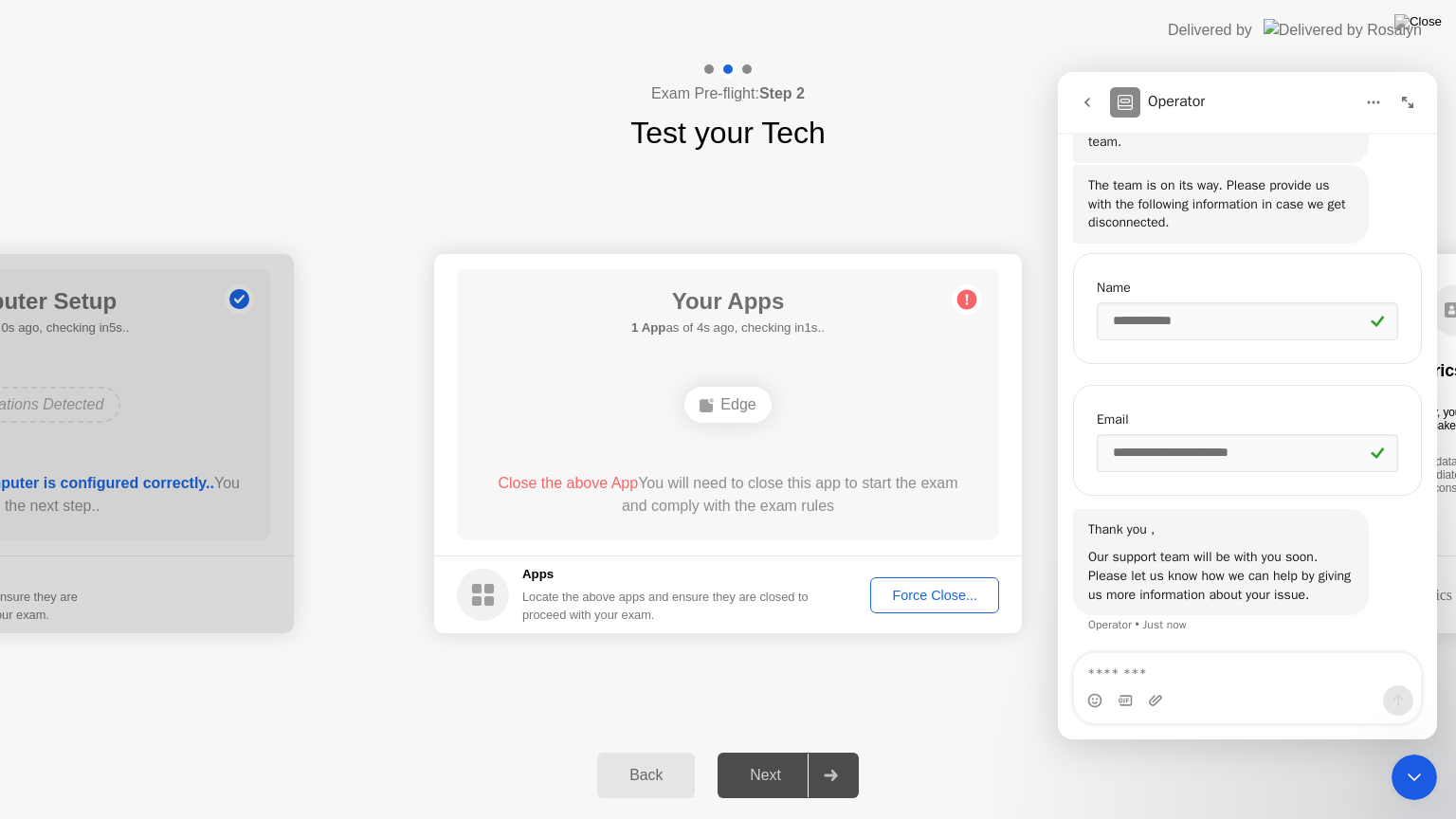 click on "Back Next" 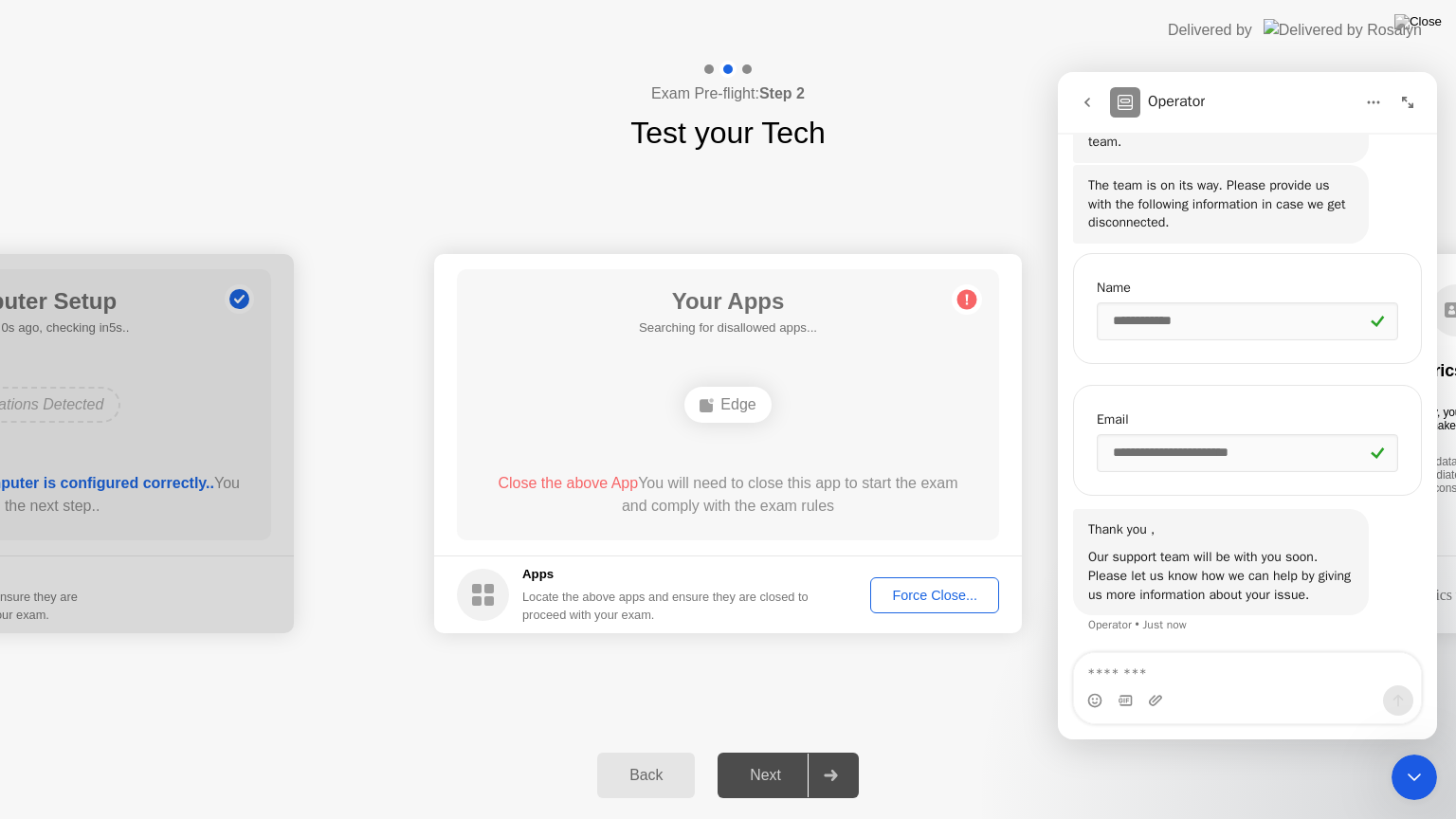 click on "Force Close..." 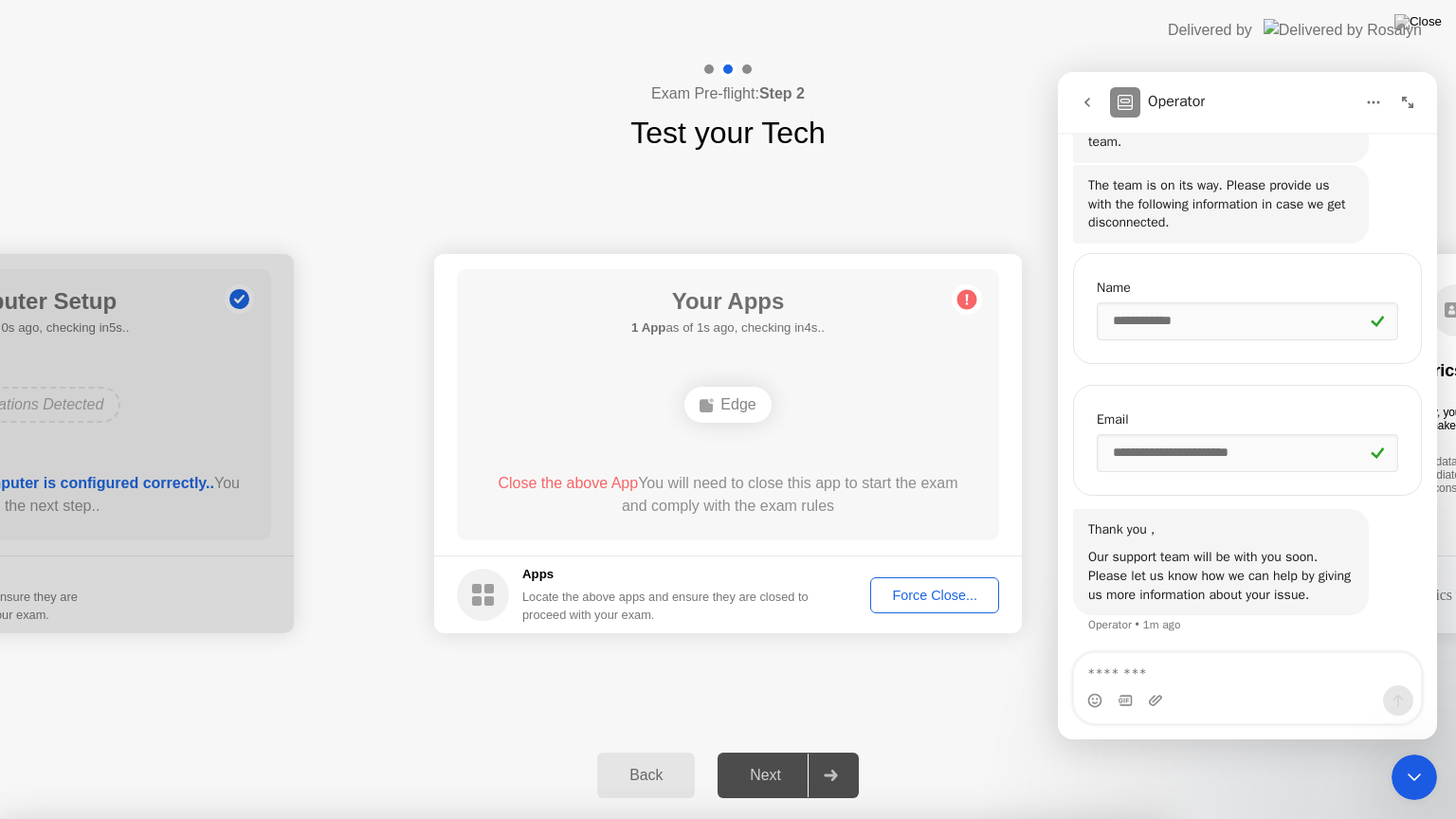 click on "Confirm" at bounding box center [646, 1081] 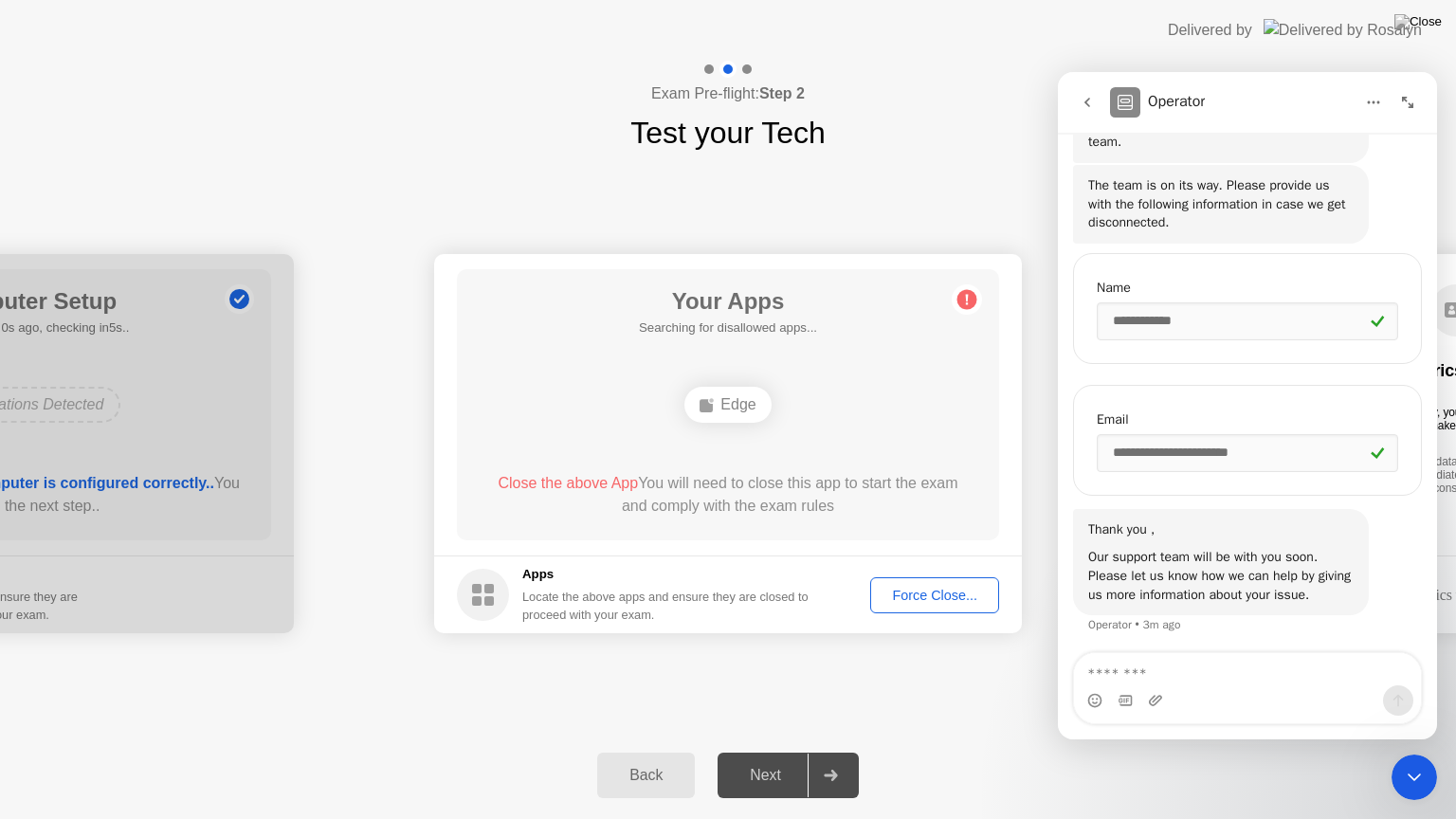 click on "Back Next" 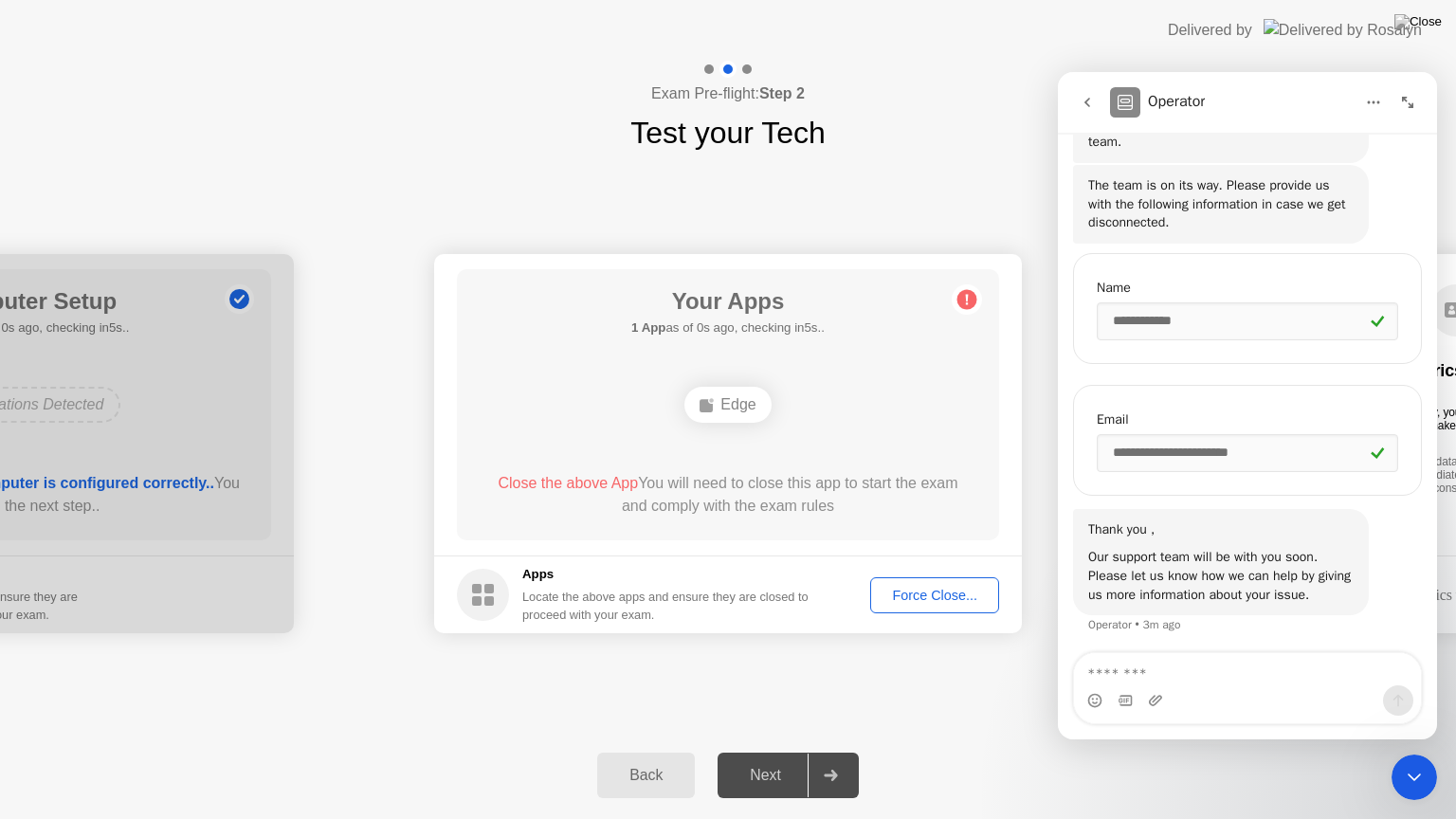 drag, startPoint x: 52, startPoint y: 818, endPoint x: 84, endPoint y: 243, distance: 575.8897 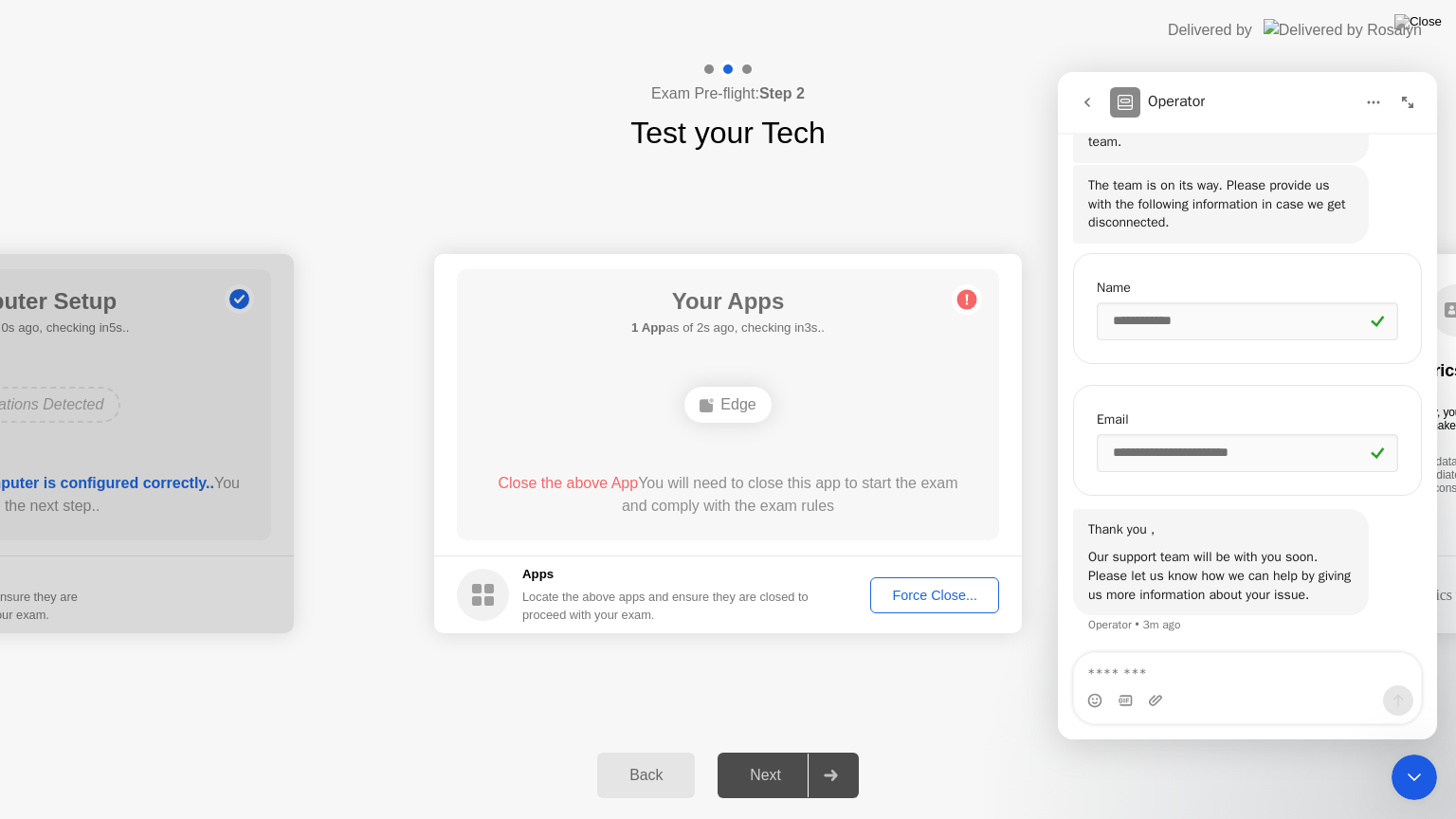 click on "Delivered by" 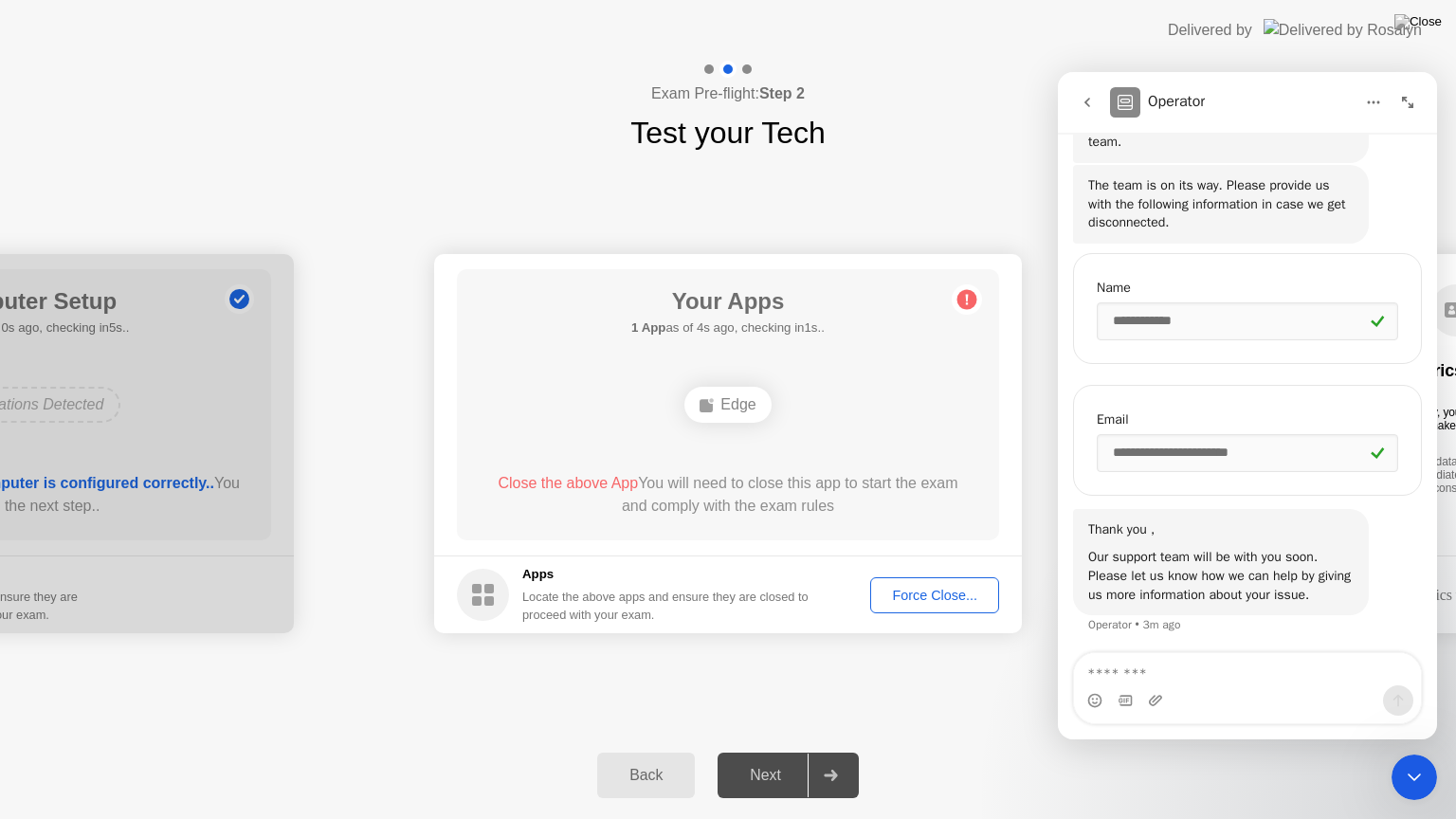 click on "Delivered by" 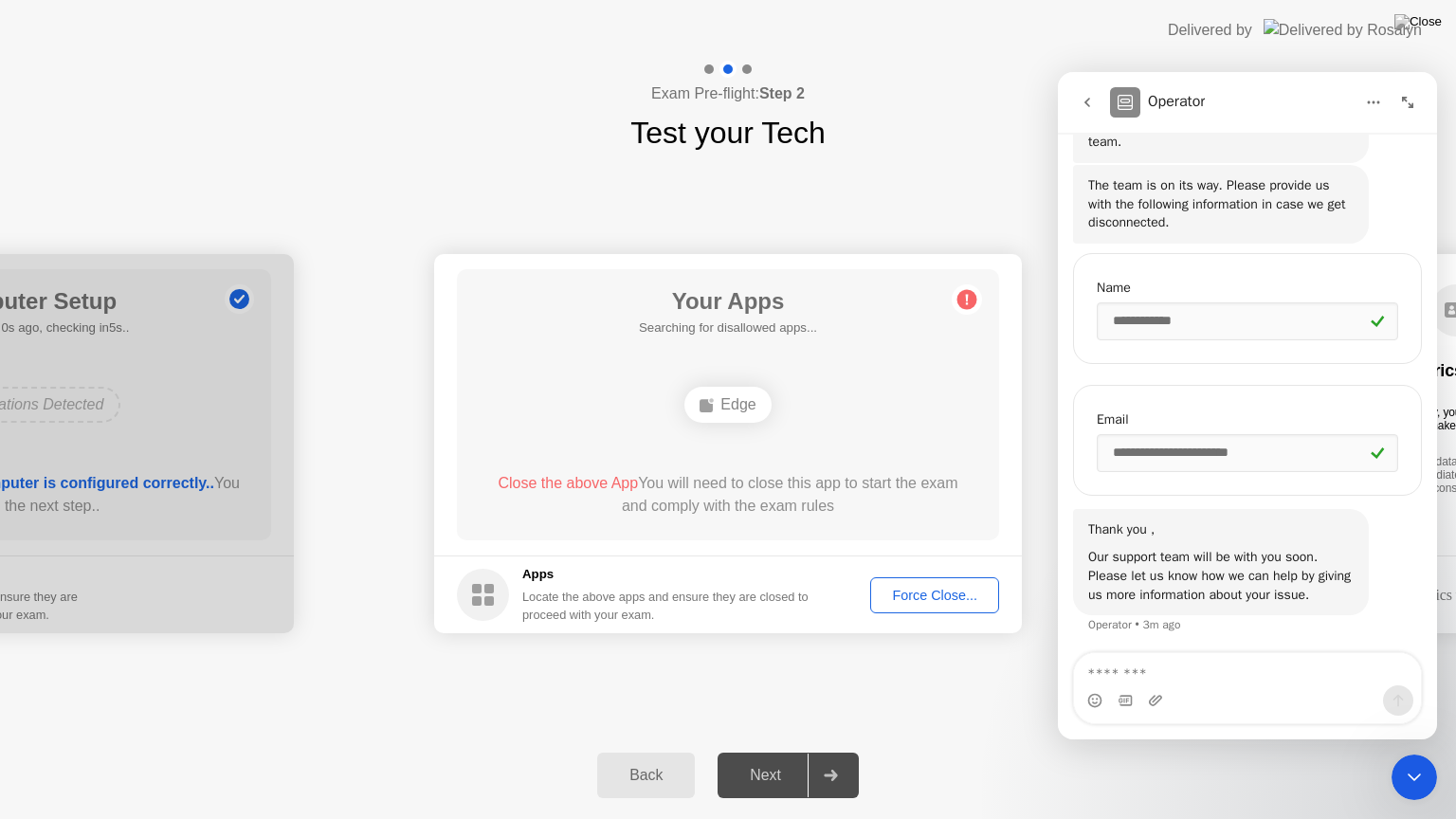 click on "Close the above App" 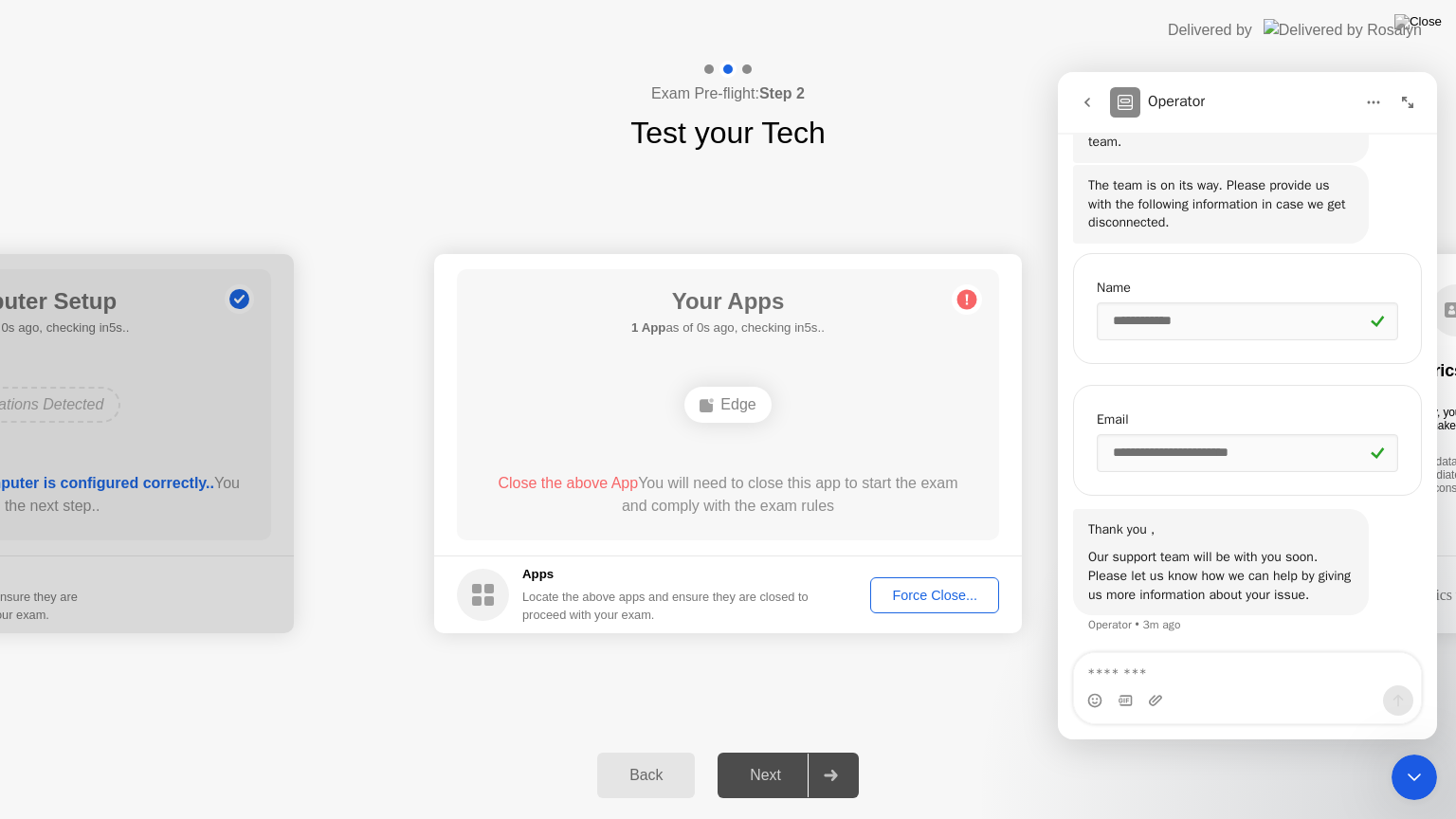 click on "Close the above App" 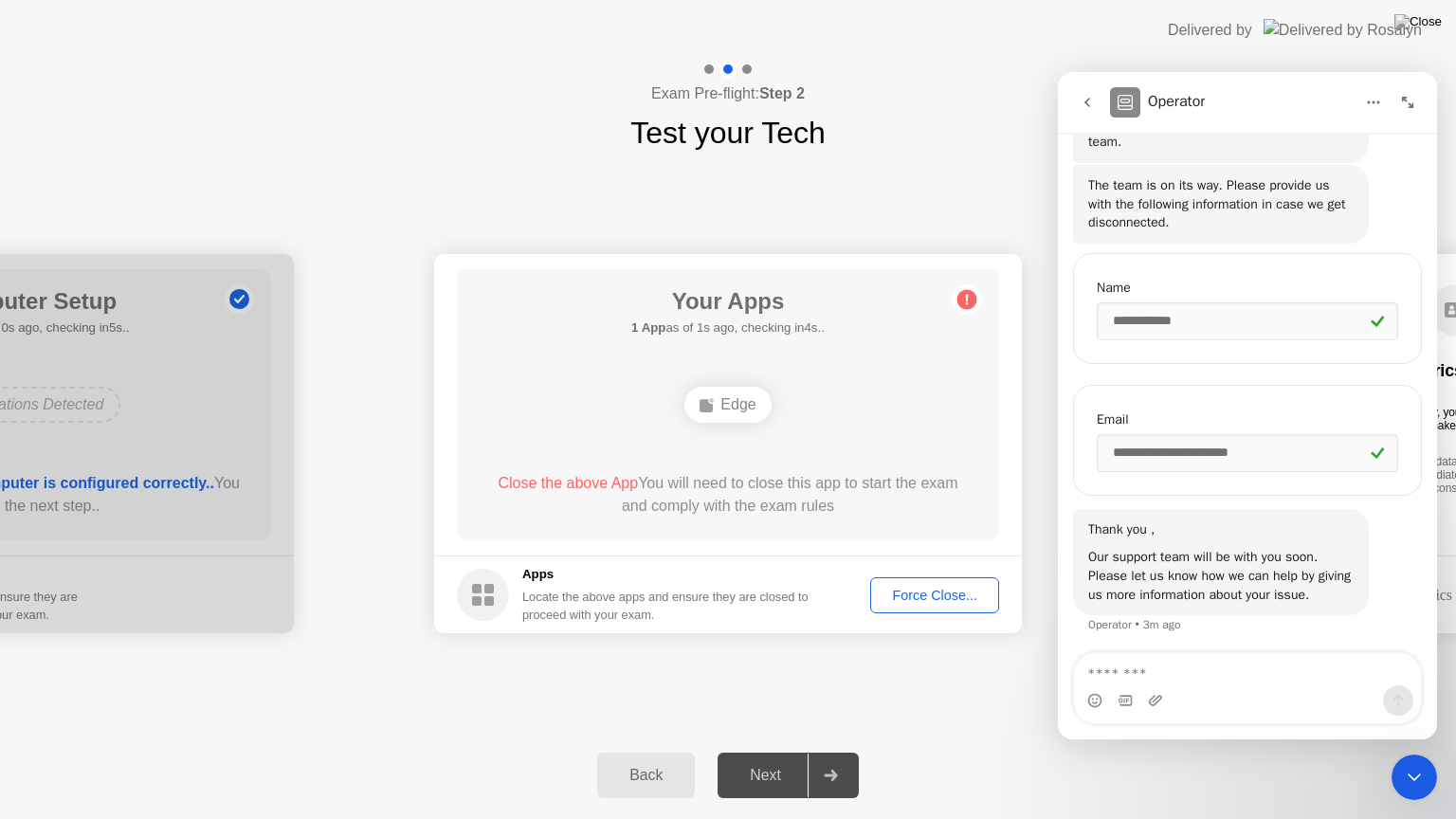 click on "Close the above App" 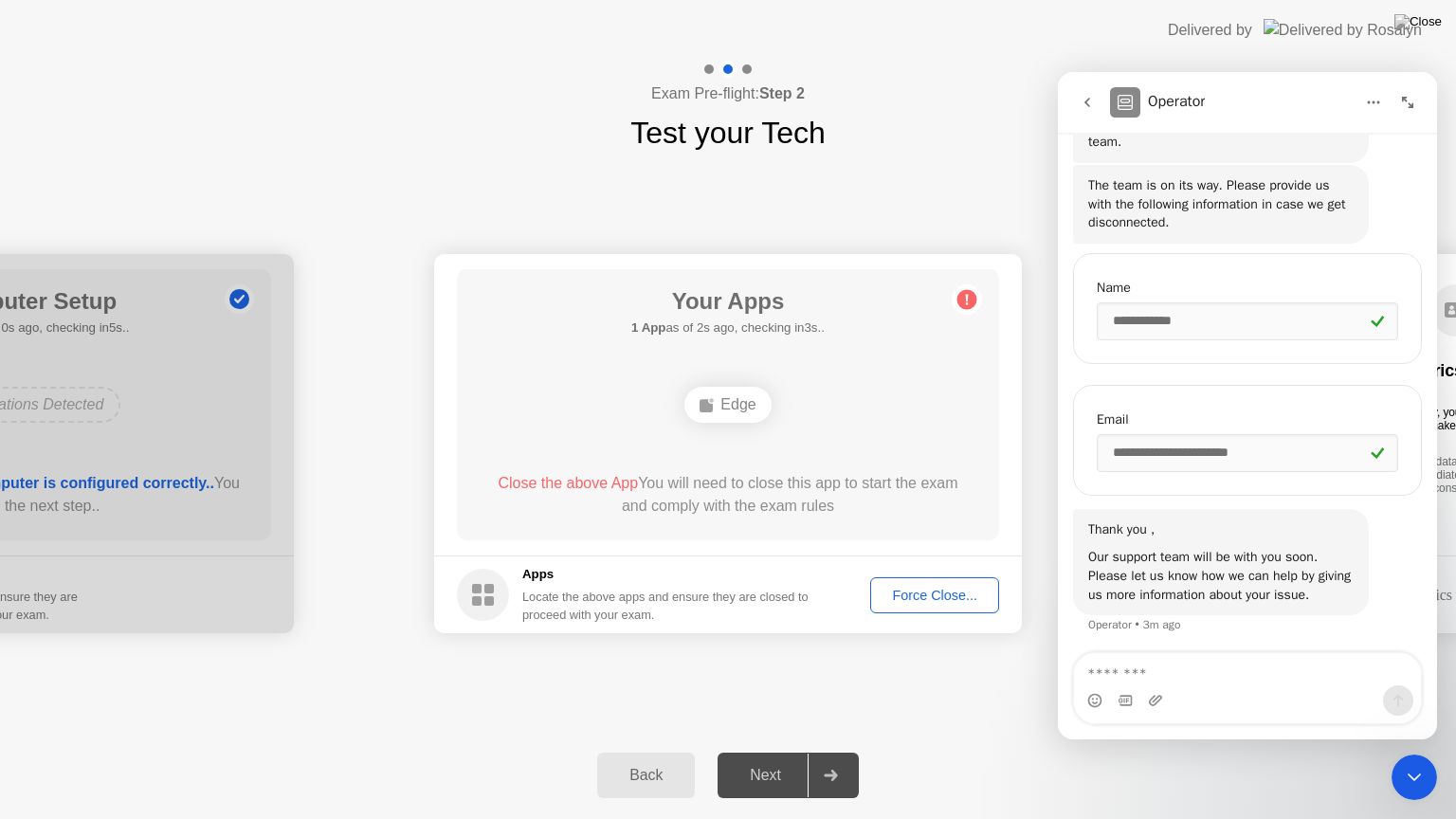 click on "Force Close..." 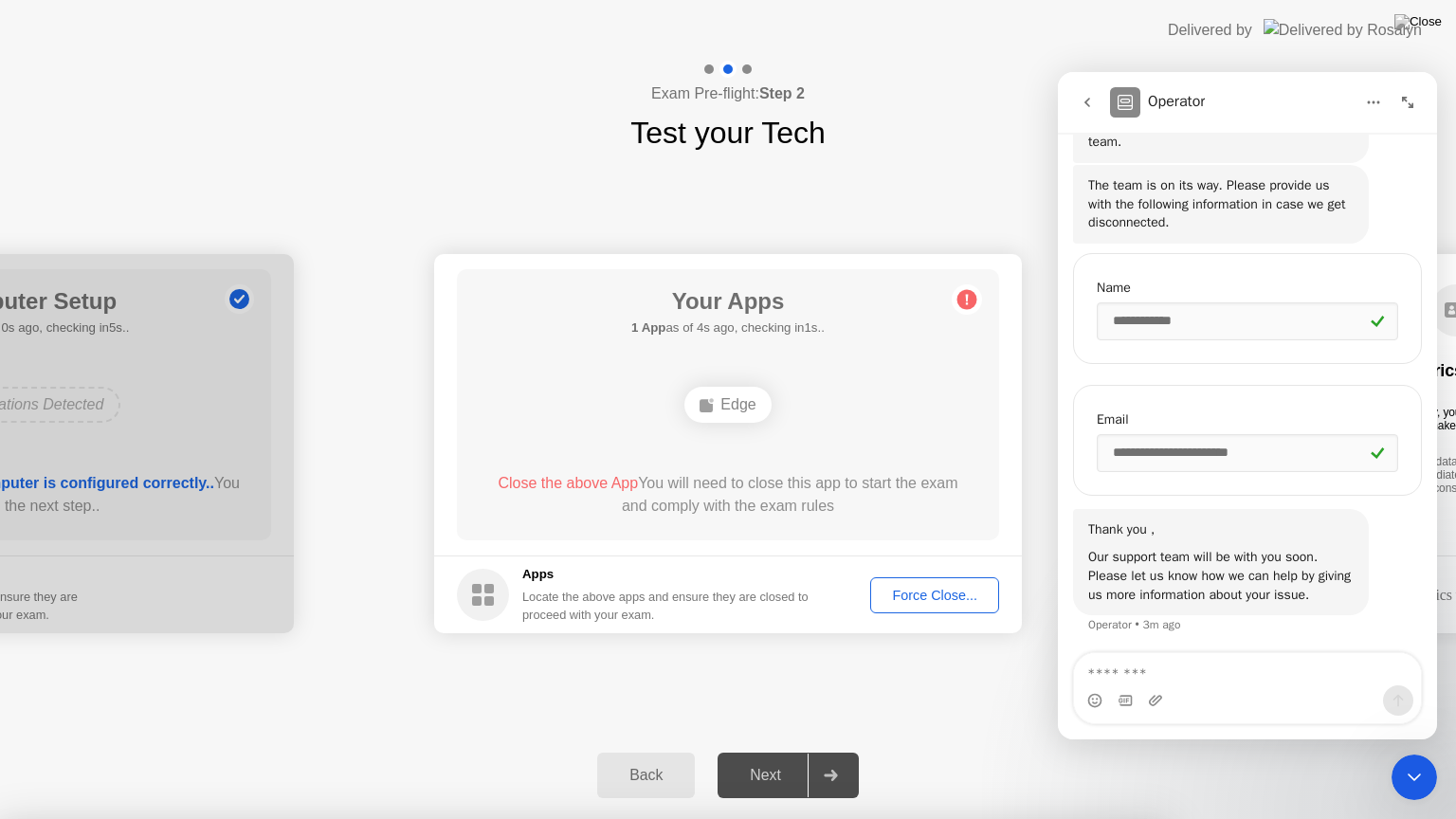 click on "Confirm" at bounding box center [646, 1081] 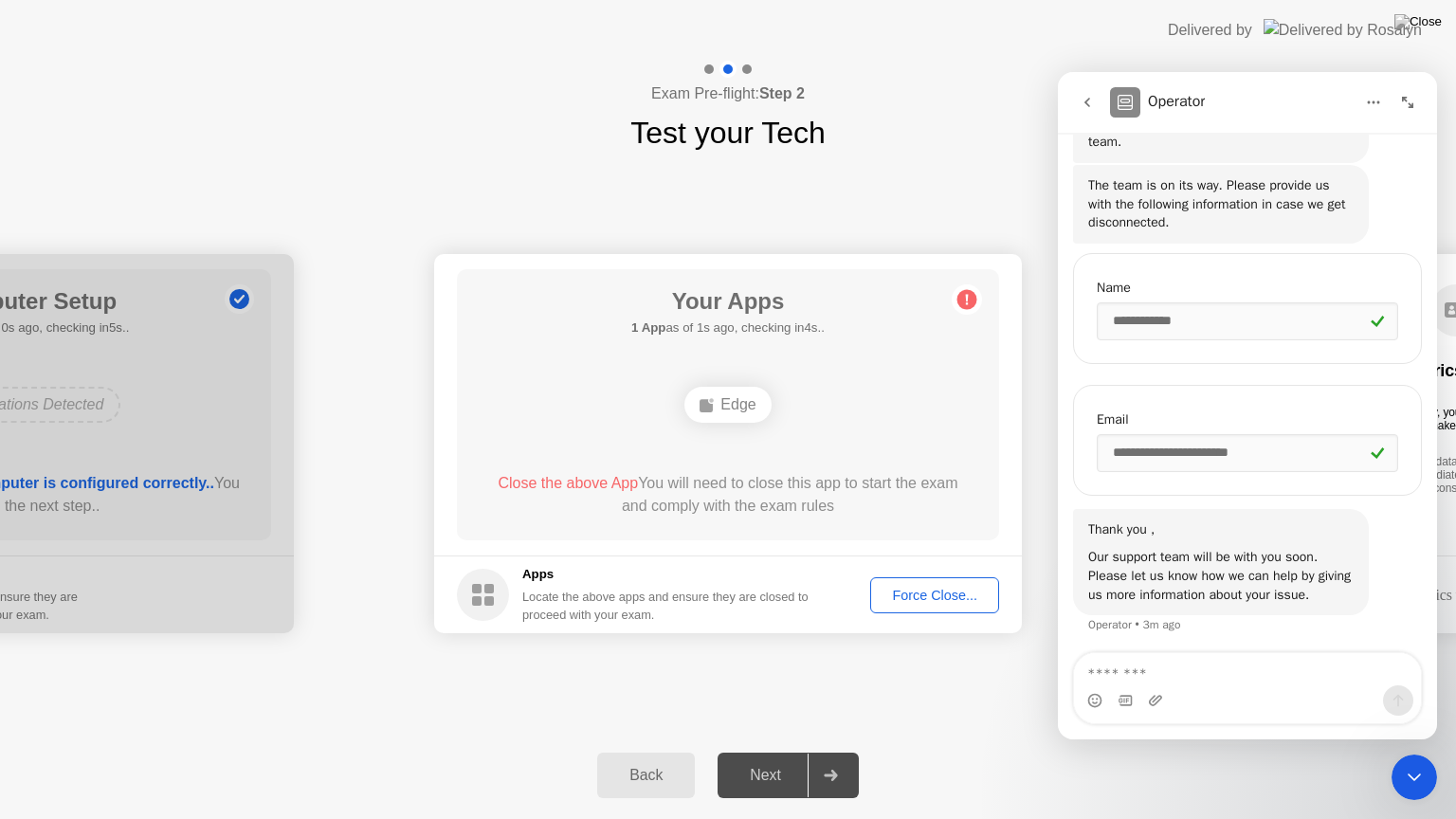 drag, startPoint x: 1289, startPoint y: 91, endPoint x: 1338, endPoint y: 83, distance: 49.648766 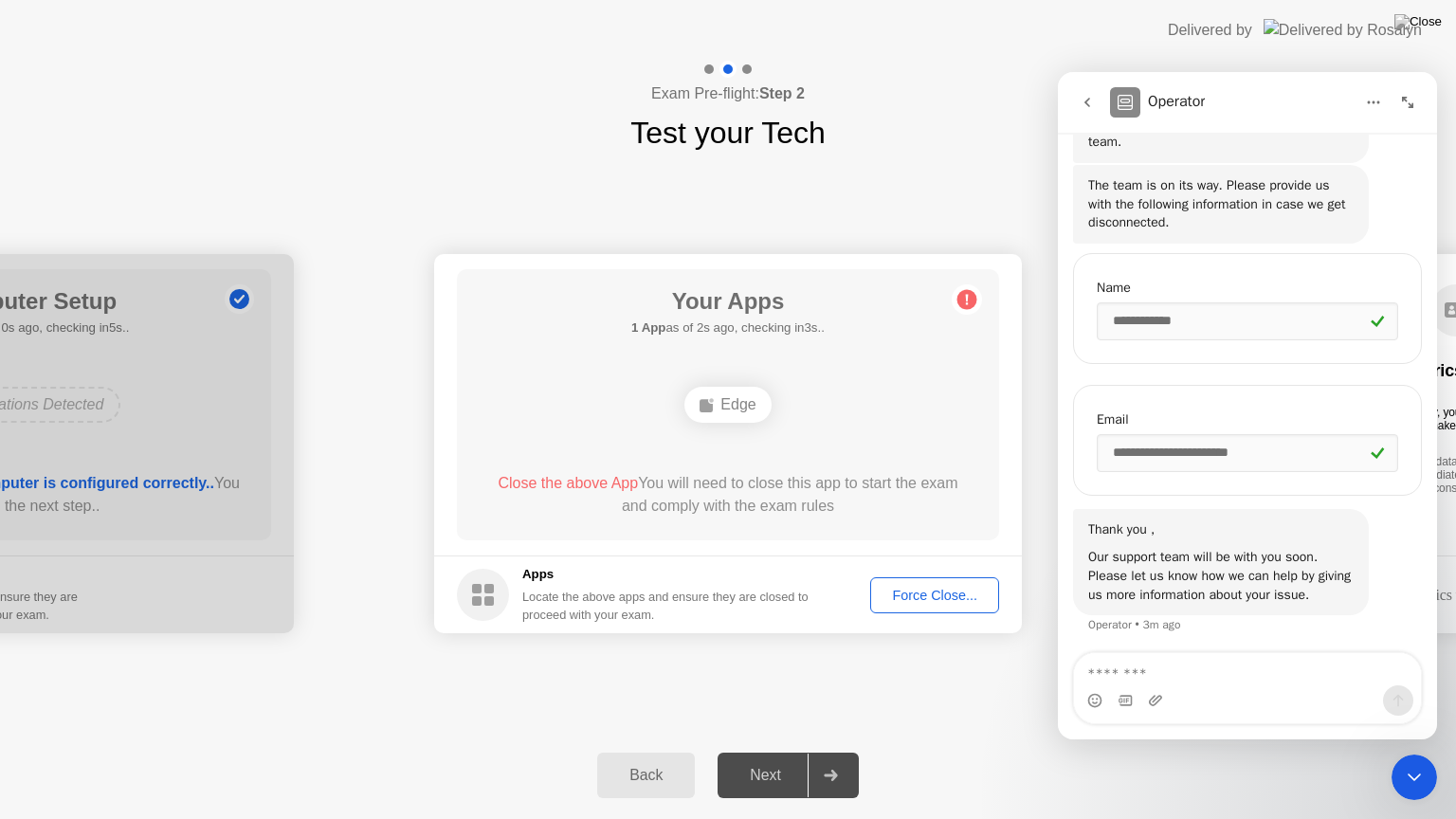 click on "Operator" at bounding box center [1232, 102] 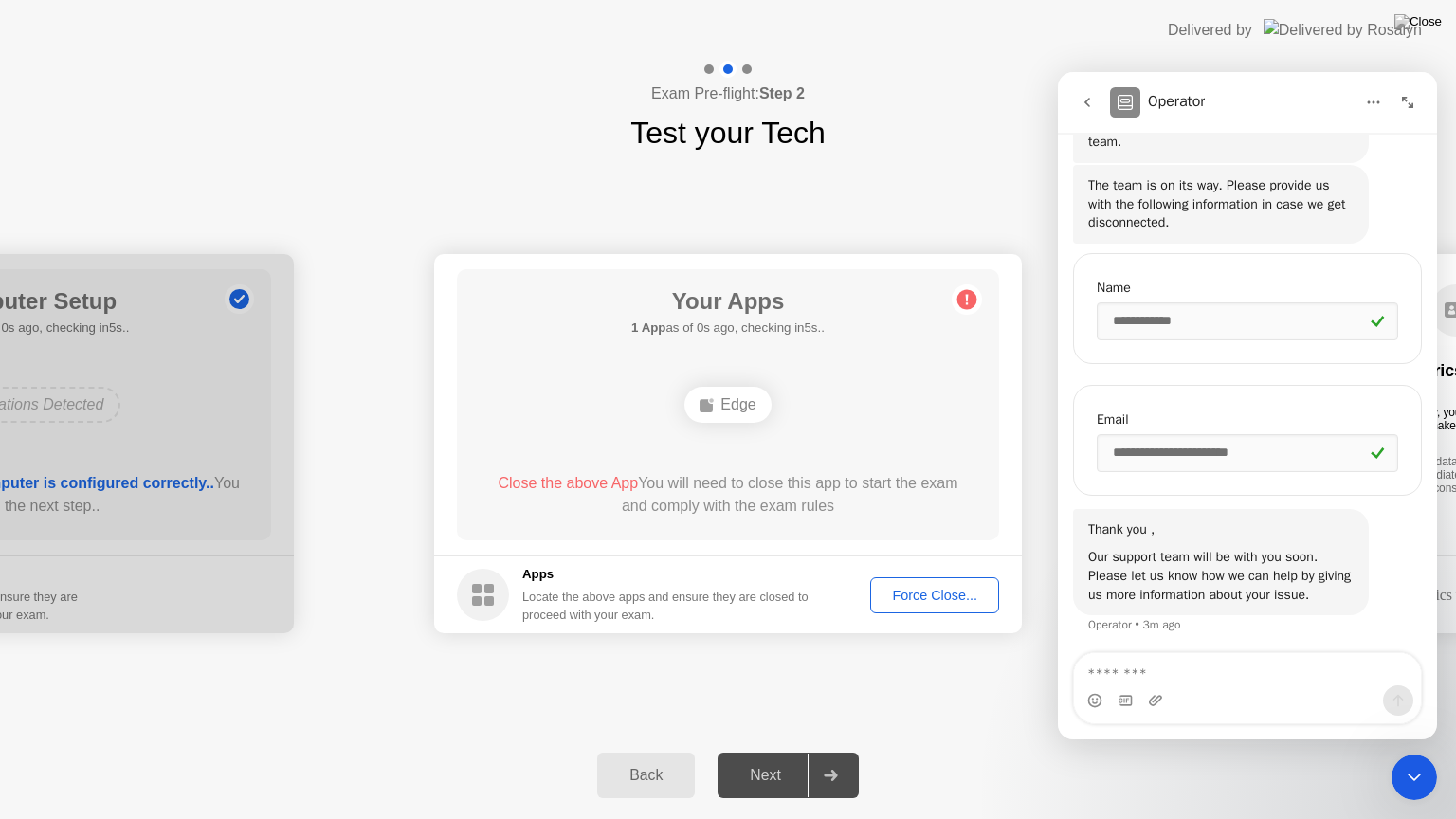 click on "Edge" 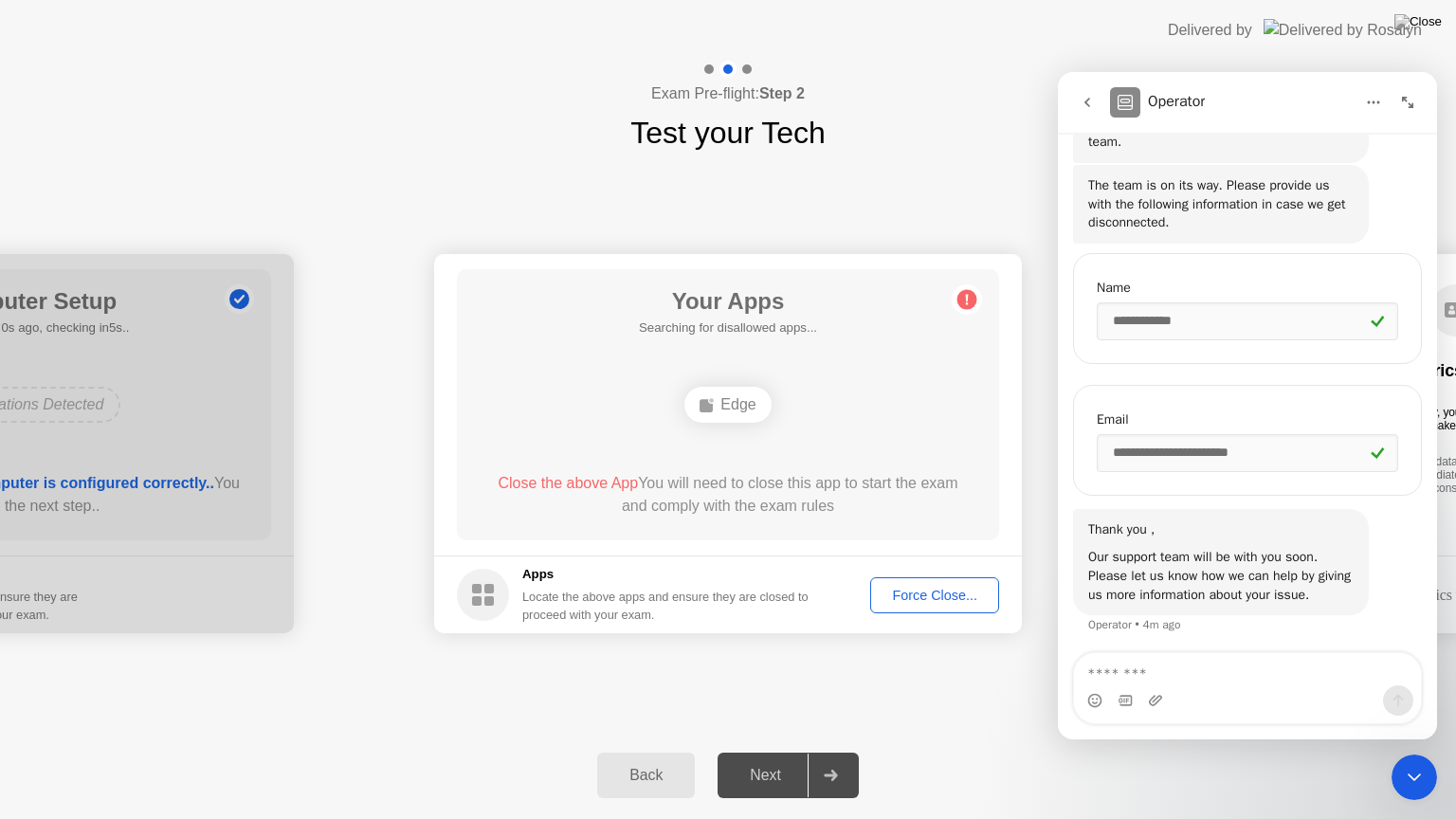 click on "Delivered by" 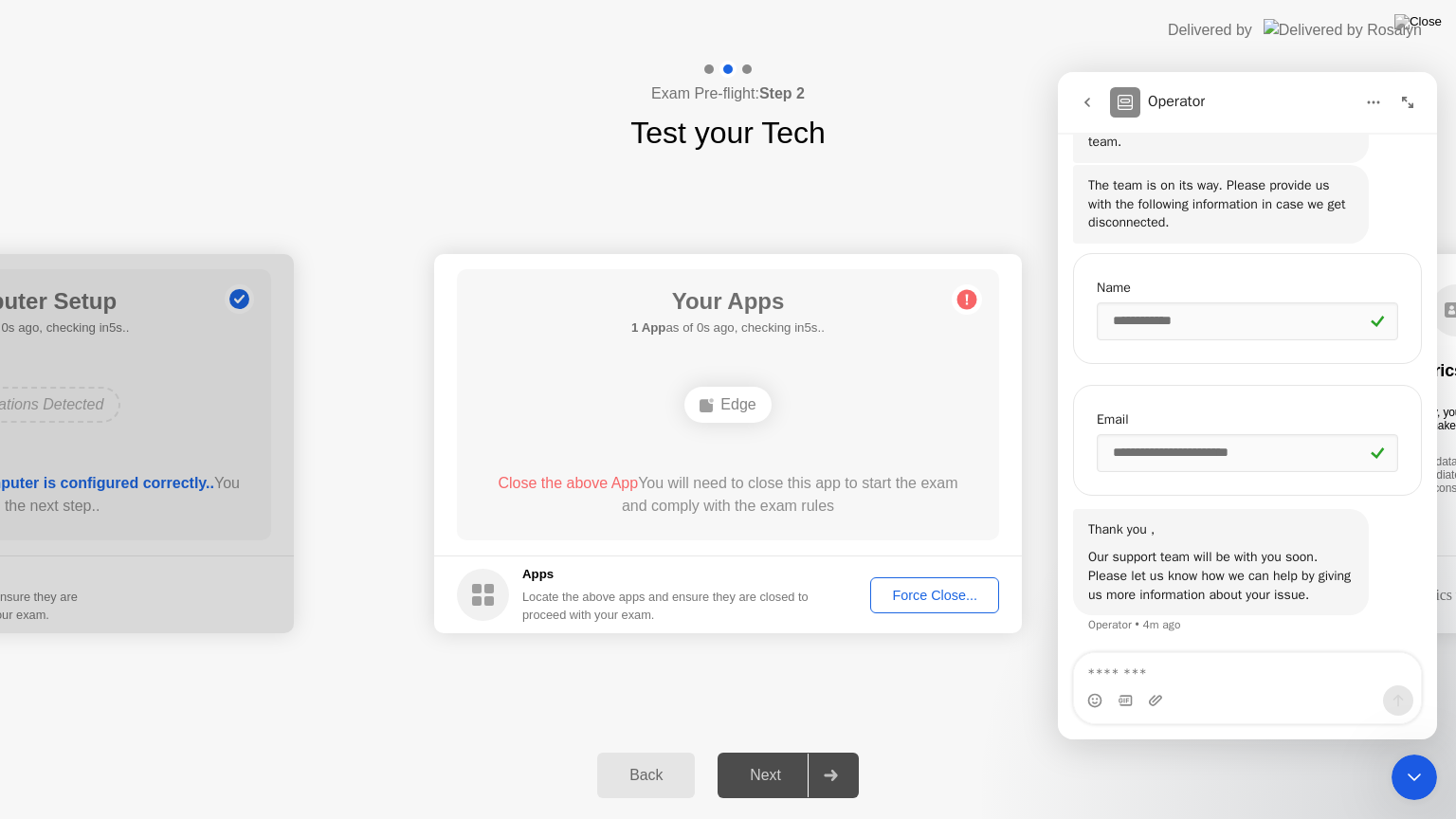 click on "Delivered by" 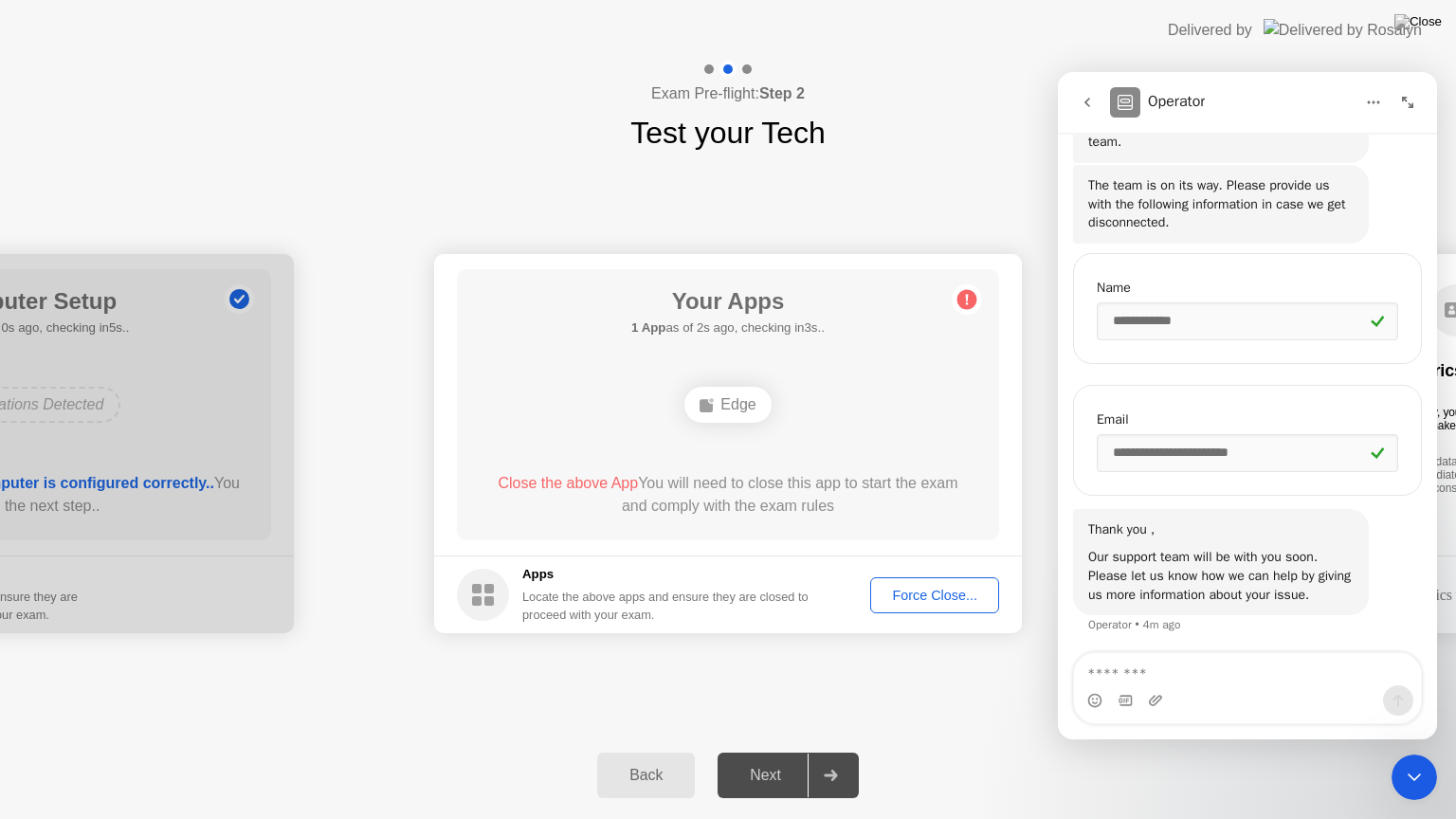 click on "Exam Pre-flight:  Step 2 Test your Tech" 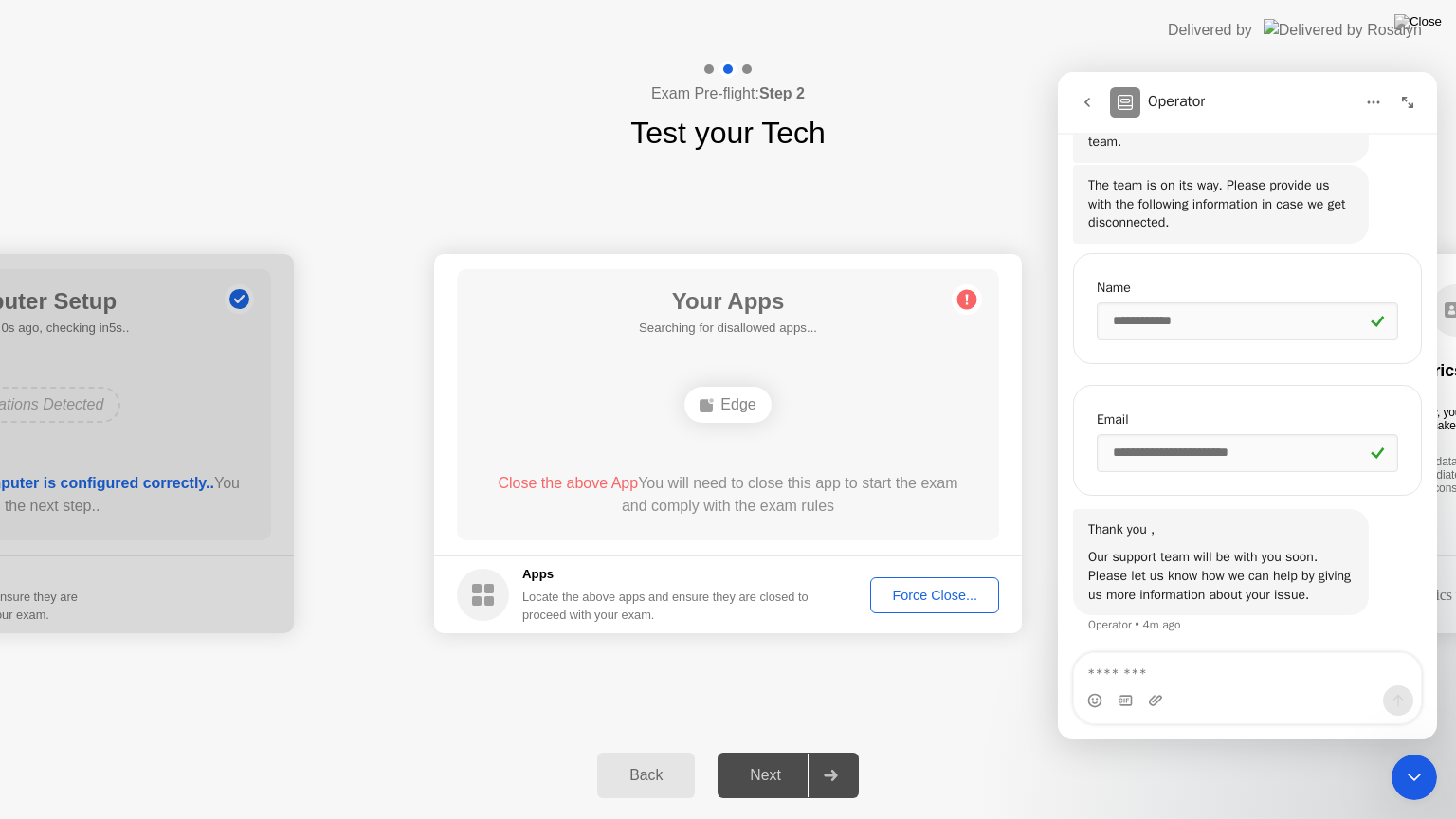 click 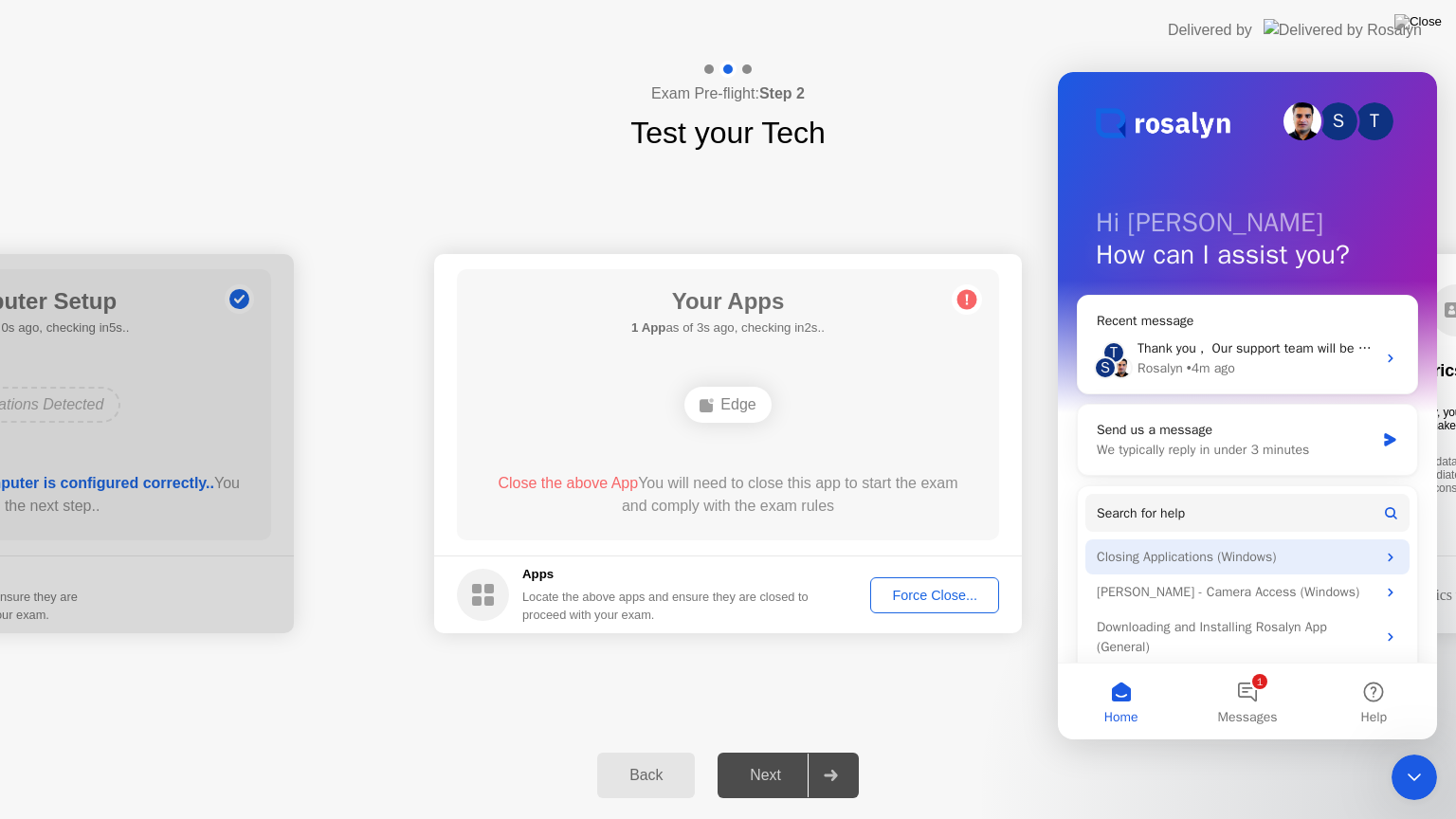 click on "Closing Applications (Windows)" at bounding box center (1236, 556) 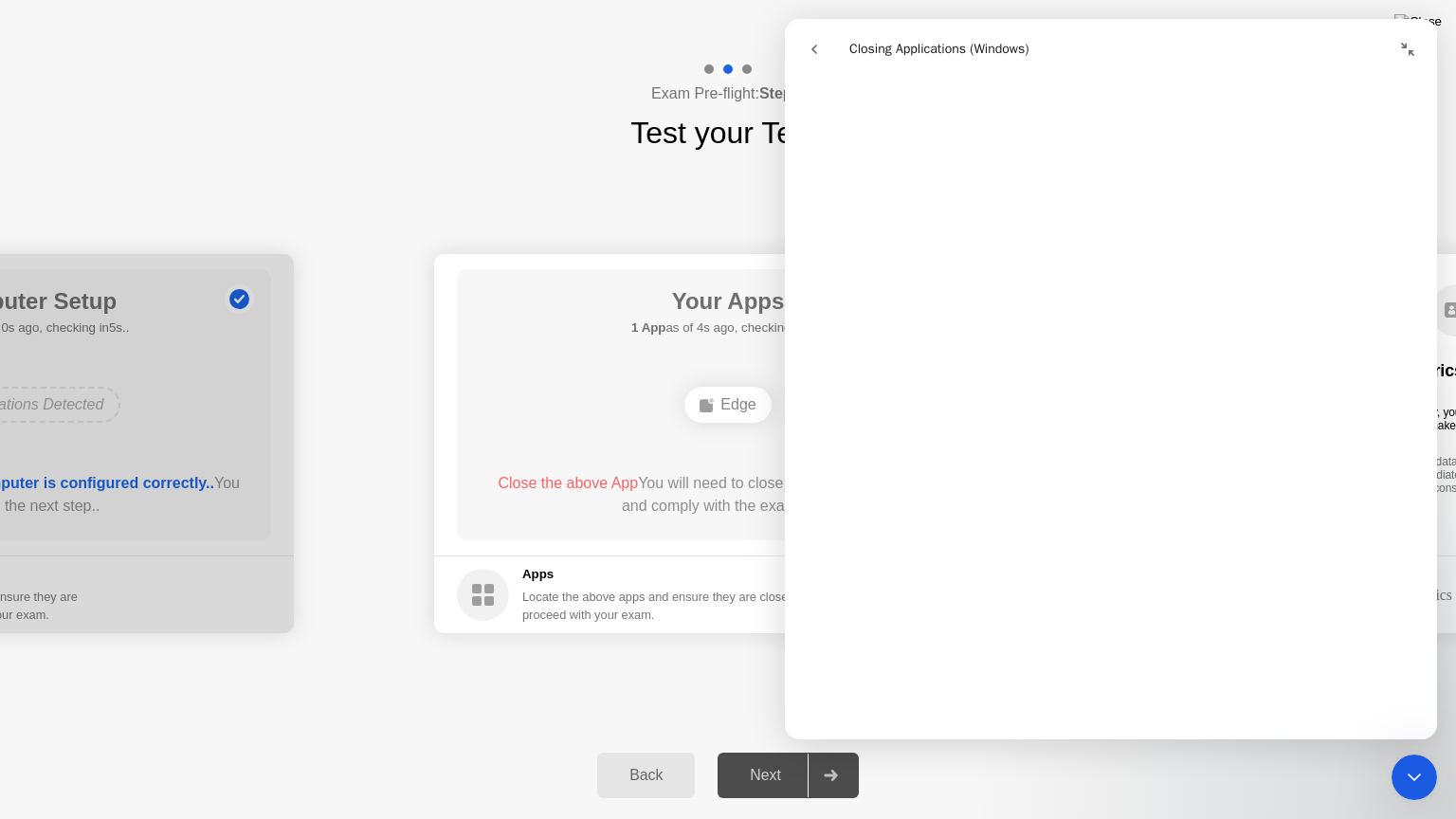 scroll, scrollTop: 758, scrollLeft: 0, axis: vertical 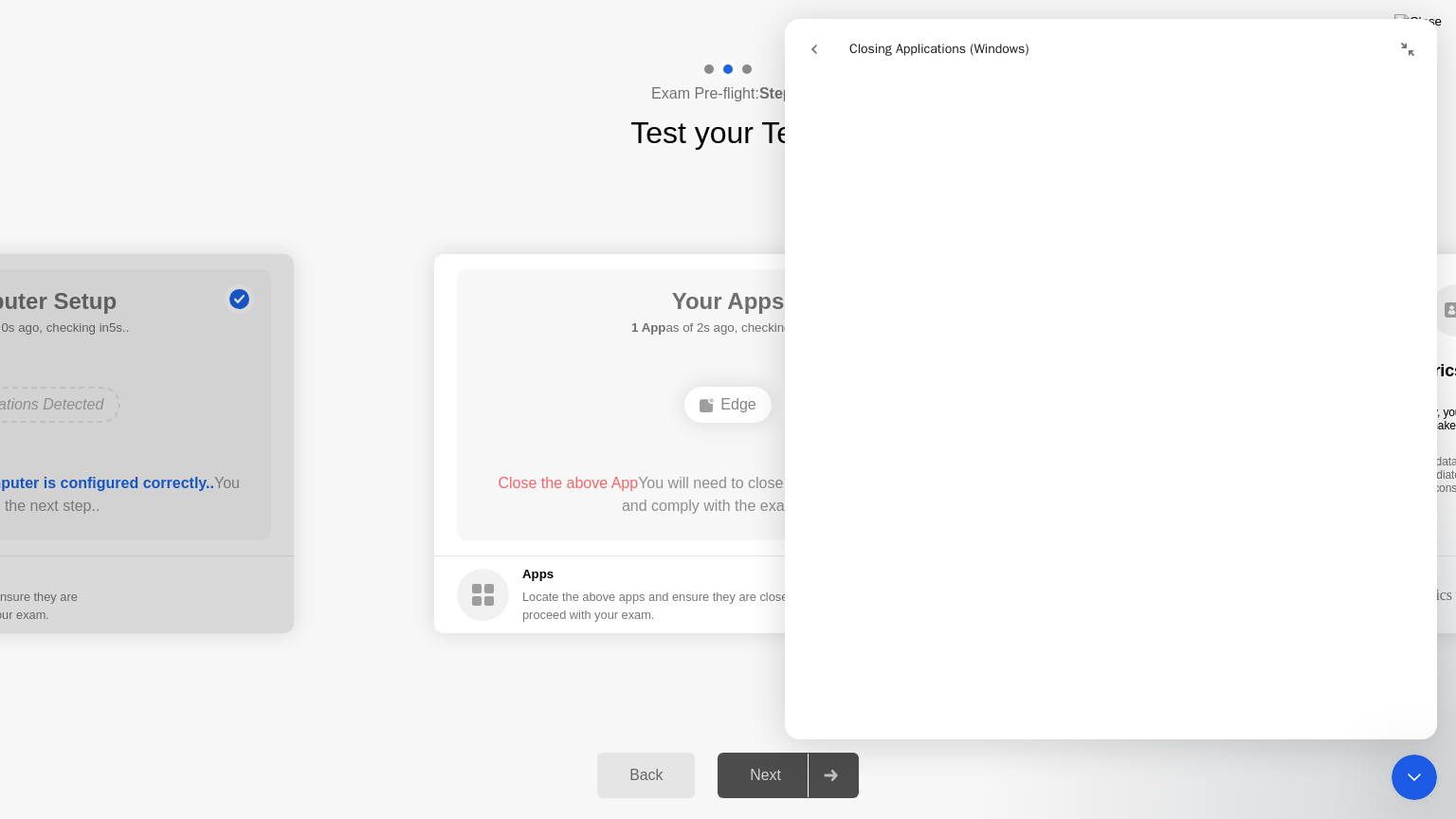 drag, startPoint x: 1433, startPoint y: 417, endPoint x: 2240, endPoint y: 599, distance: 827.2684 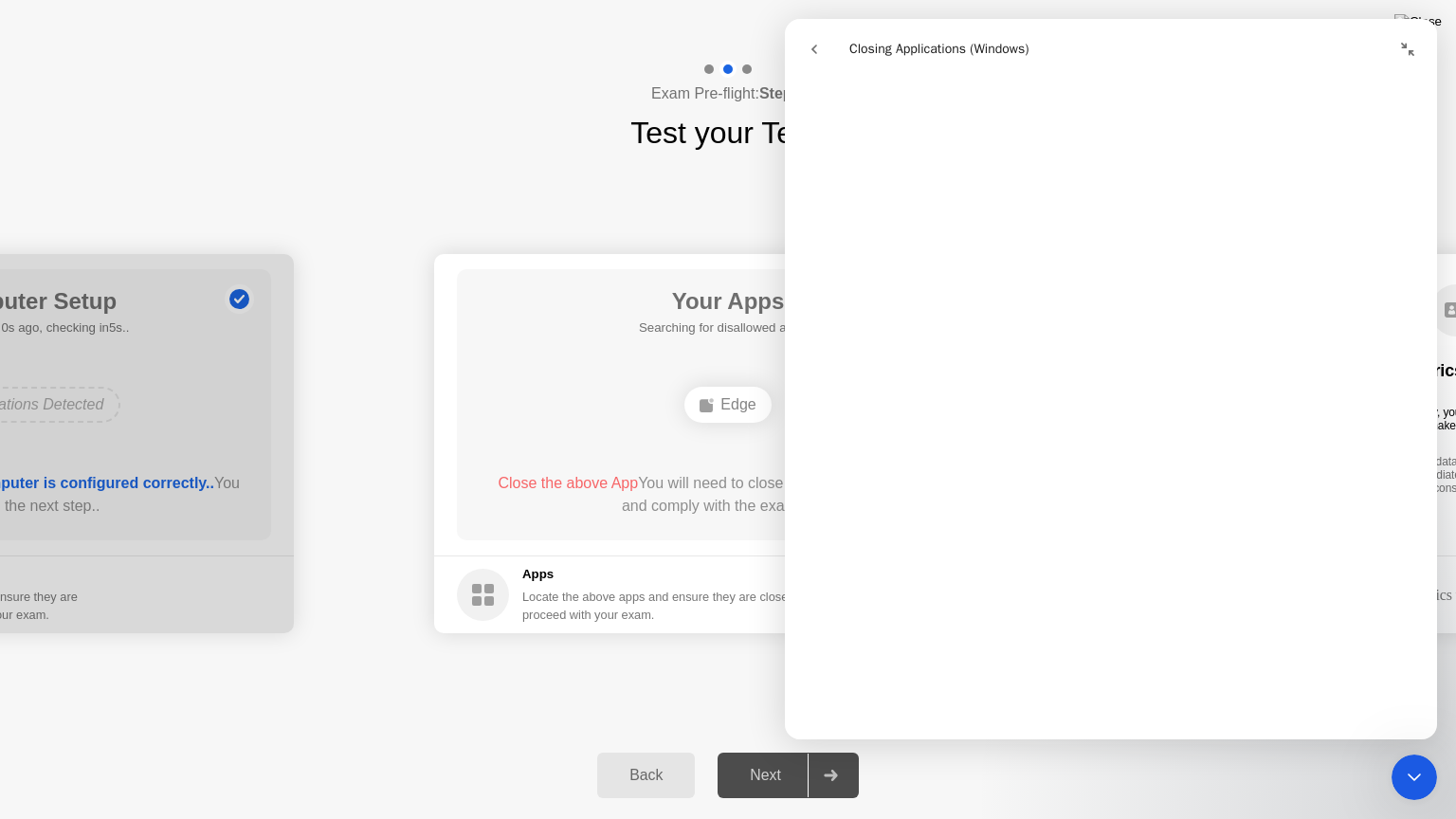 click on "Delivered by" 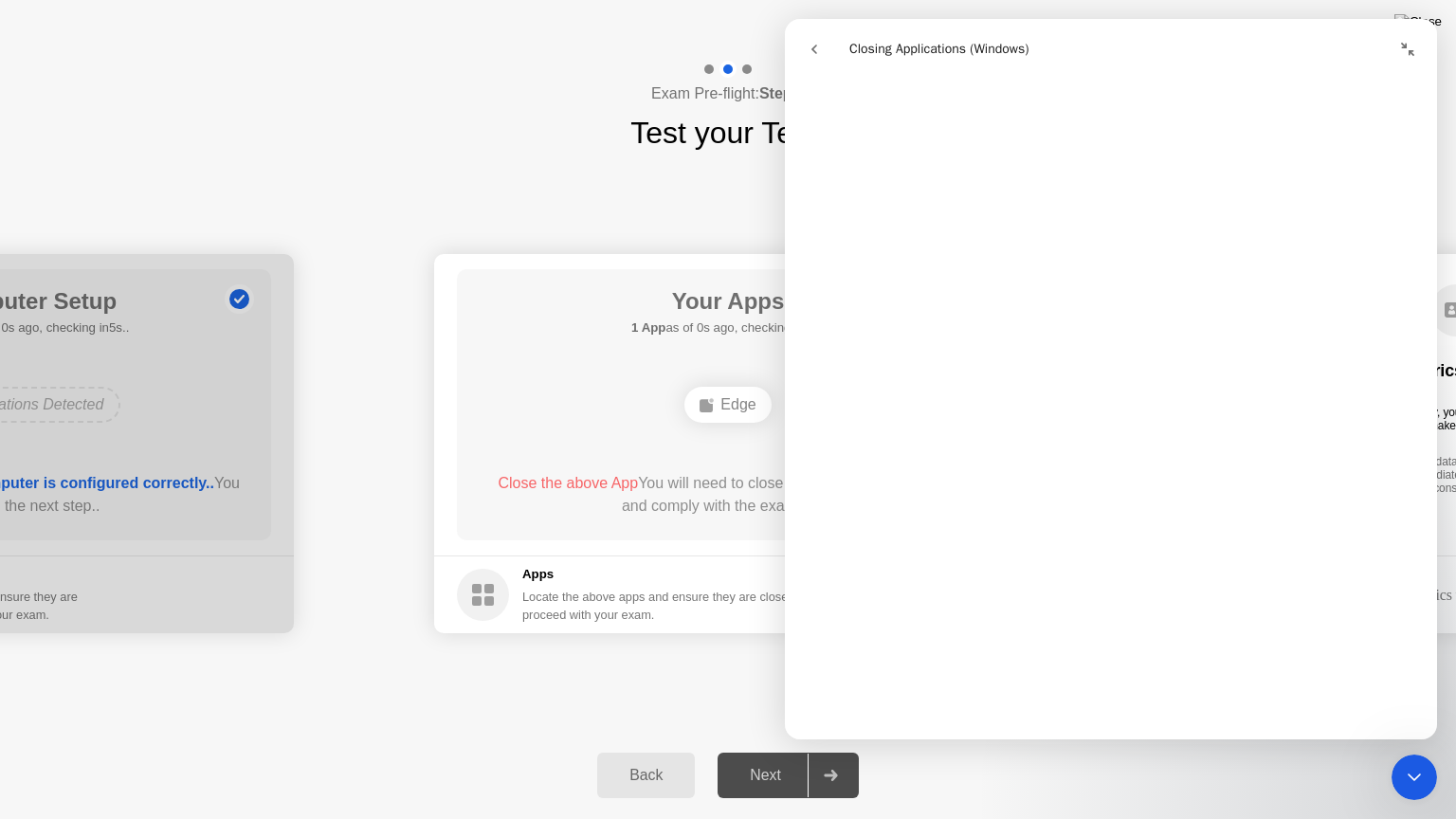 click 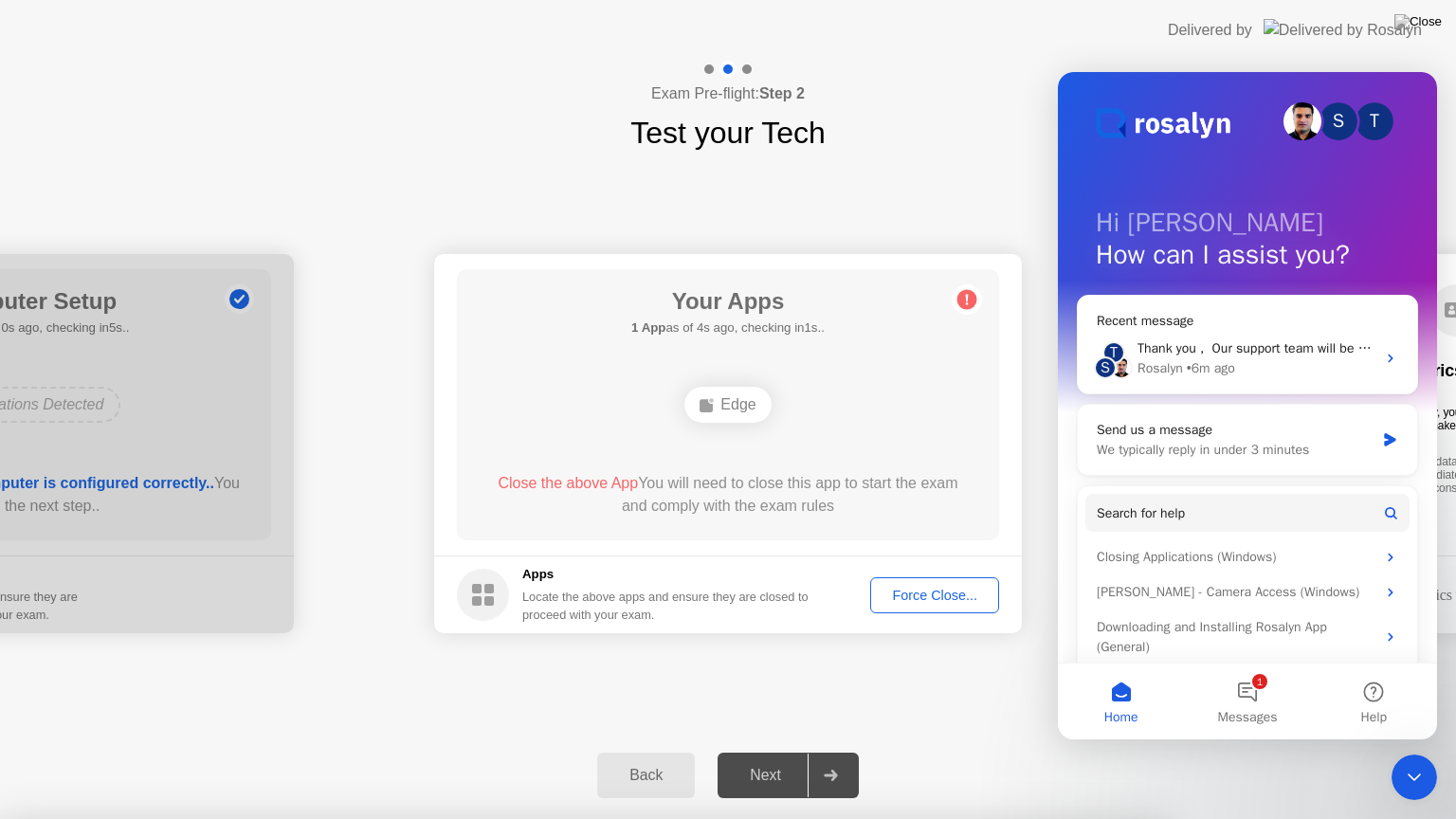 click at bounding box center (728, 819) 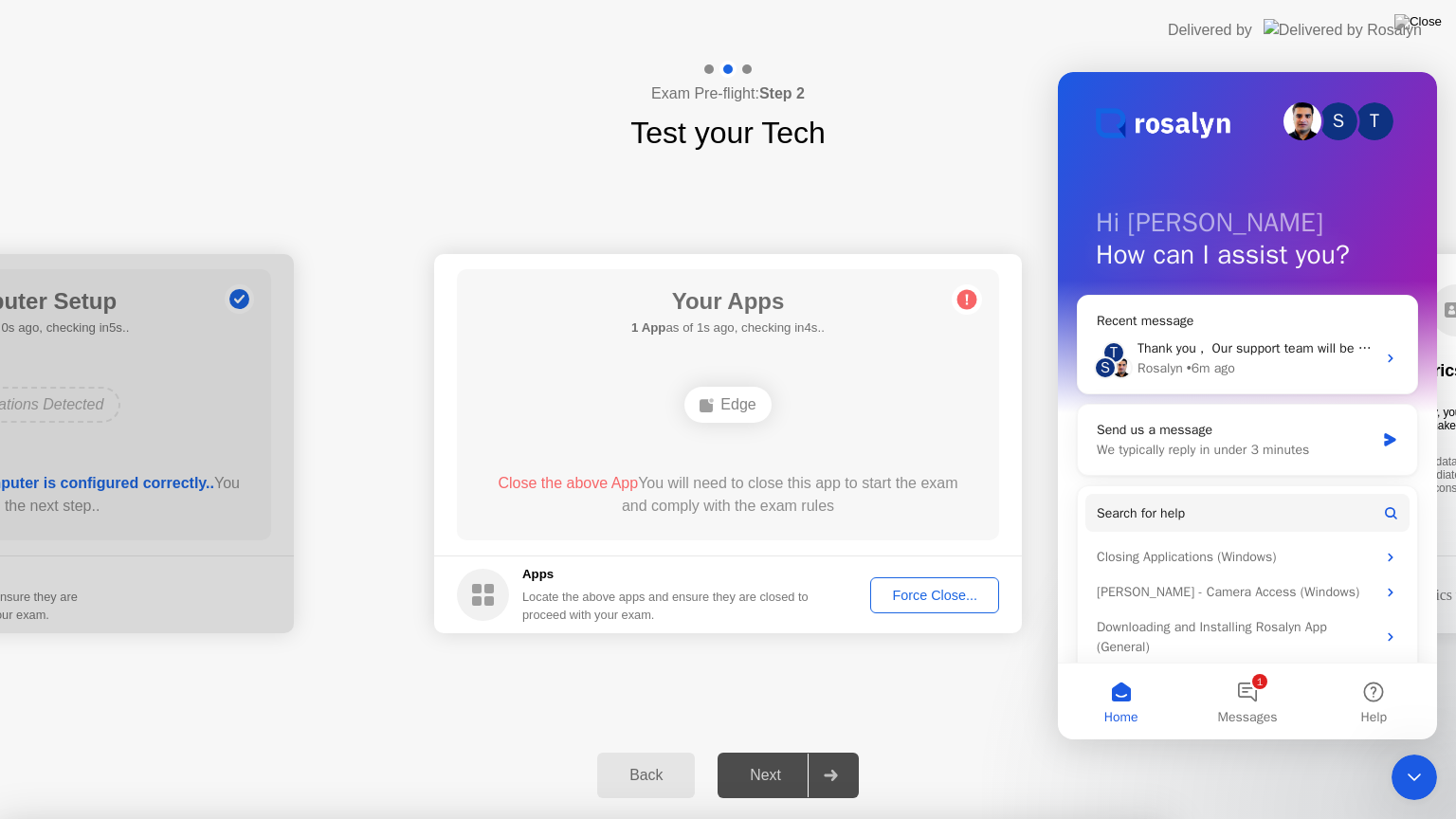 click on "Close App" at bounding box center [687, 1041] 